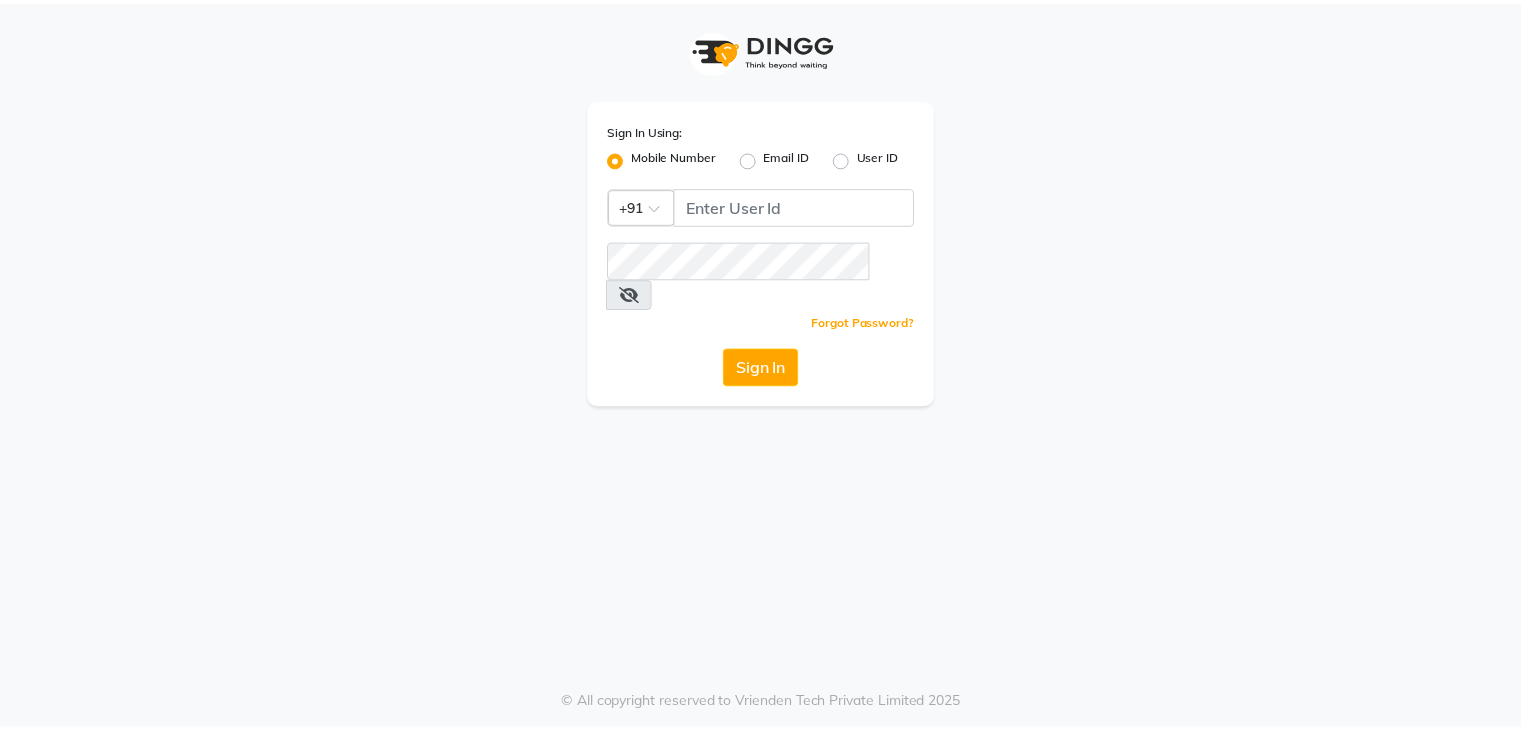 scroll, scrollTop: 0, scrollLeft: 0, axis: both 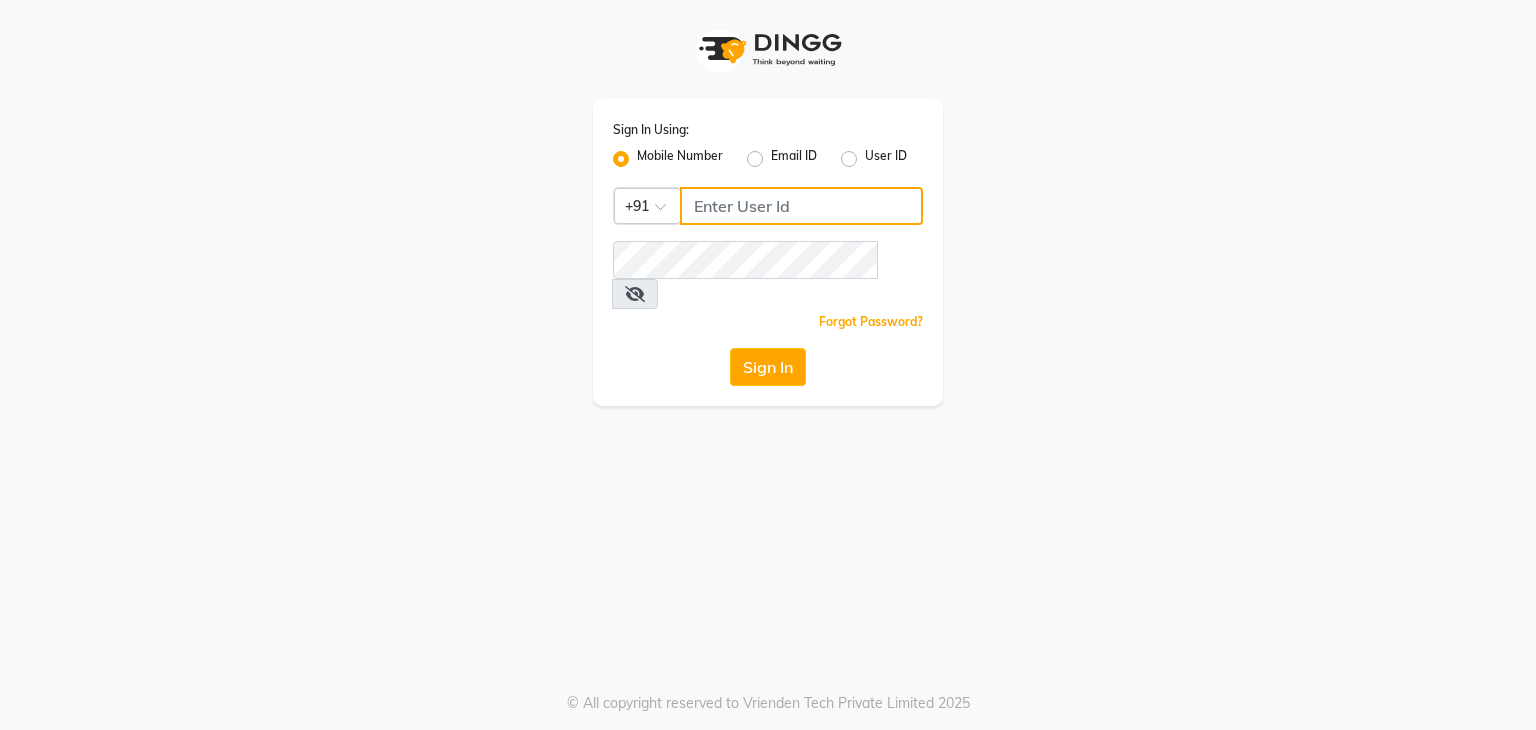 click 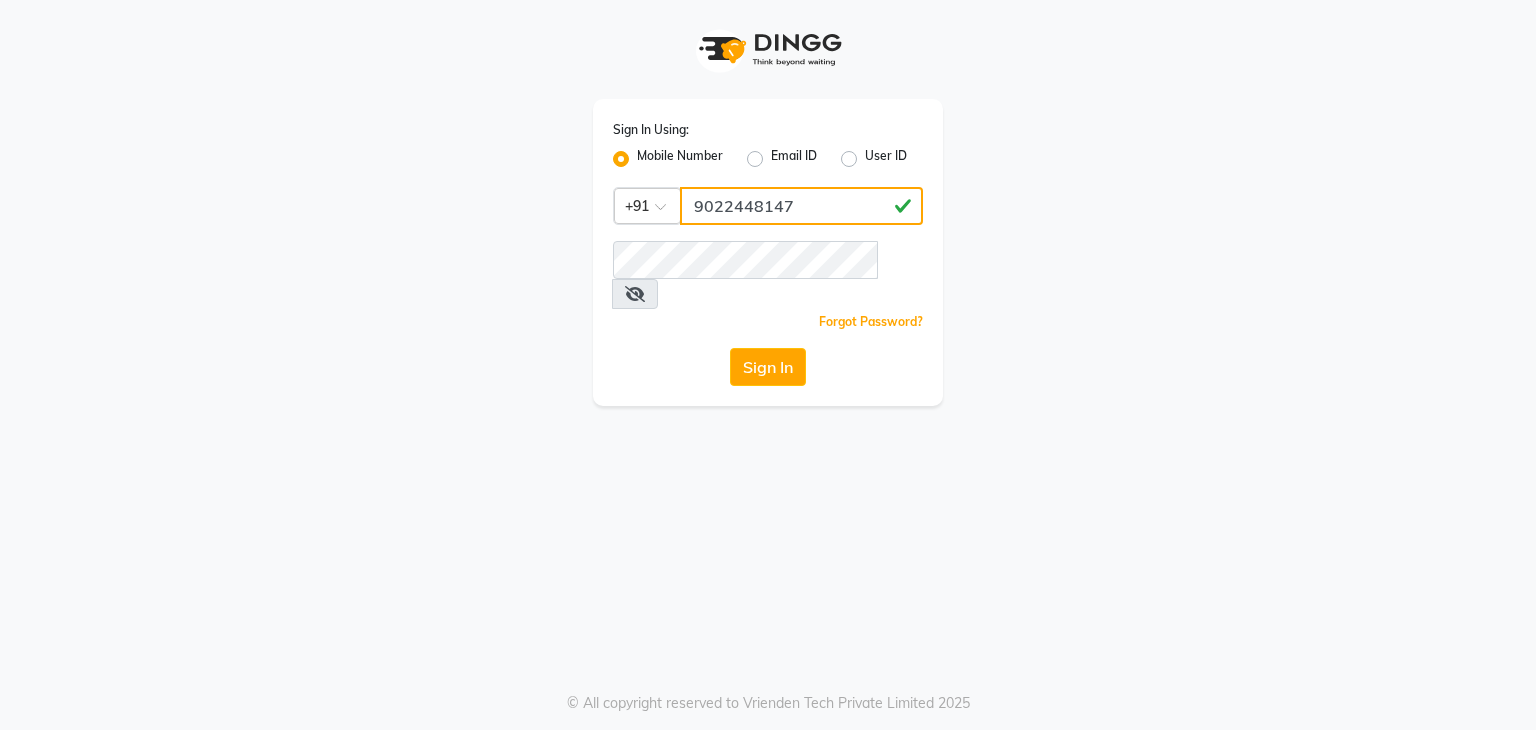 type on "9022448147" 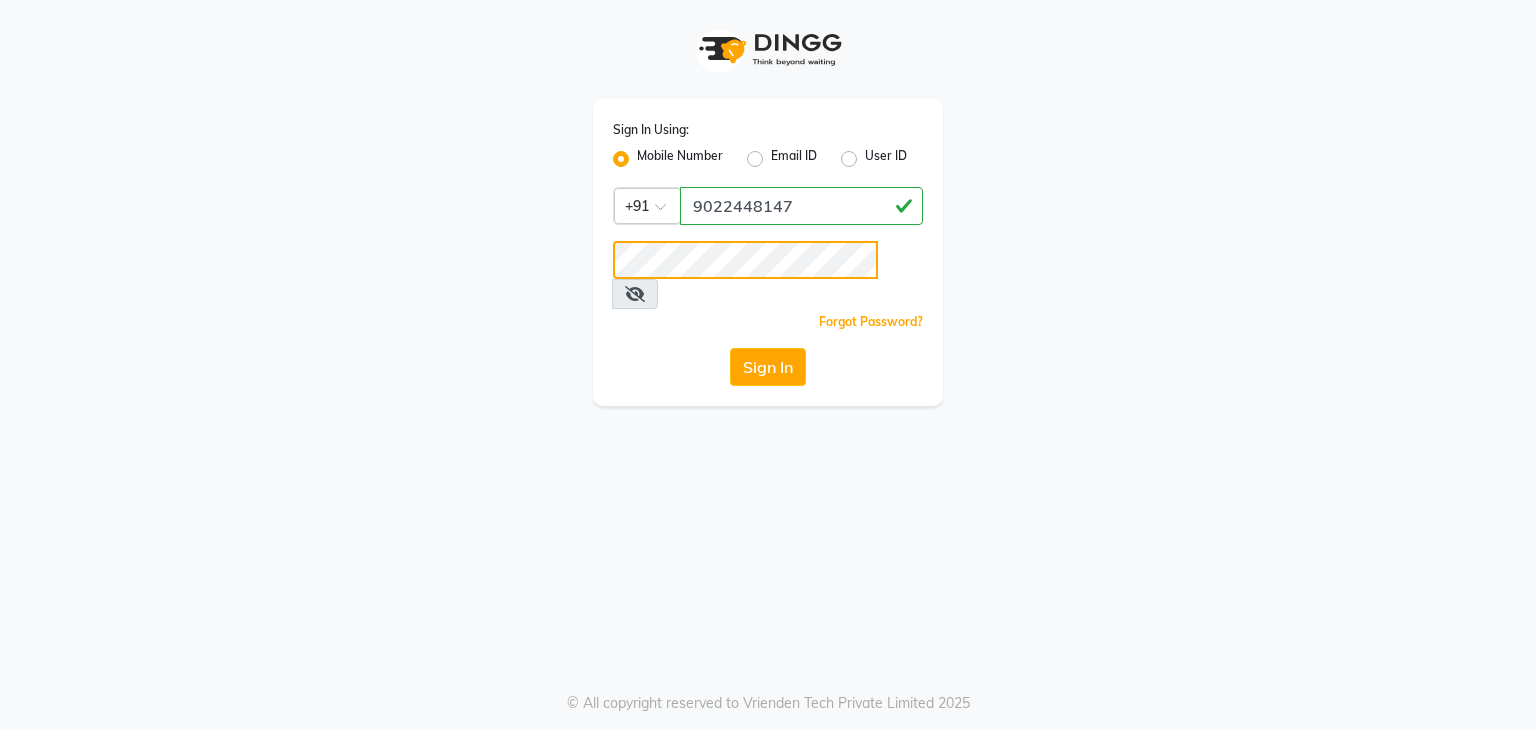 click on "Sign In" 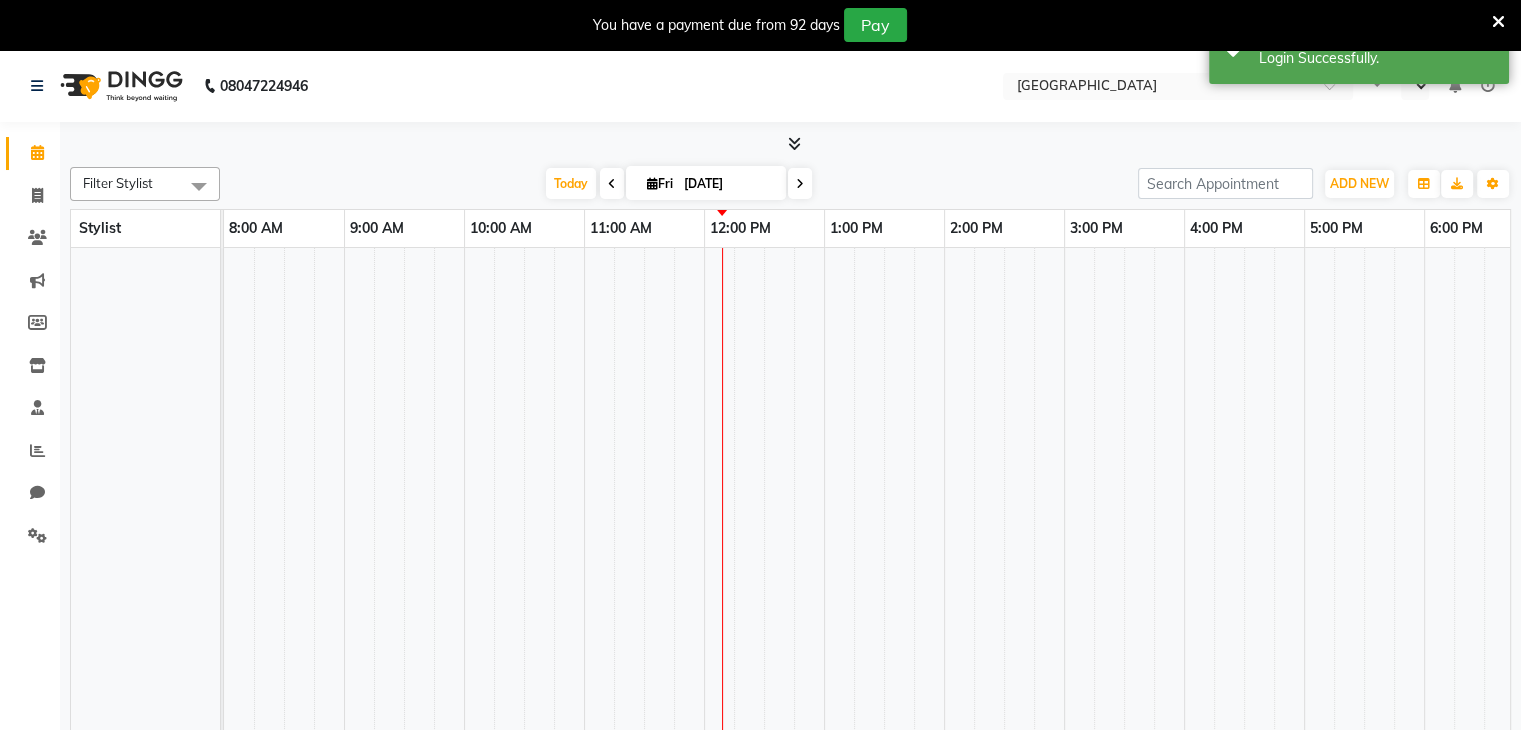 select on "en" 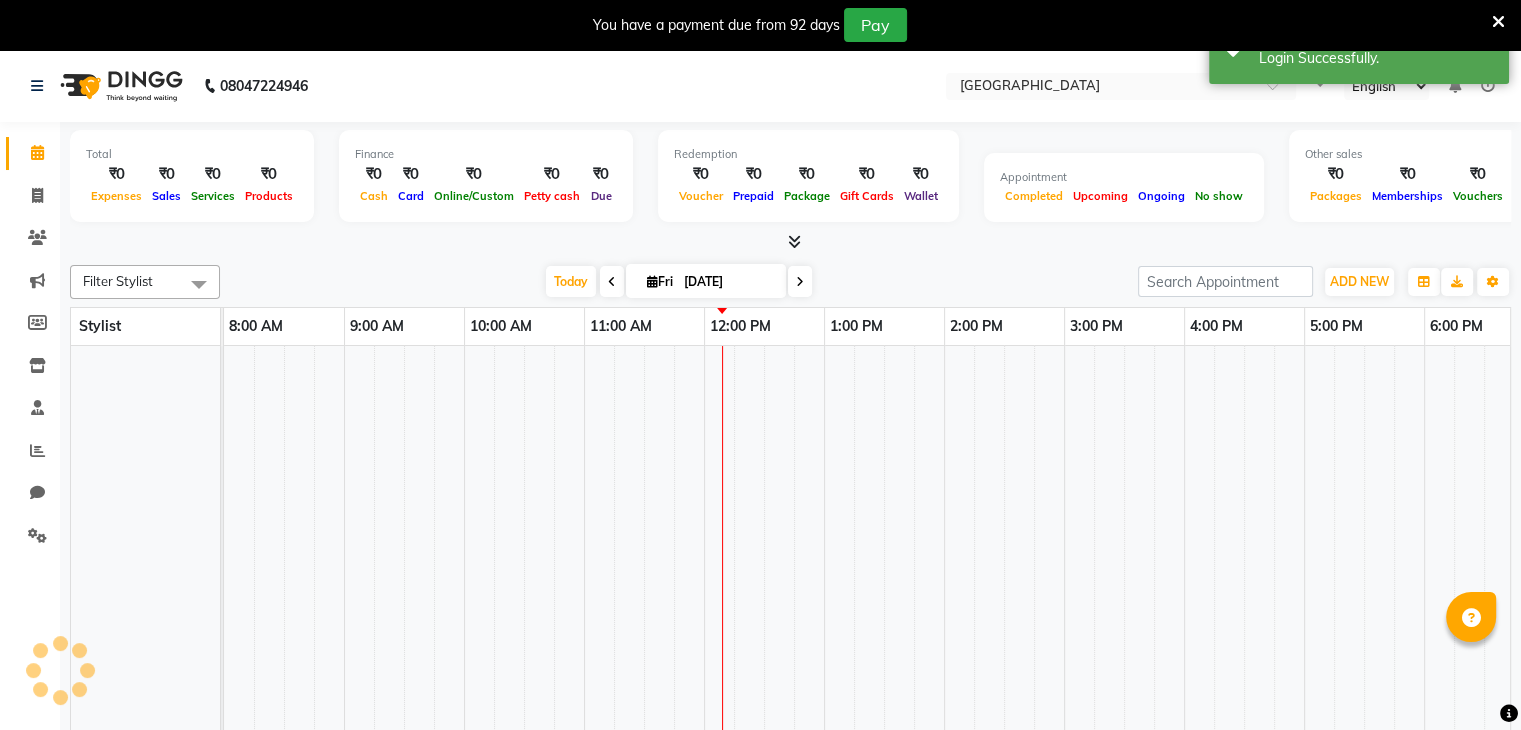 scroll, scrollTop: 0, scrollLeft: 0, axis: both 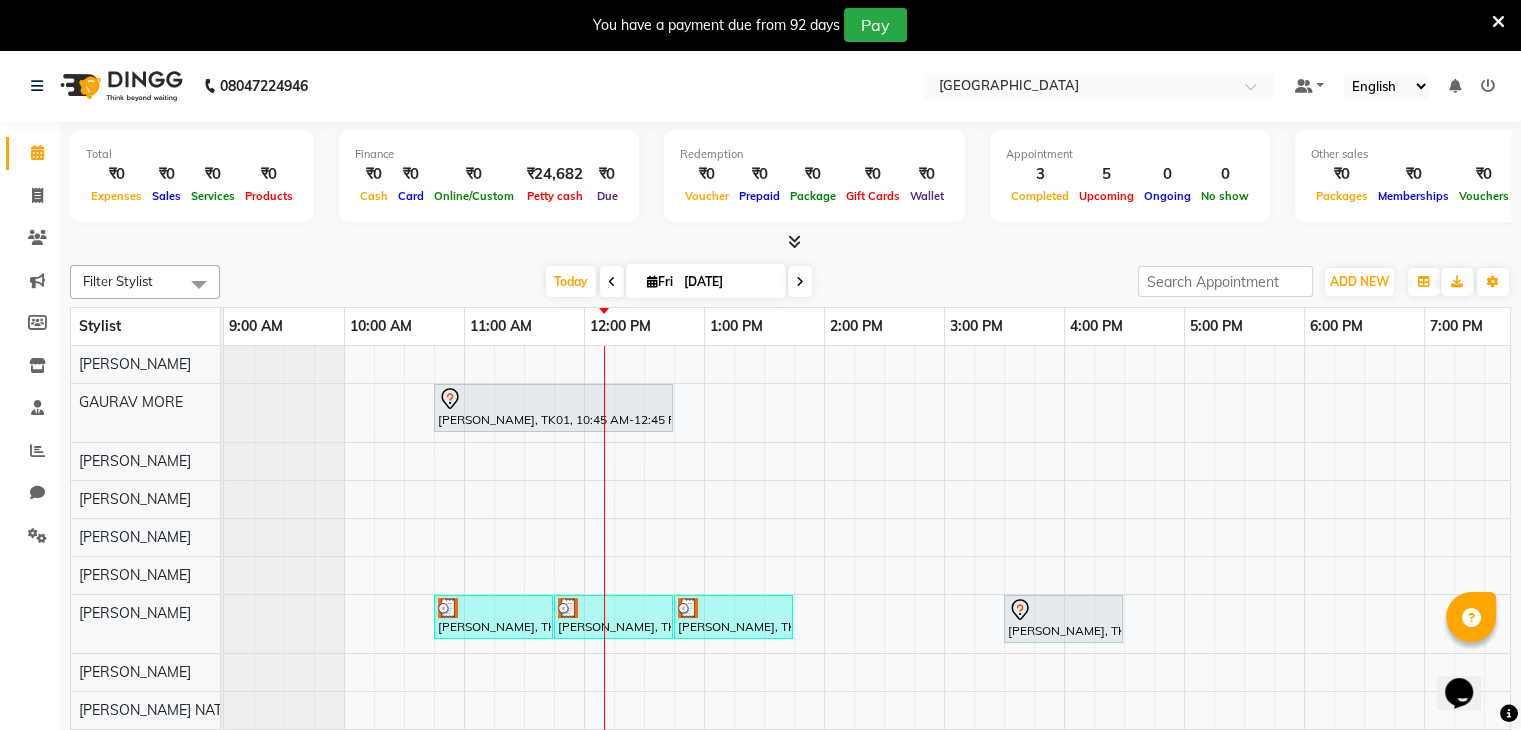 click at bounding box center (1498, 22) 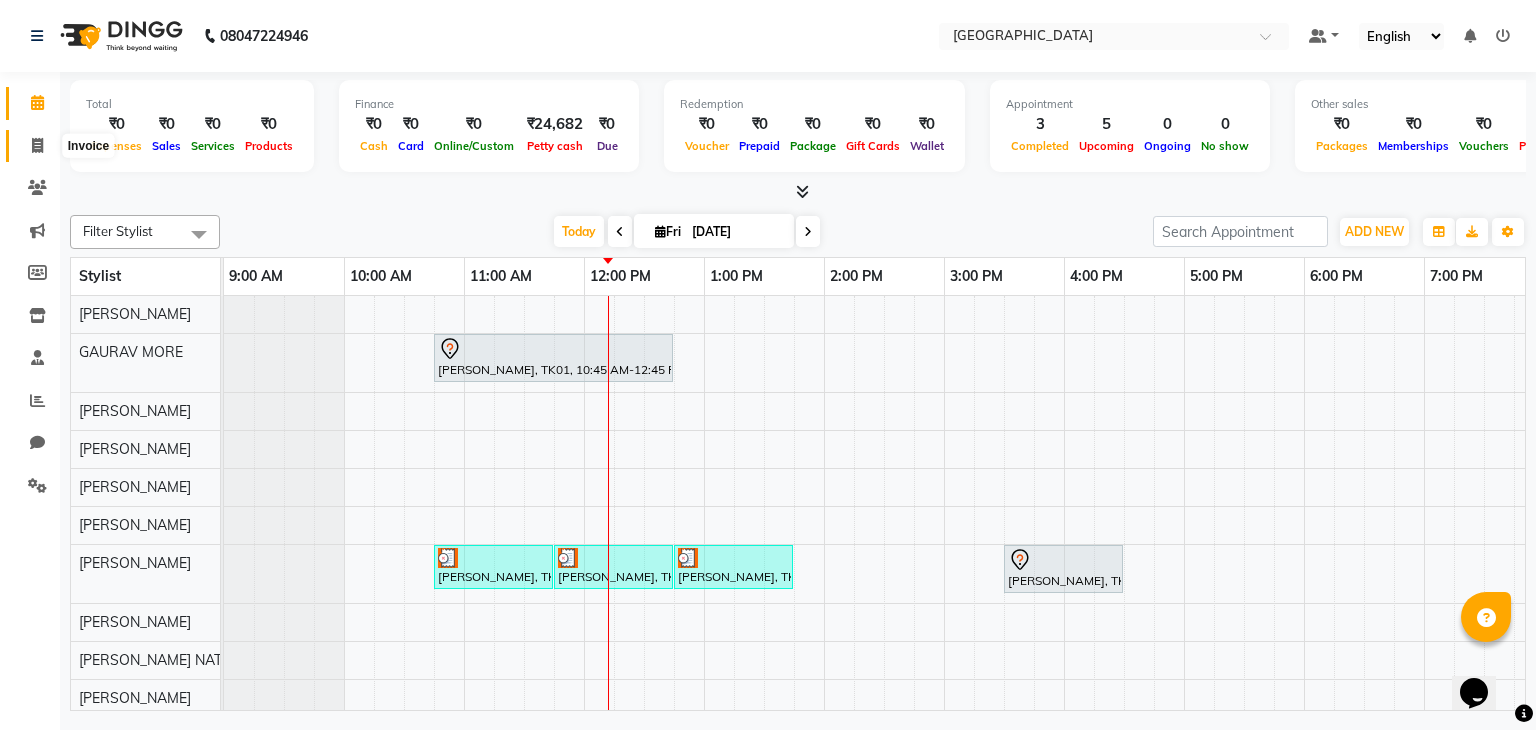 click 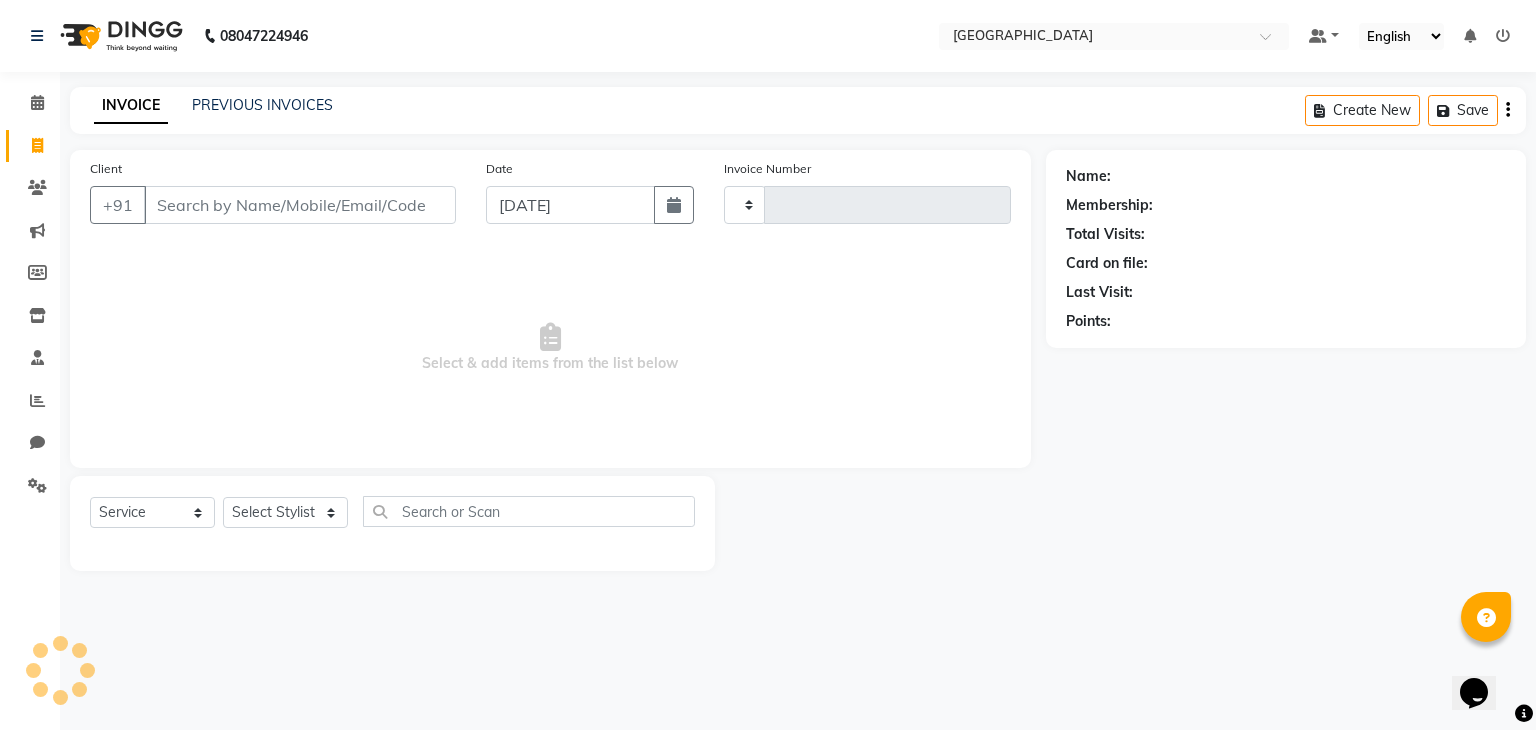 type on "1656" 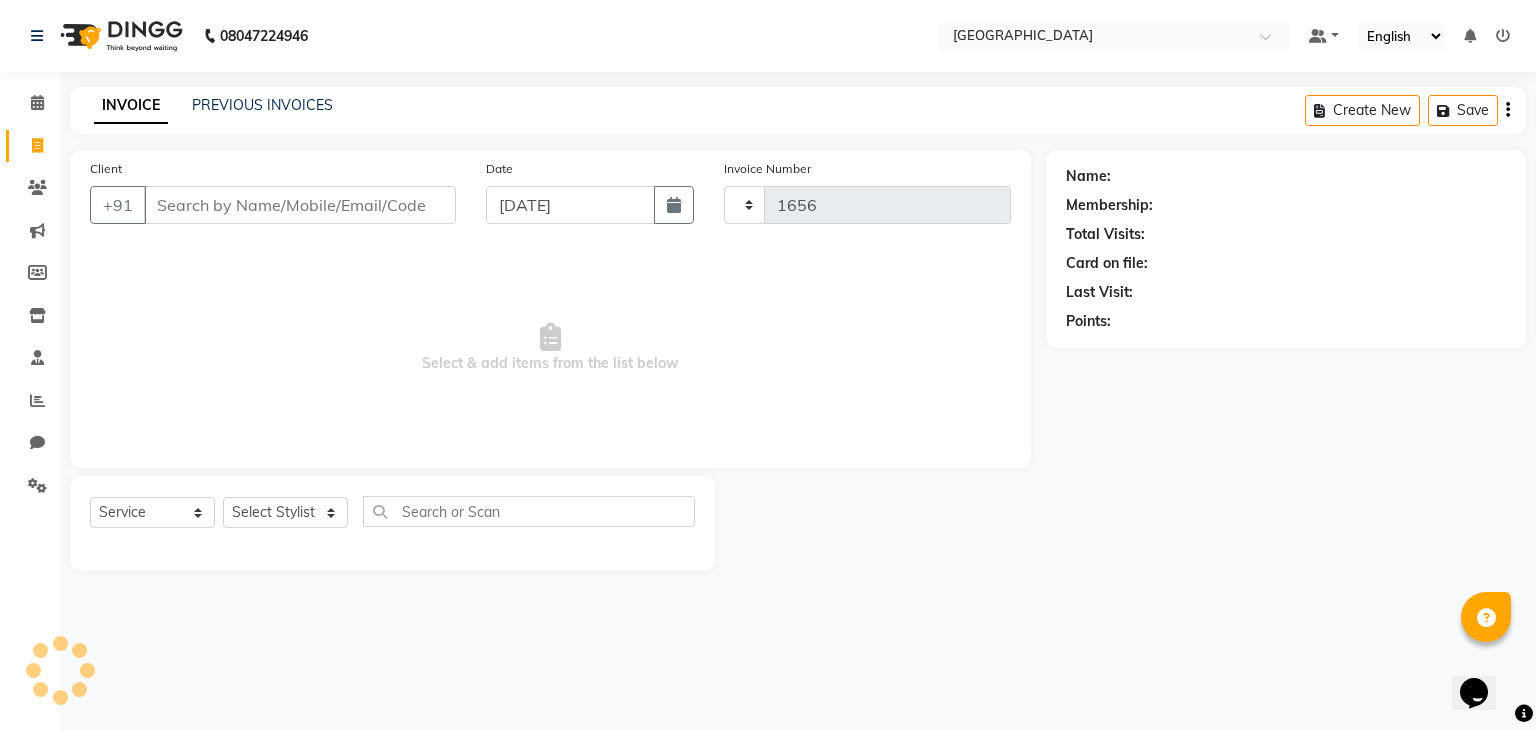 select on "8096" 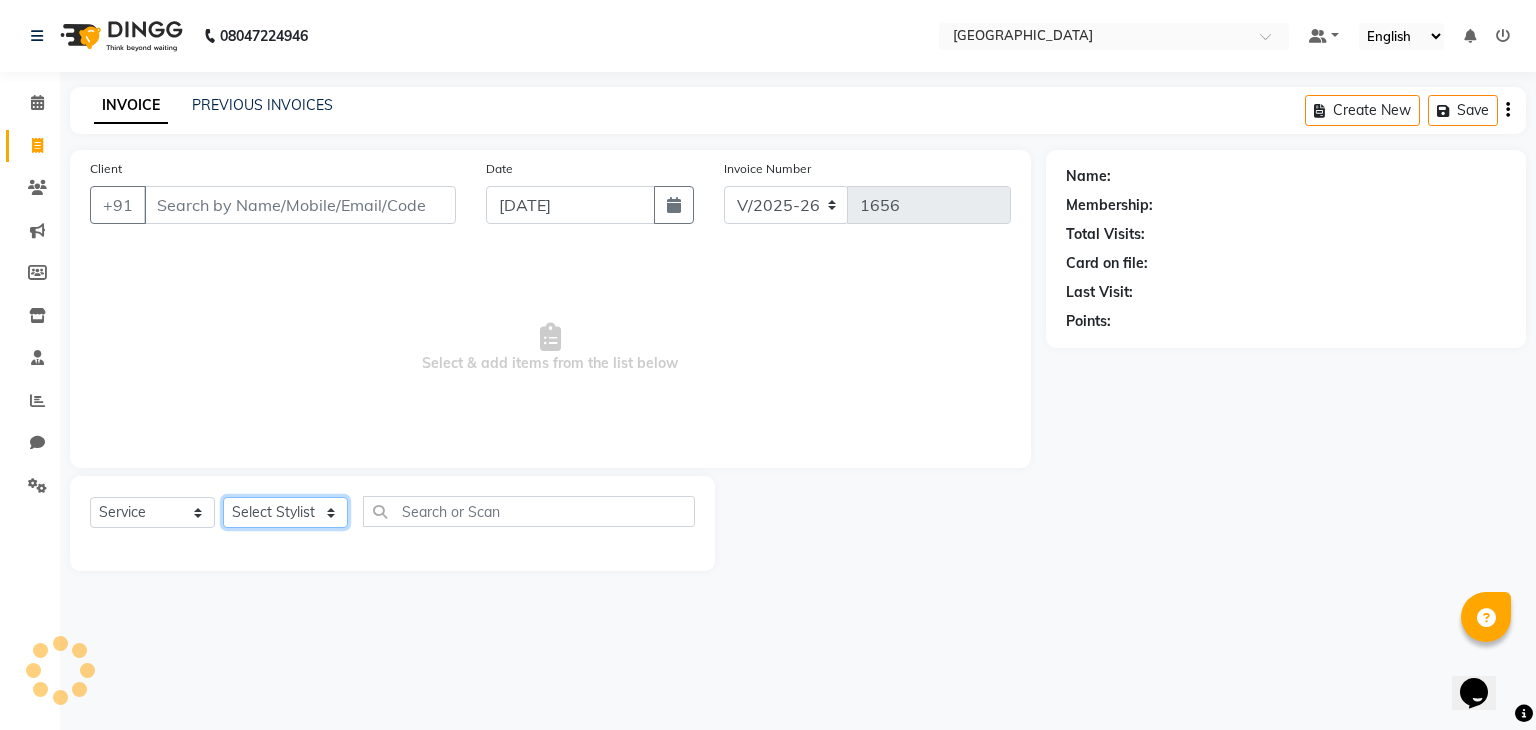 drag, startPoint x: 300, startPoint y: 513, endPoint x: 273, endPoint y: 474, distance: 47.434166 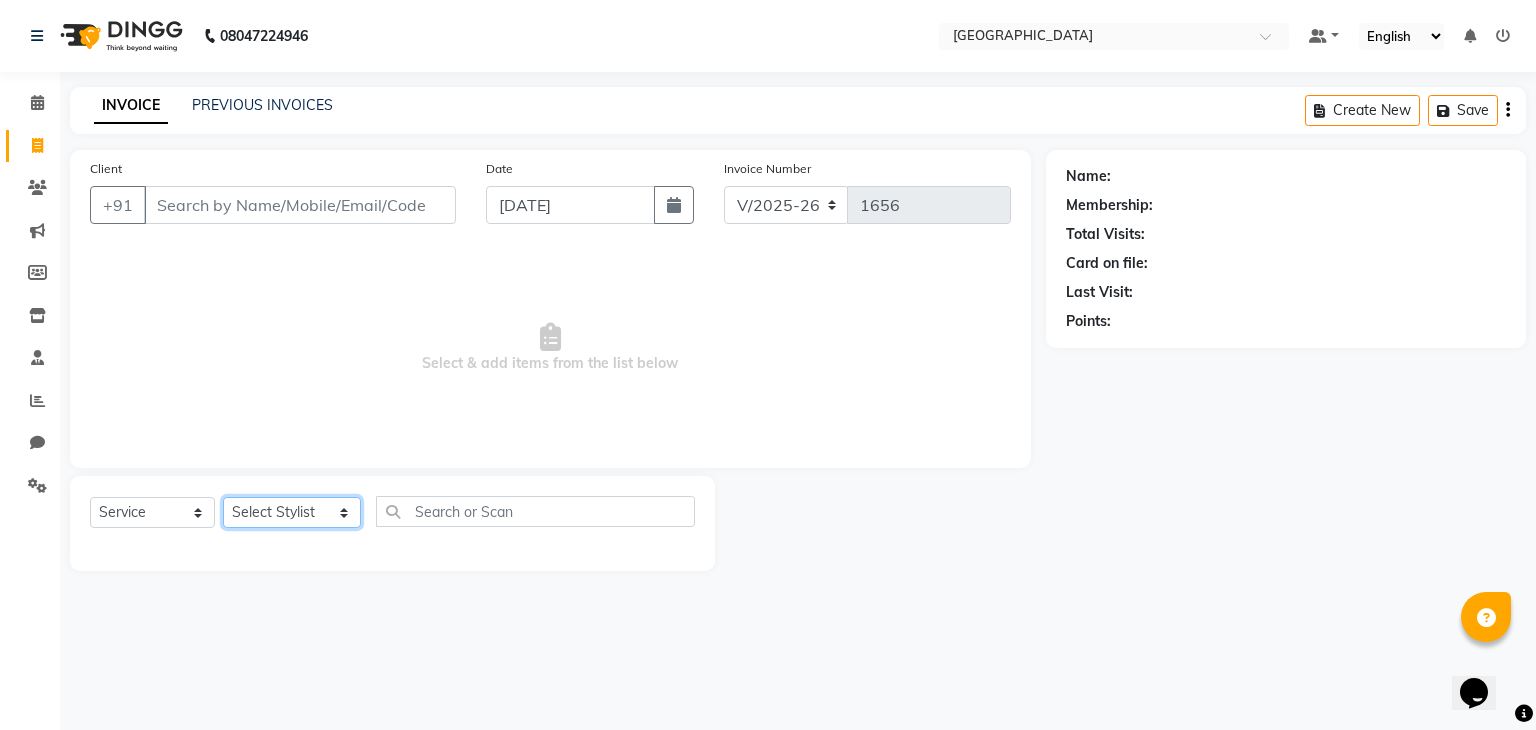 select on "77532" 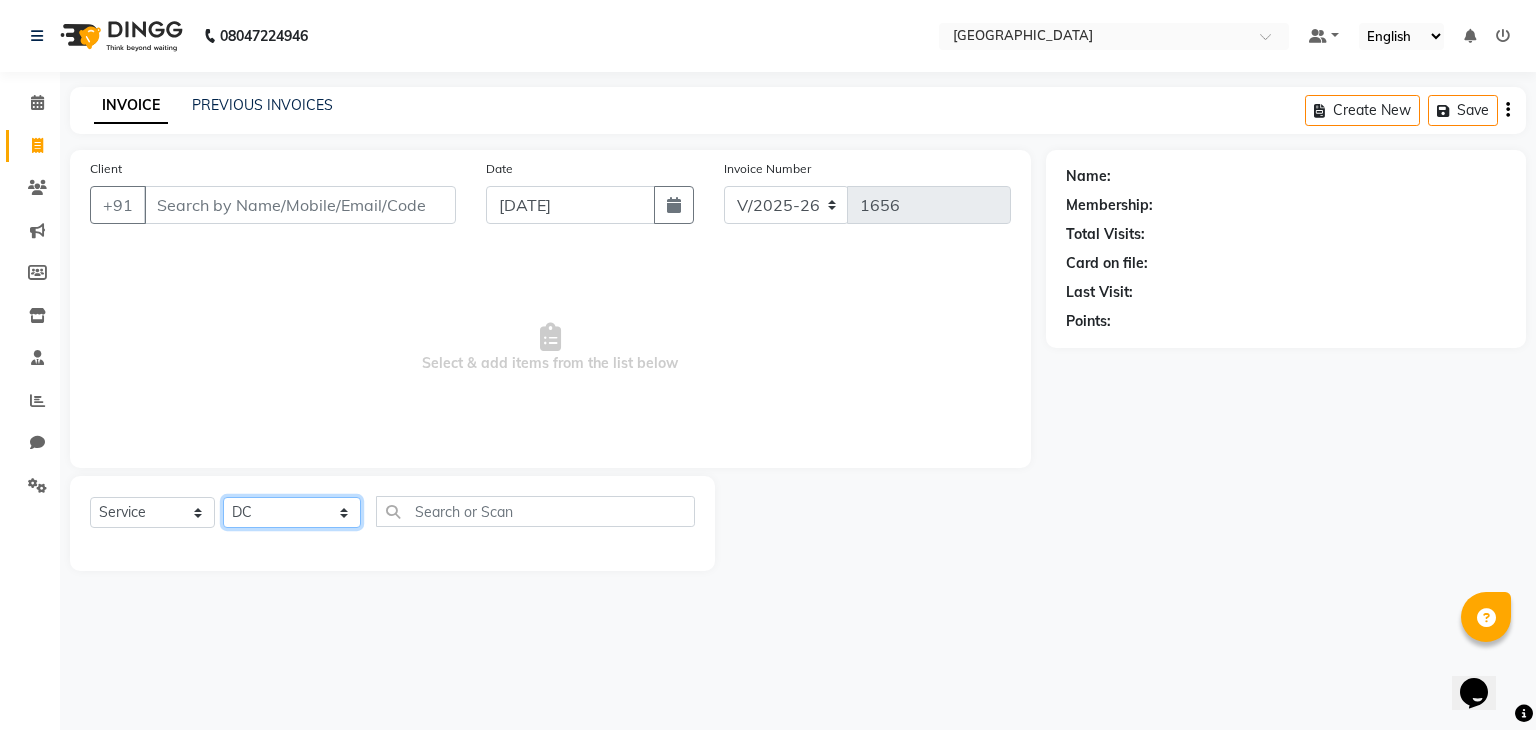 click on "Select Stylist [PERSON_NAME] NAT AARTI SURI [PERSON_NAME] [PERSON_NAME] [PERSON_NAME] [PERSON_NAME] MORE  [PERSON_NAME] [PERSON_NAME] DC [PERSON_NAME] [PERSON_NAME] [PERSON_NAME] [PERSON_NAME] [PERSON_NAME] GAURAV MORE [PERSON_NAME] MANE [PERSON_NAME] [PERSON_NAME] [PERSON_NAME] [PERSON_NAME] PARWATHIA [PERSON_NAME] [MEDICAL_DATA][PERSON_NAME] [PERSON_NAME] [PERSON_NAME] [PERSON_NAME] [PERSON_NAME] [PERSON_NAME] [PERSON_NAME] [PERSON_NAME] [PERSON_NAME] [PERSON_NAME] [PERSON_NAME] [PERSON_NAME] [PERSON_NAME] VIKRAM [PERSON_NAME]" 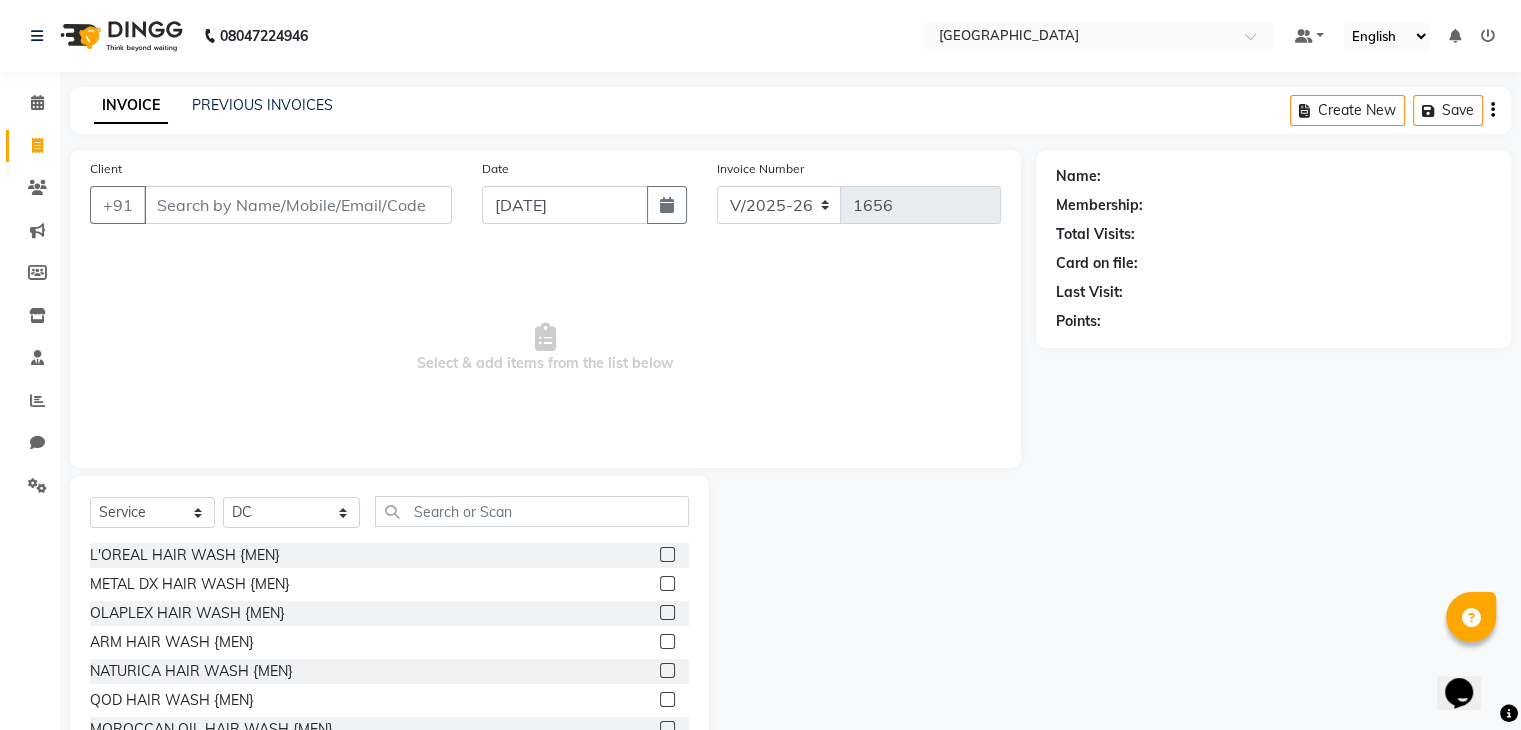 click on "Select  Service  Product  Membership  Package Voucher Prepaid Gift Card  Select Stylist [PERSON_NAME] NAT AARTI SURI [PERSON_NAME] [PERSON_NAME] [PERSON_NAME] [PERSON_NAME] MORE  [PERSON_NAME] [PERSON_NAME] DC [PERSON_NAME] [PERSON_NAME] [PERSON_NAME] [PERSON_NAME] [PERSON_NAME] GAURAV MORE [PERSON_NAME] MANE [PERSON_NAME] [PERSON_NAME] [PERSON_NAME] [PERSON_NAME] PARWATHIA [PERSON_NAME] [MEDICAL_DATA][PERSON_NAME] NOOR [PERSON_NAME] [PERSON_NAME] [PERSON_NAME] [PERSON_NAME] [PERSON_NAME] [PERSON_NAME] [PERSON_NAME] [PERSON_NAME] [PERSON_NAME] [PERSON_NAME] [PERSON_NAME] [PERSON_NAME] VIKRAM [PERSON_NAME]" 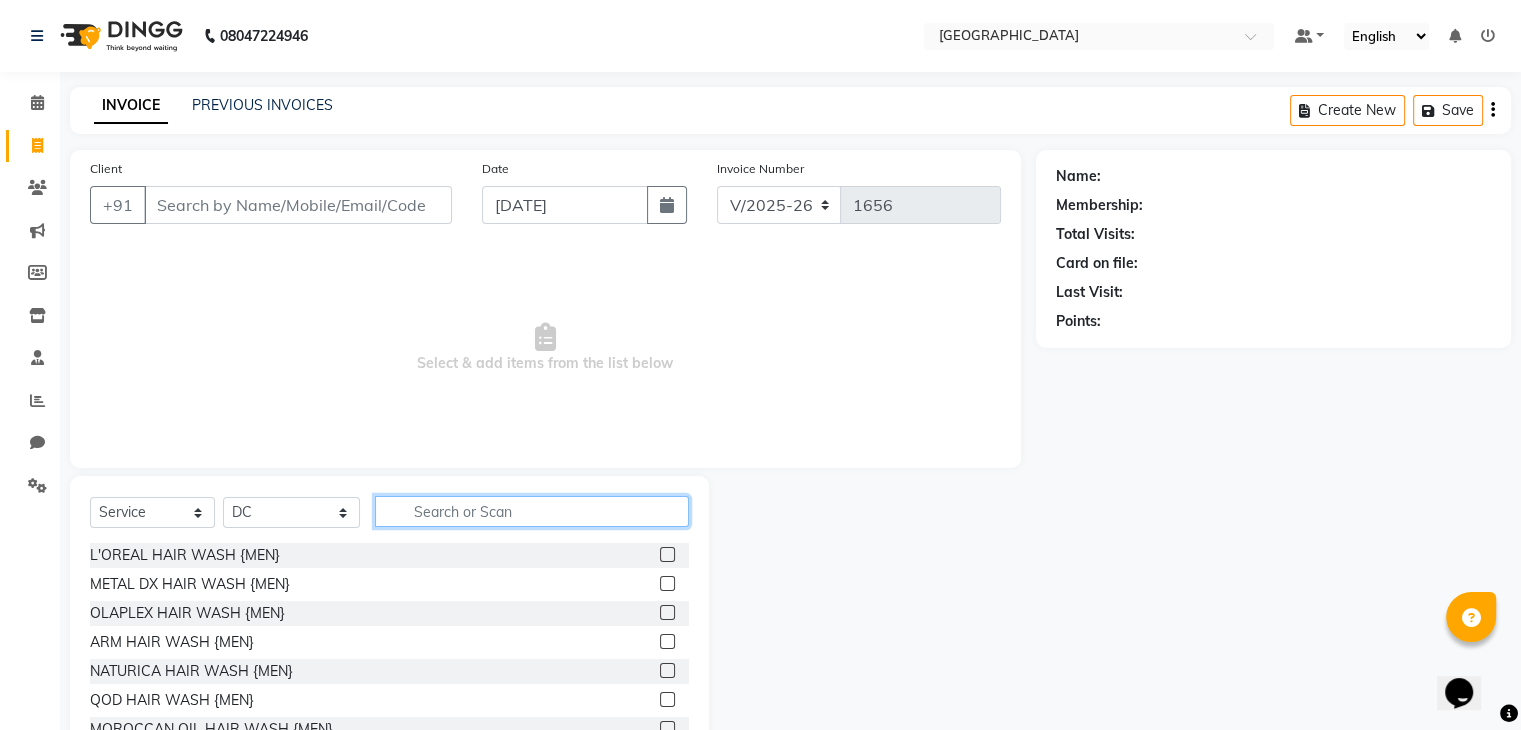 click 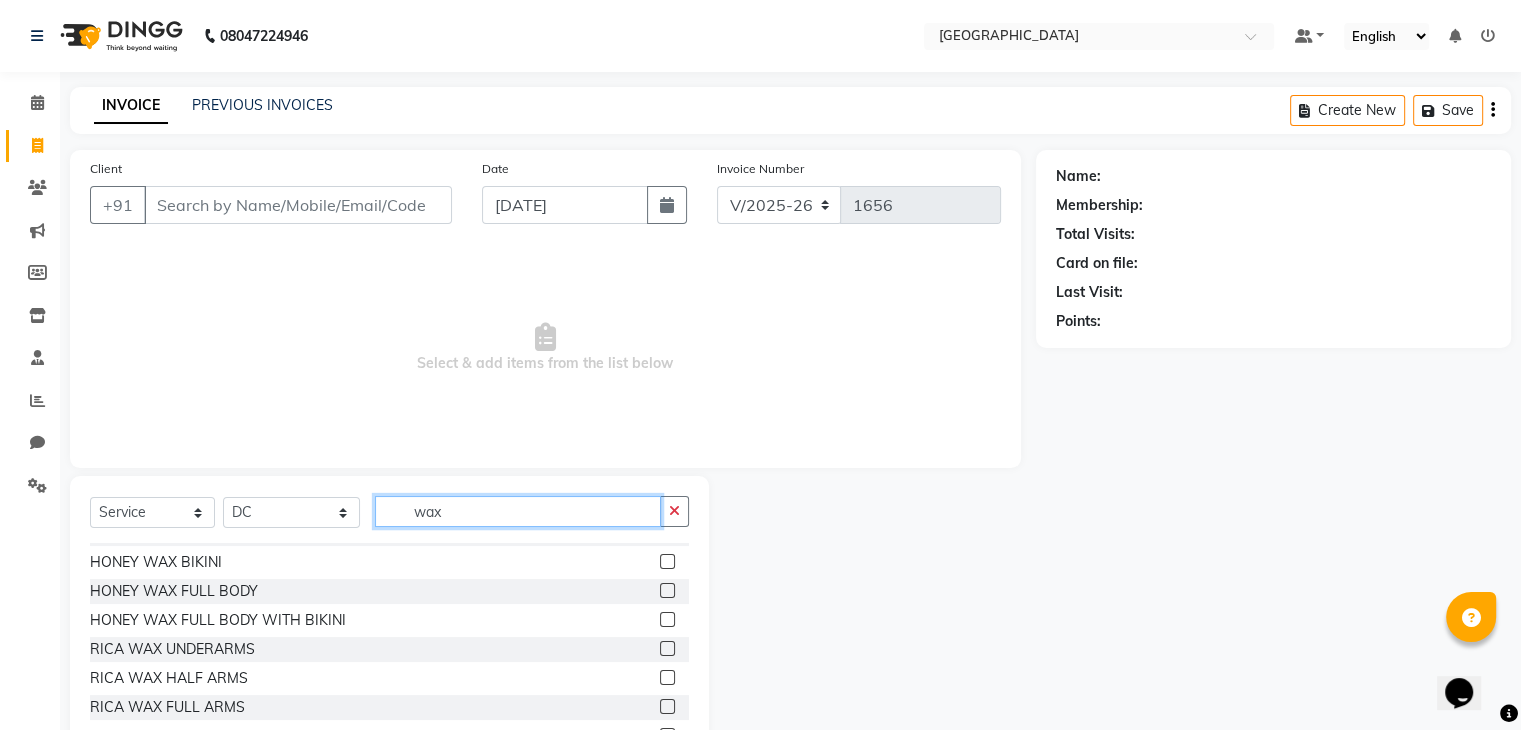 scroll, scrollTop: 1100, scrollLeft: 0, axis: vertical 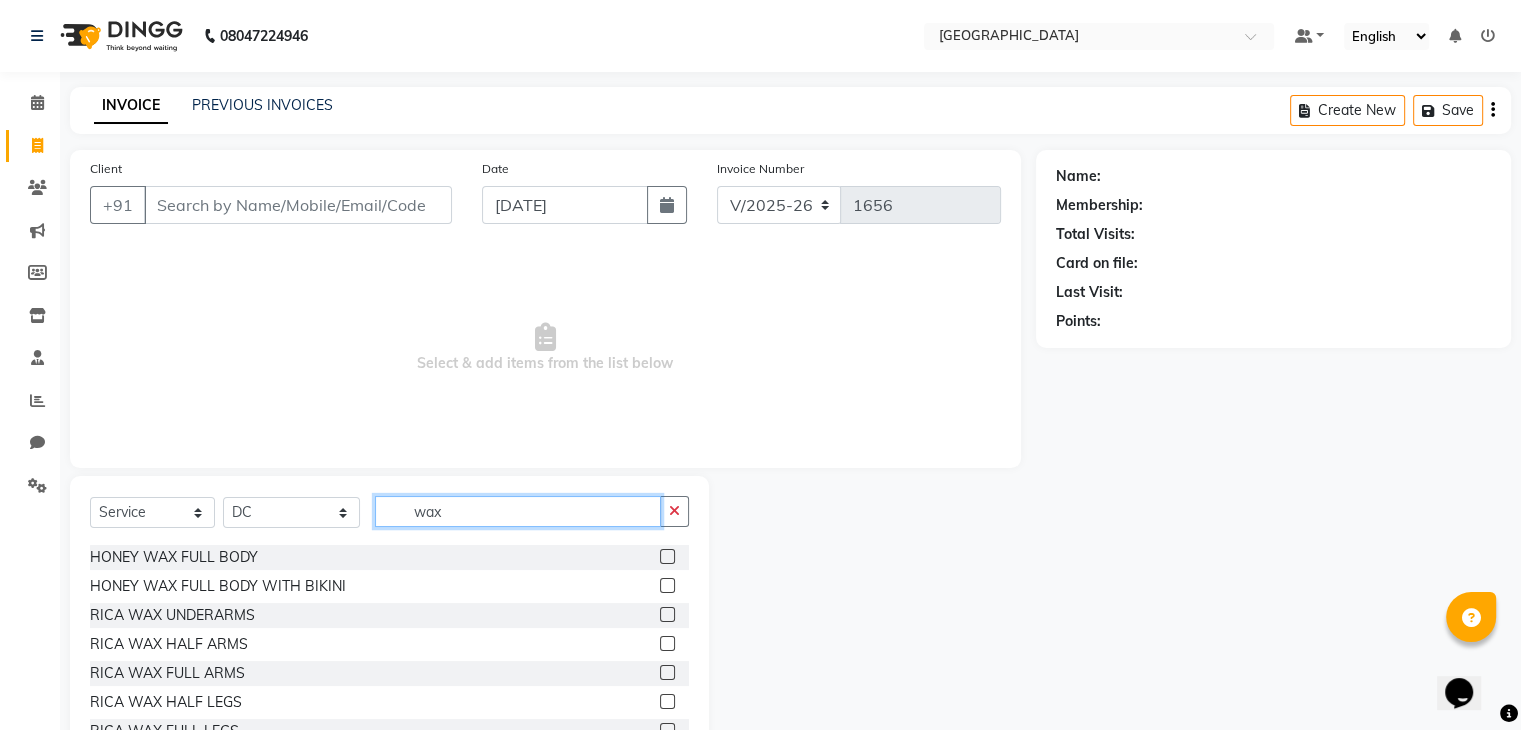 type on "wax" 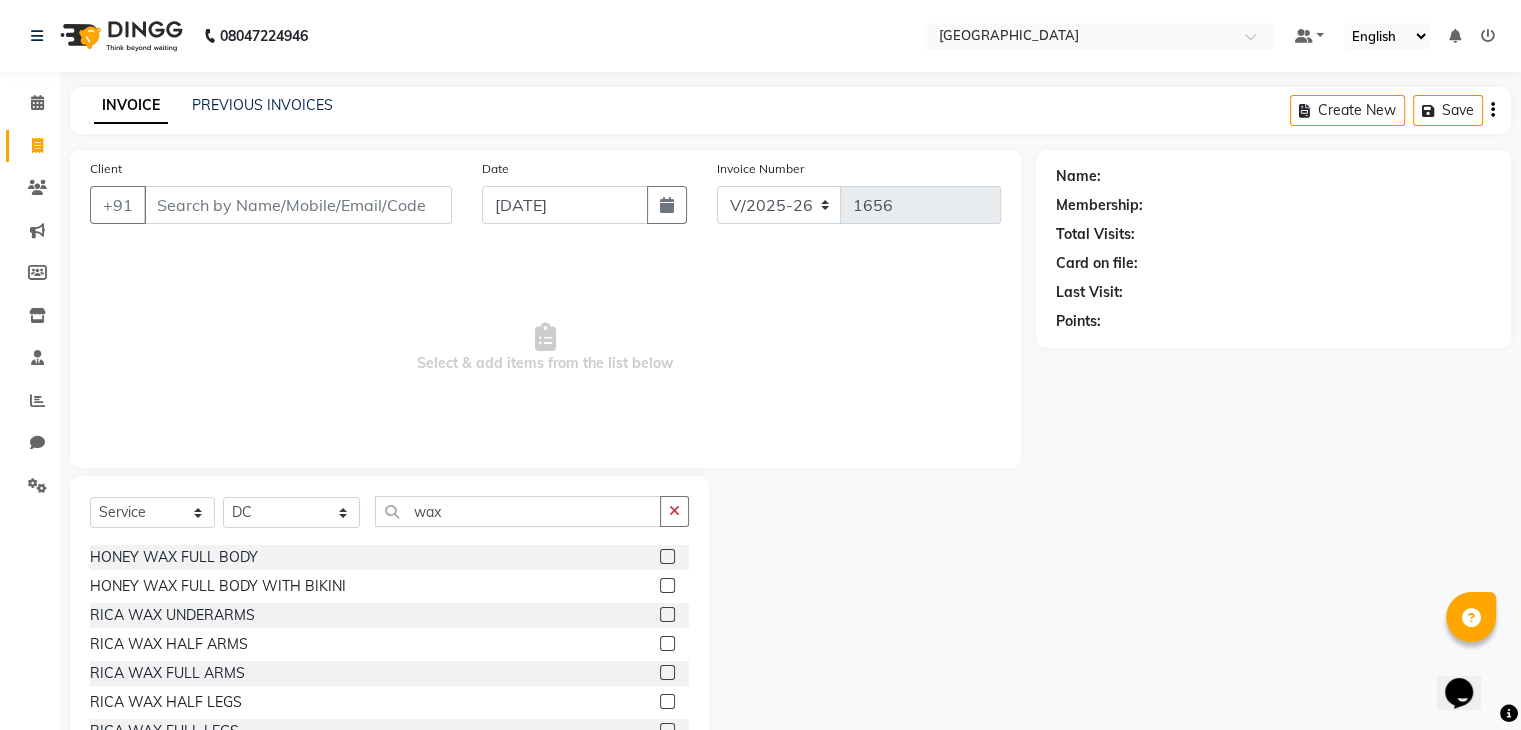 click 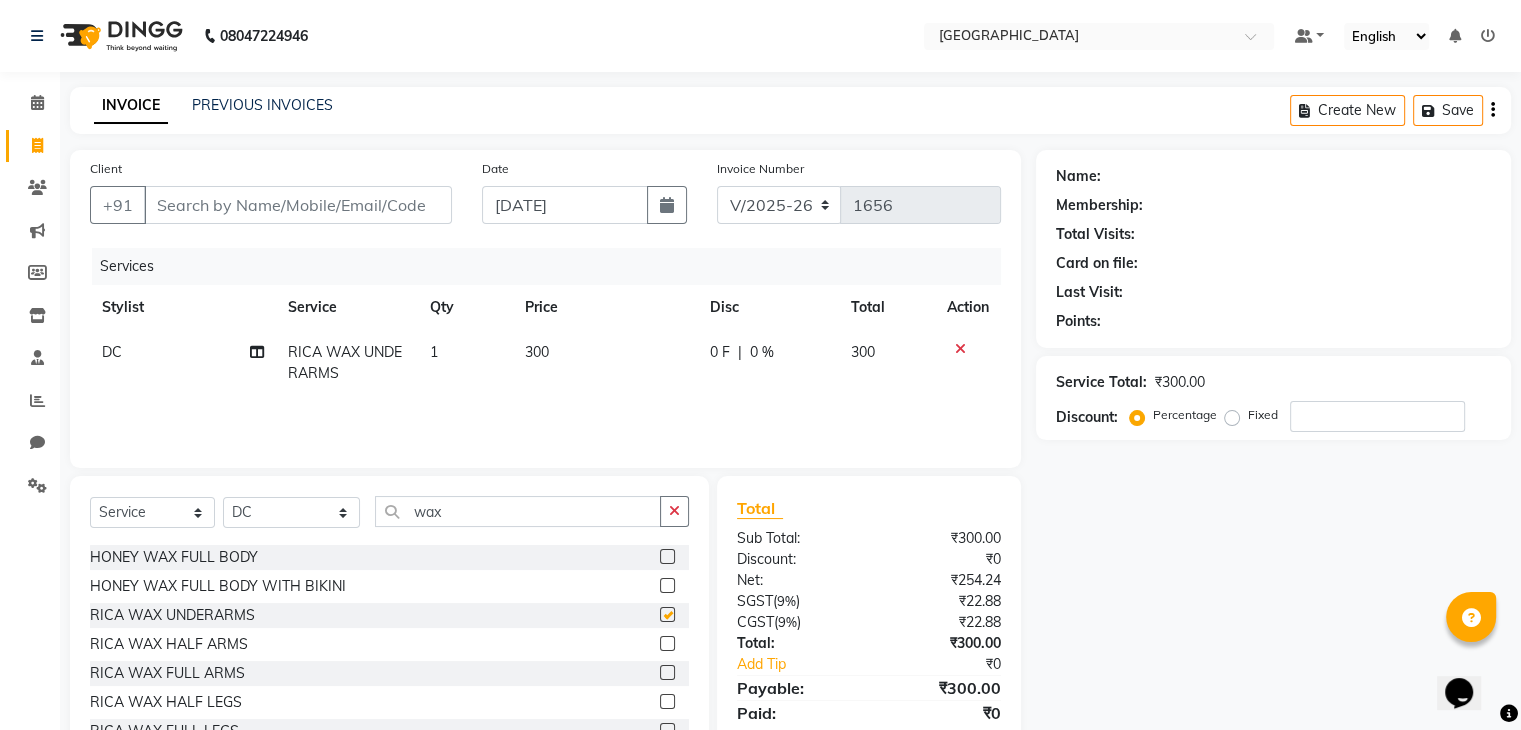 checkbox on "false" 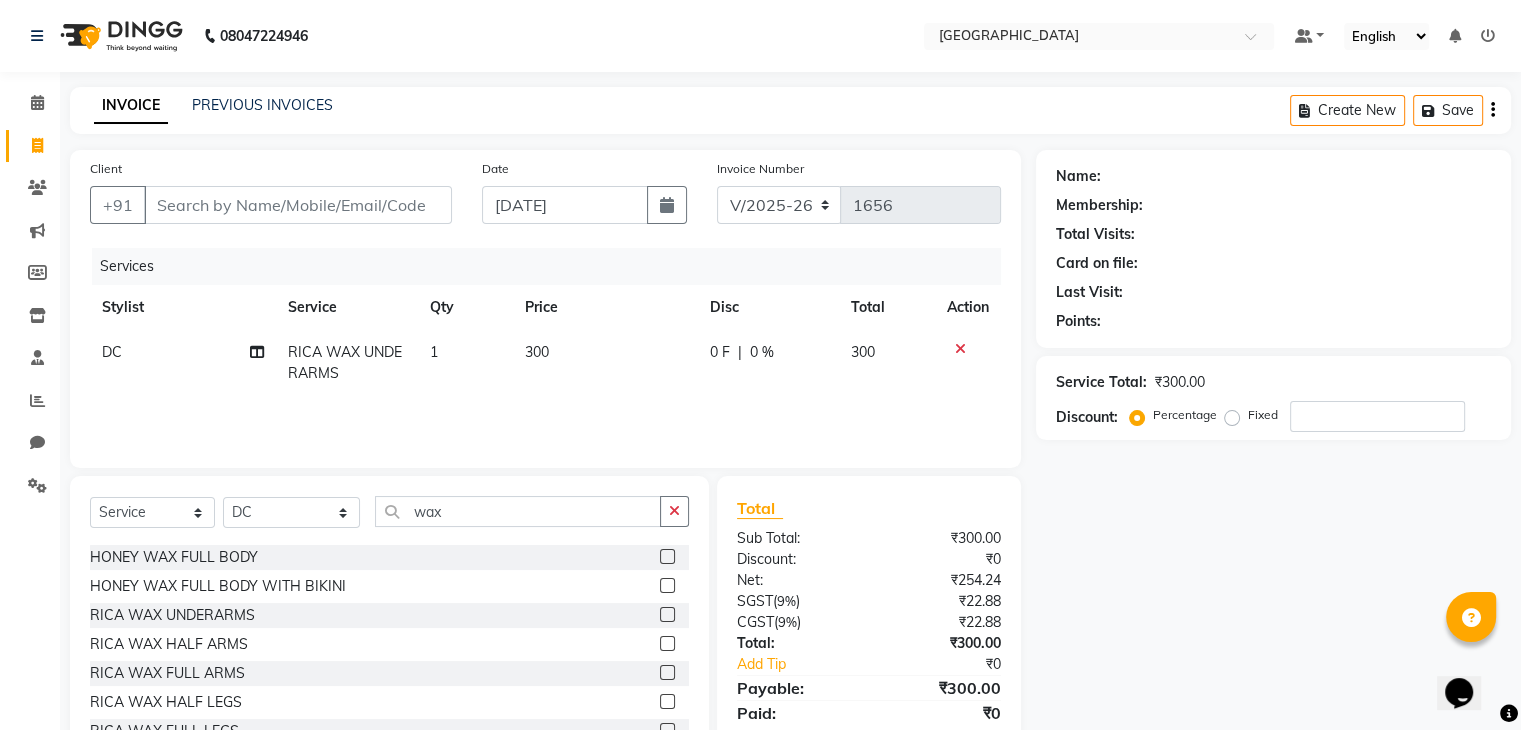 click 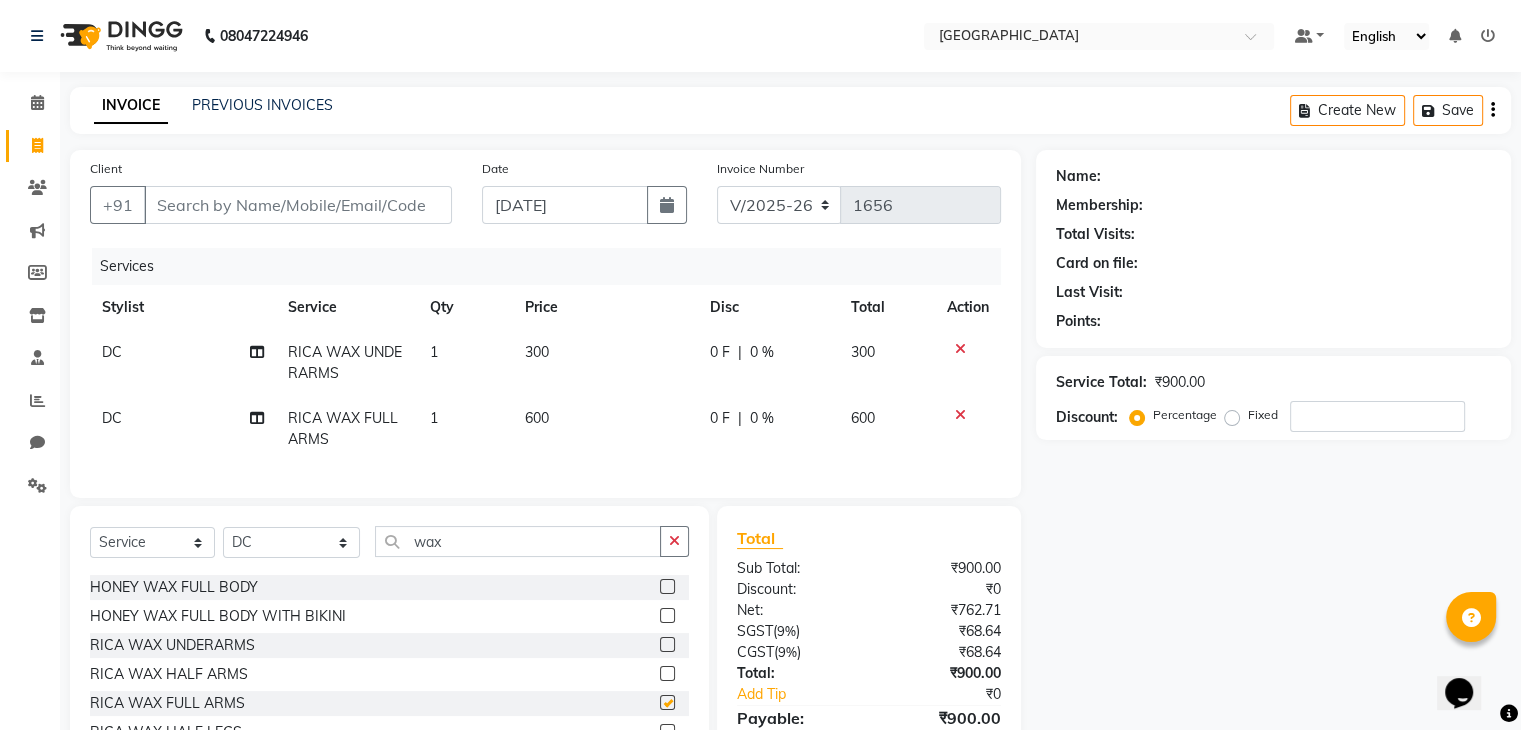 checkbox on "false" 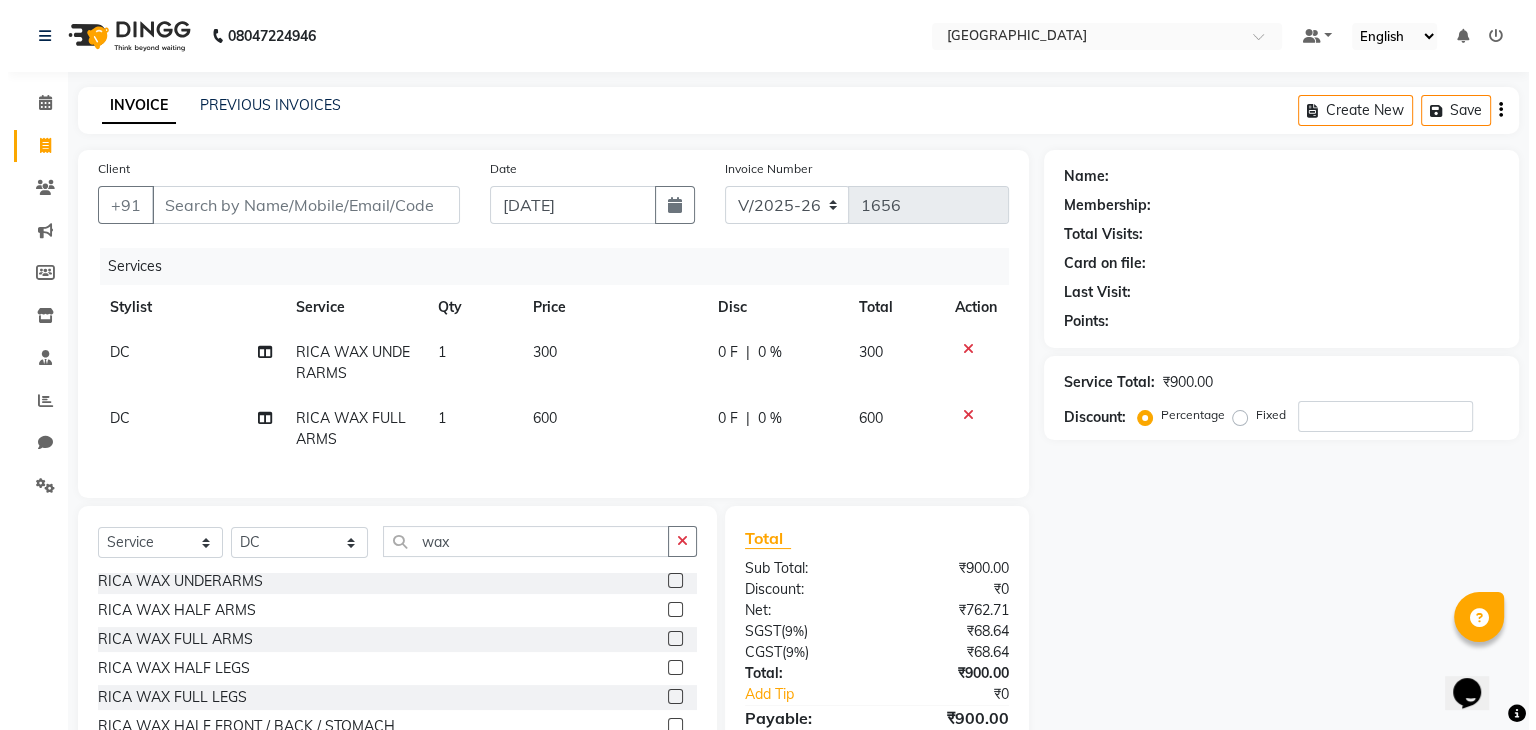scroll, scrollTop: 1200, scrollLeft: 0, axis: vertical 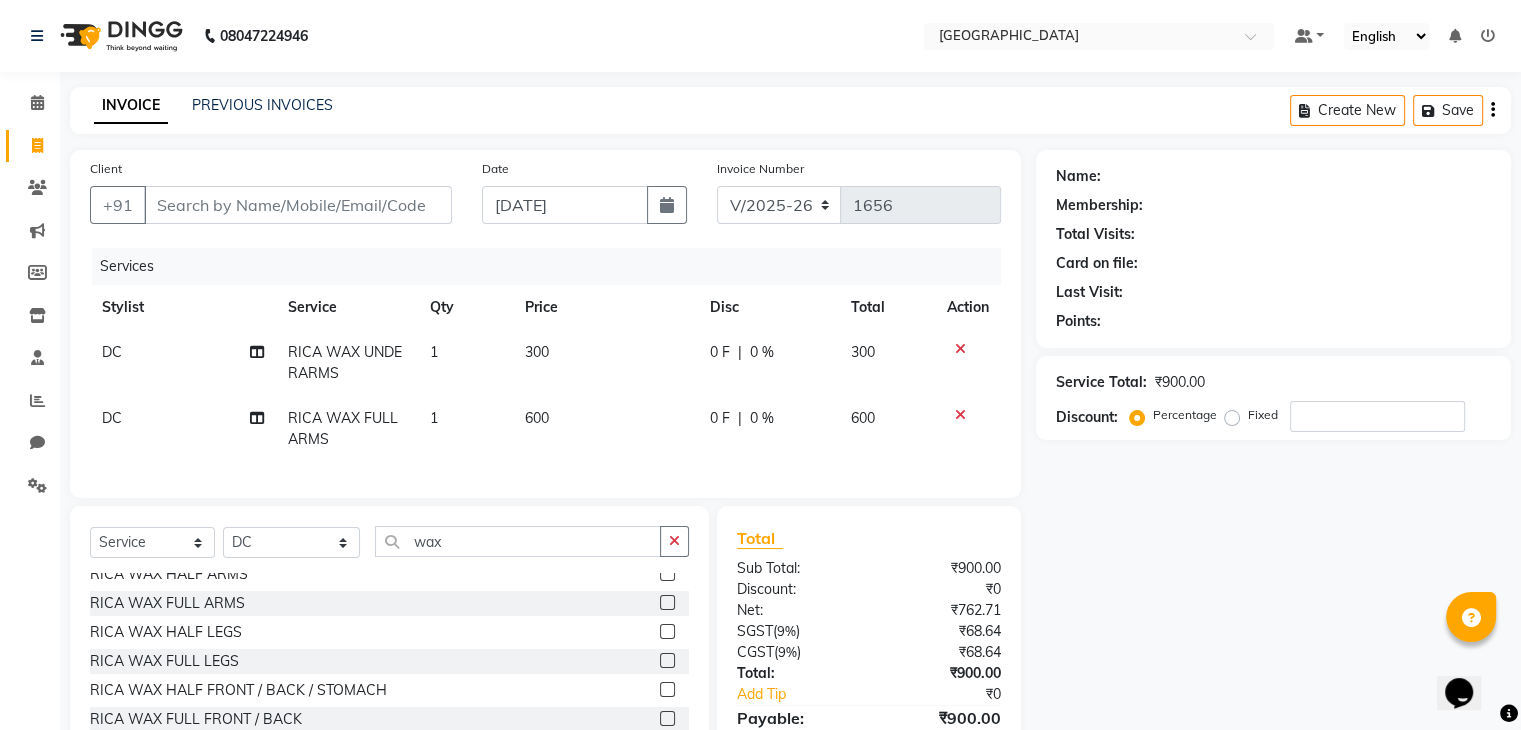 click 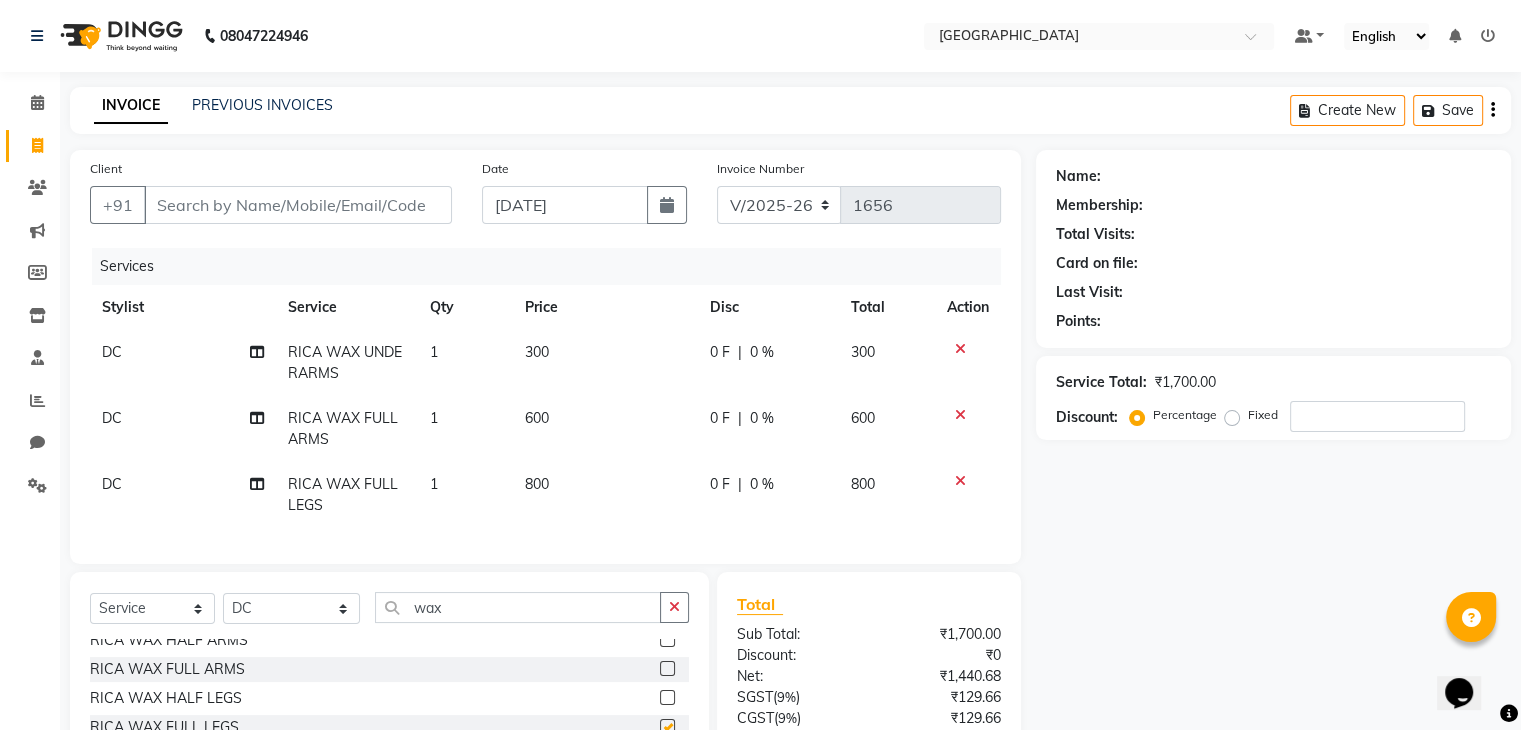 checkbox on "false" 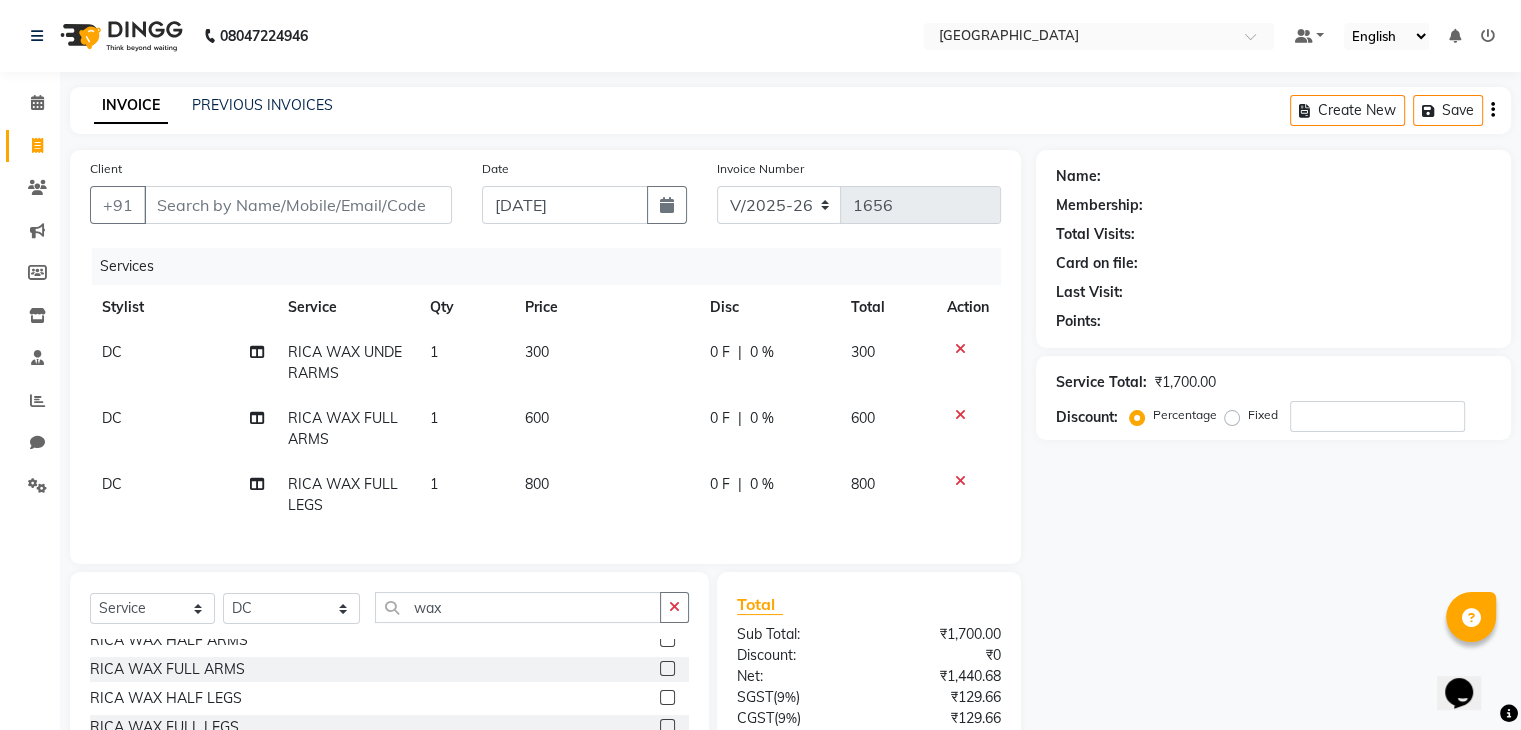click 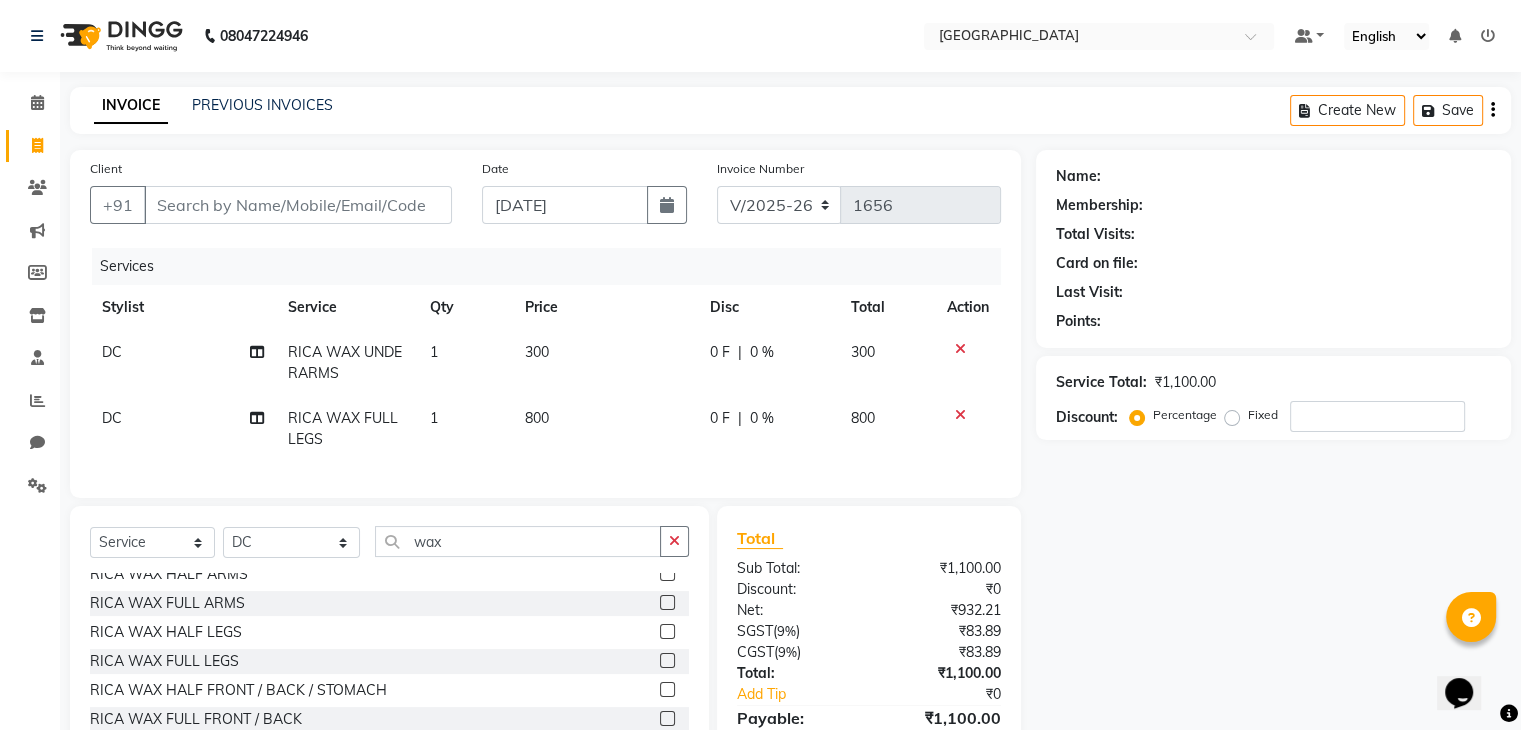 click 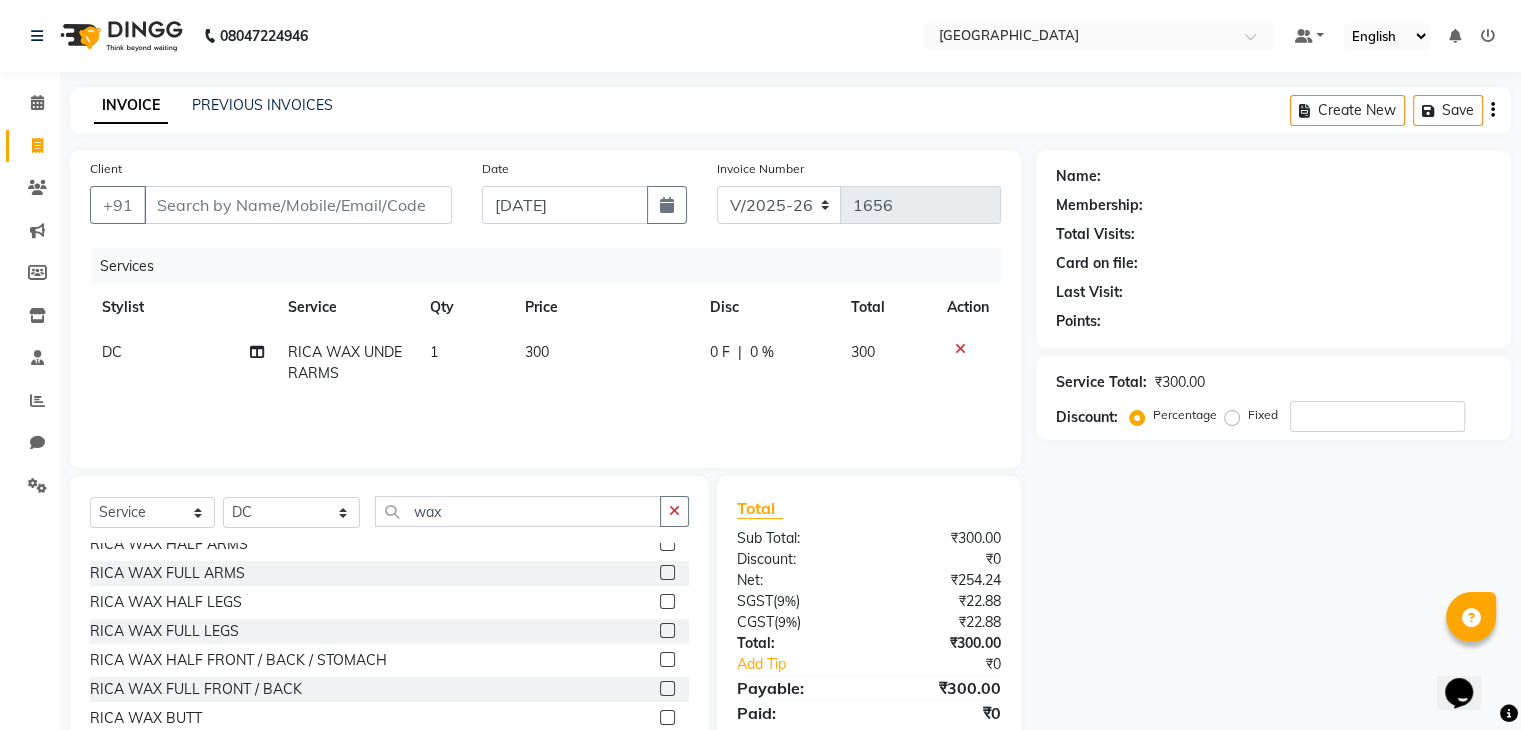 click on "Services Stylist Service Qty Price Disc Total Action DC RICA WAX UNDERARMS  1 300 0 F | 0 % 300" 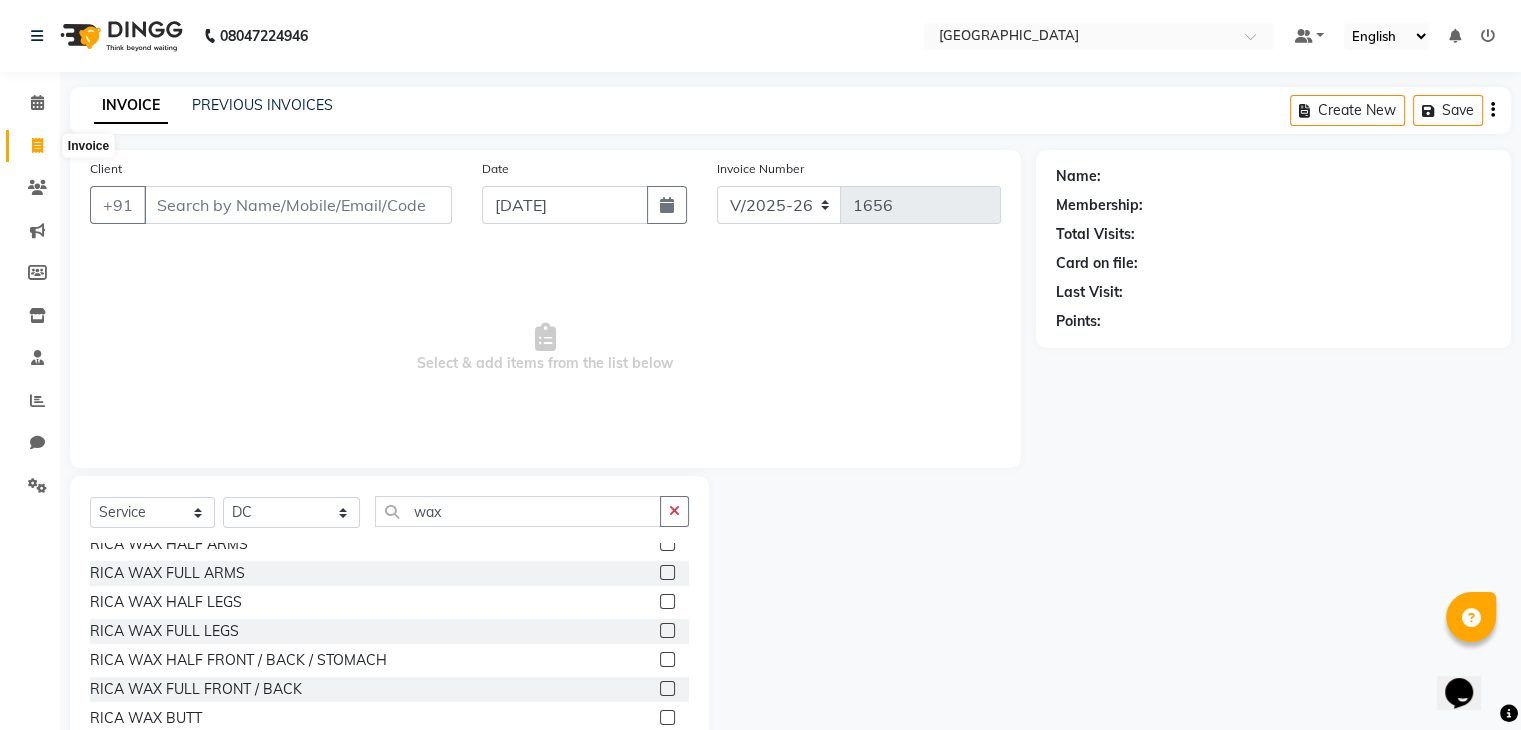 click 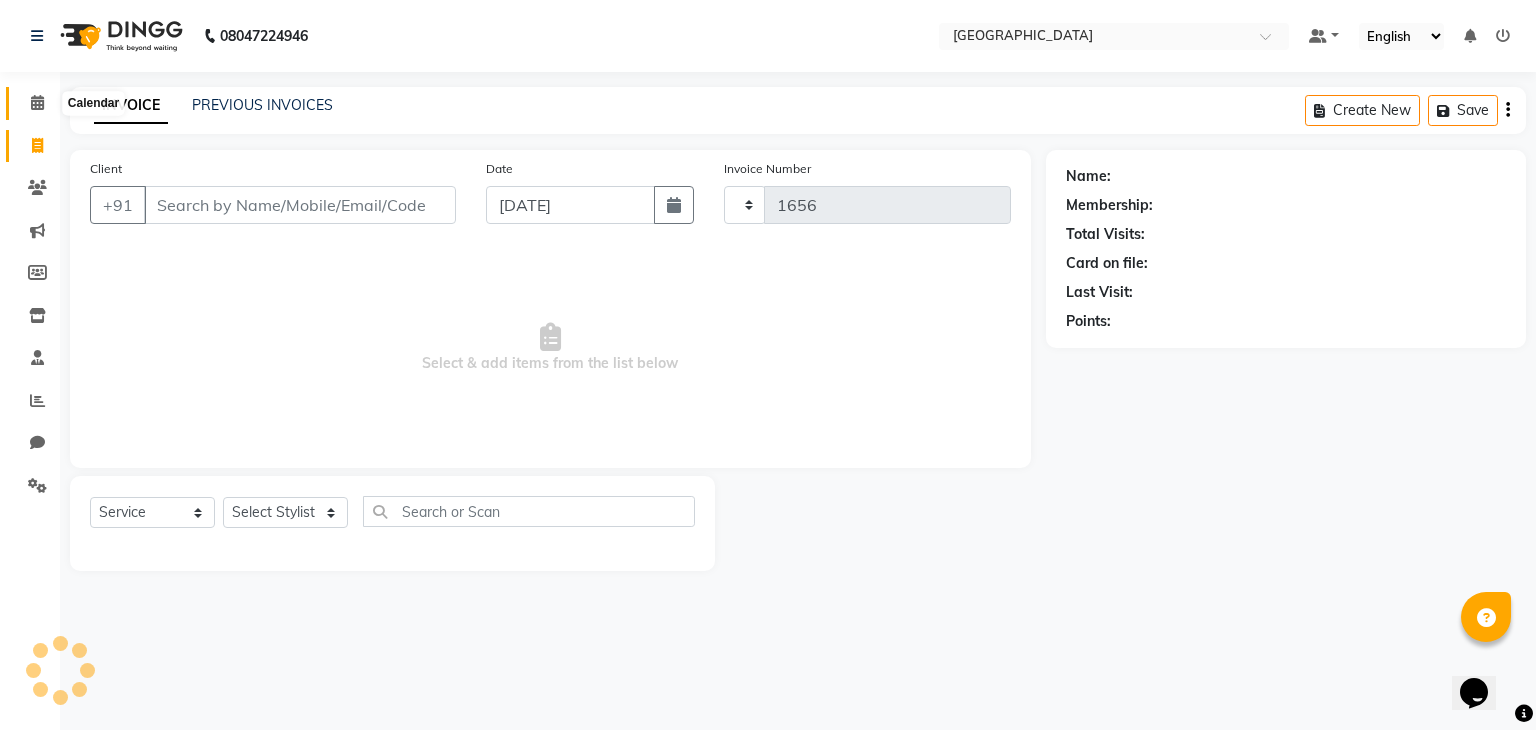 drag, startPoint x: 44, startPoint y: 97, endPoint x: 61, endPoint y: 97, distance: 17 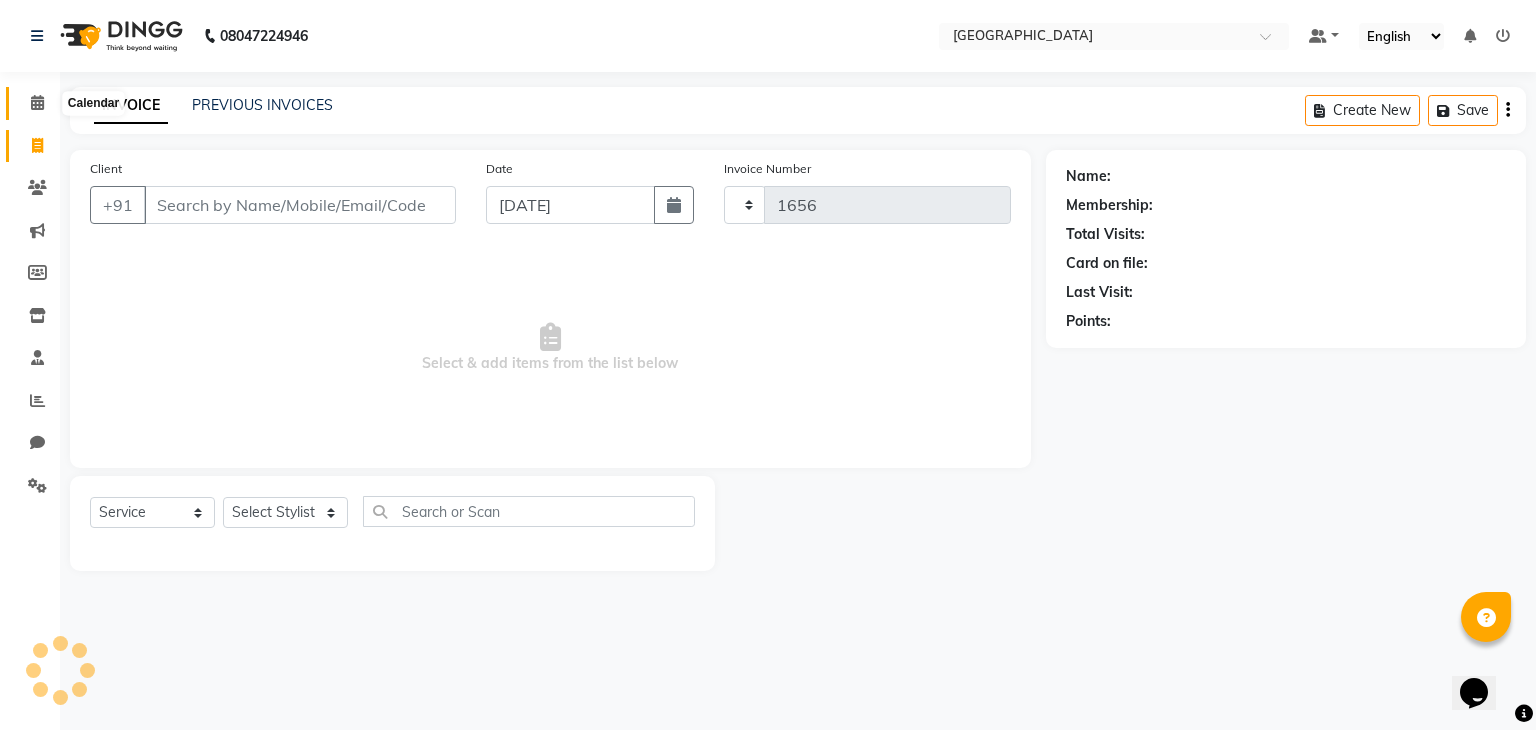 click 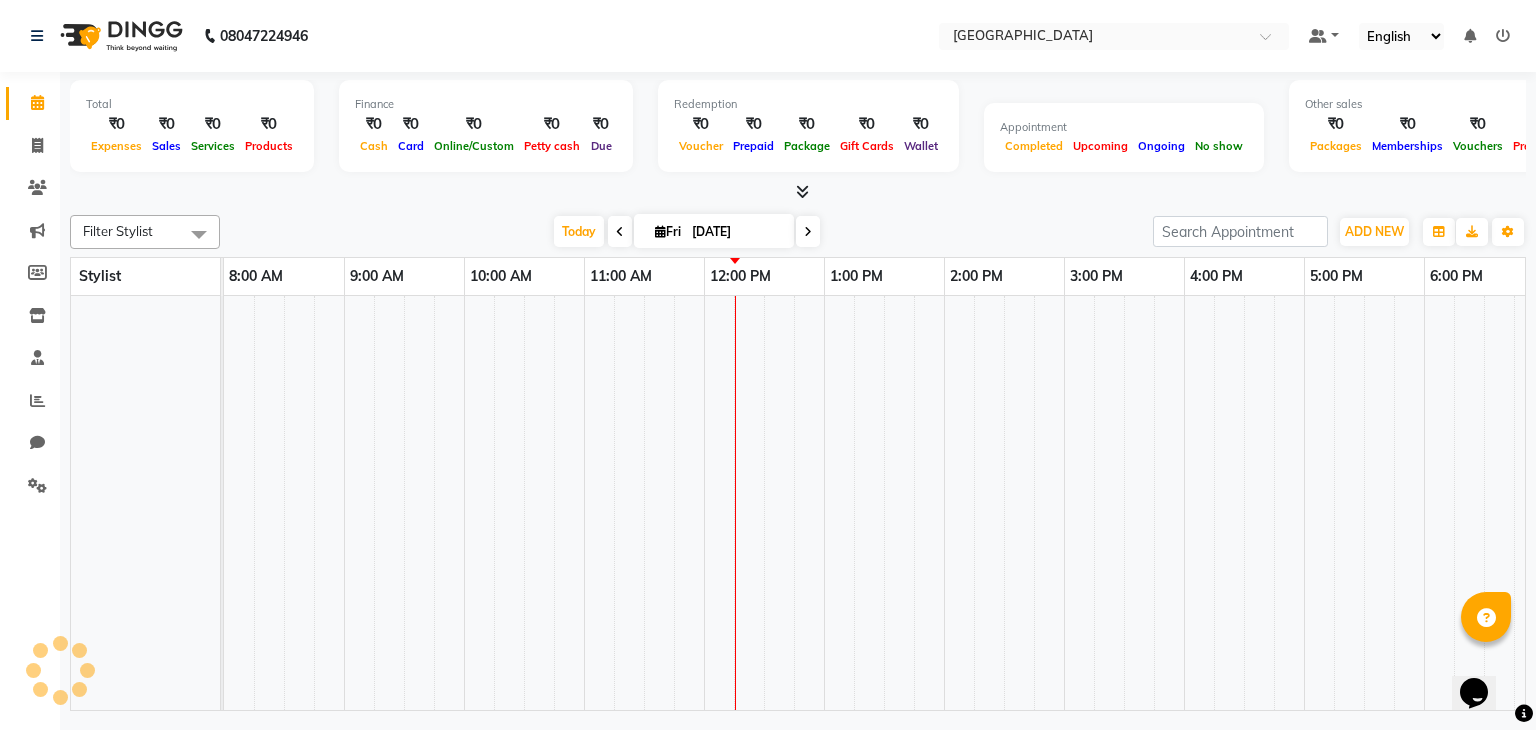 scroll, scrollTop: 0, scrollLeft: 360, axis: horizontal 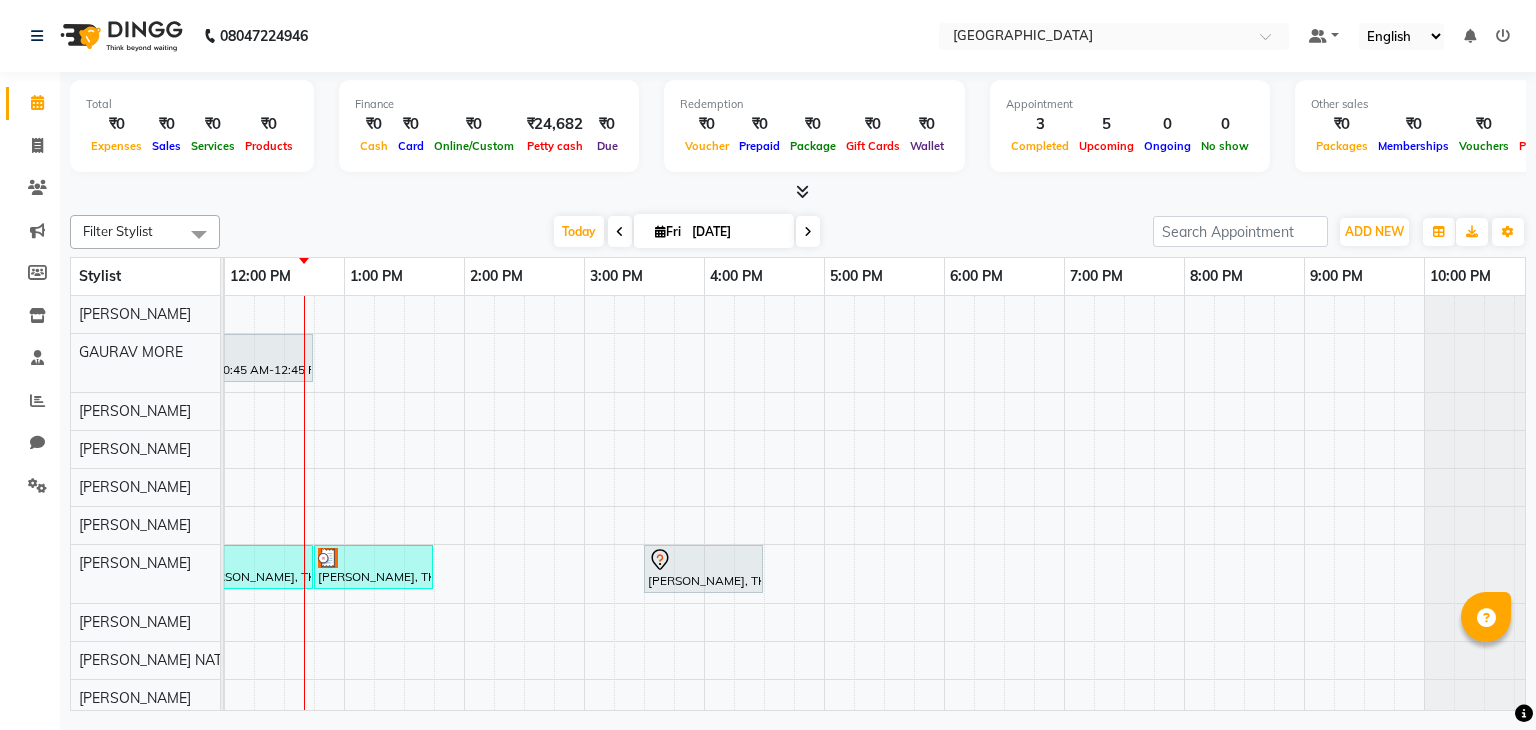 click on "Staff" 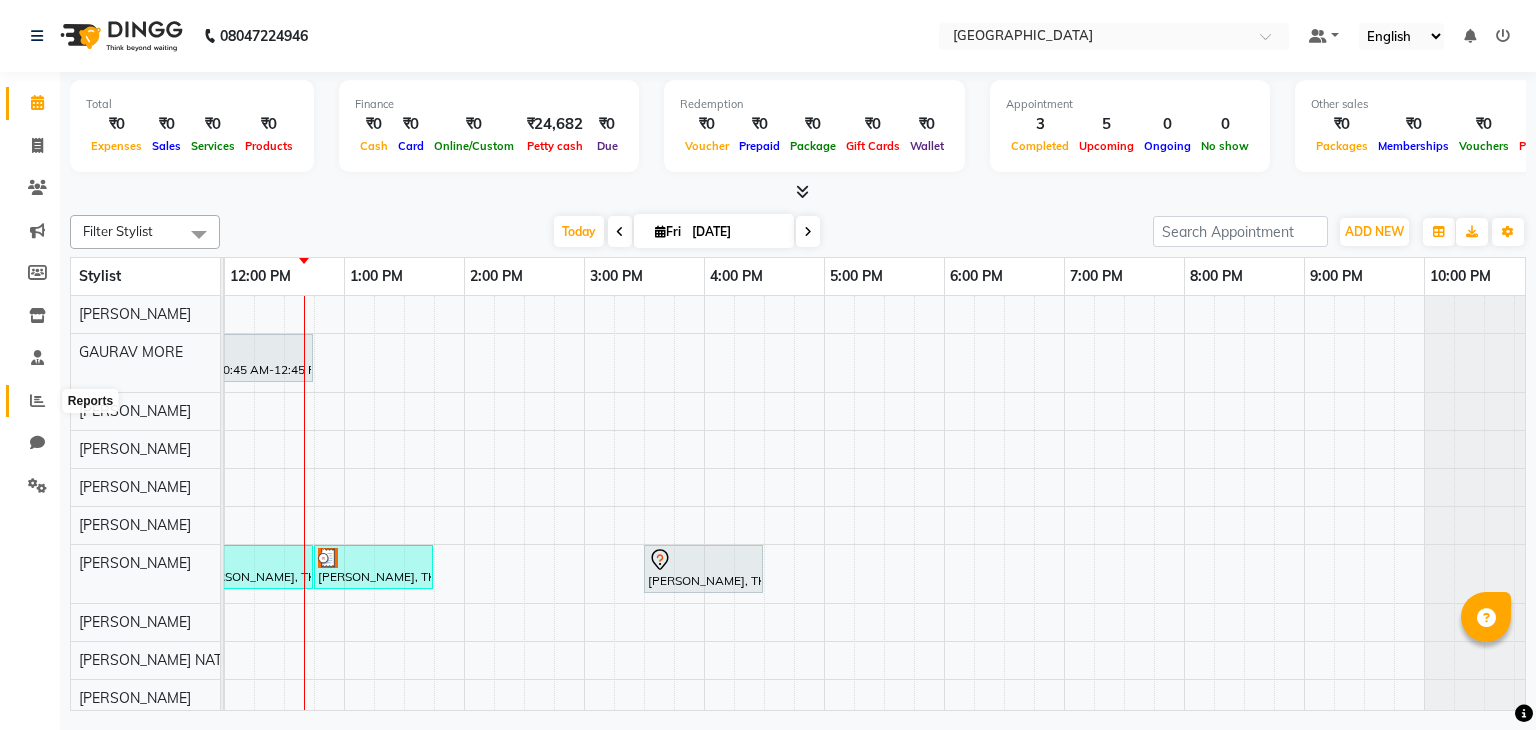 click 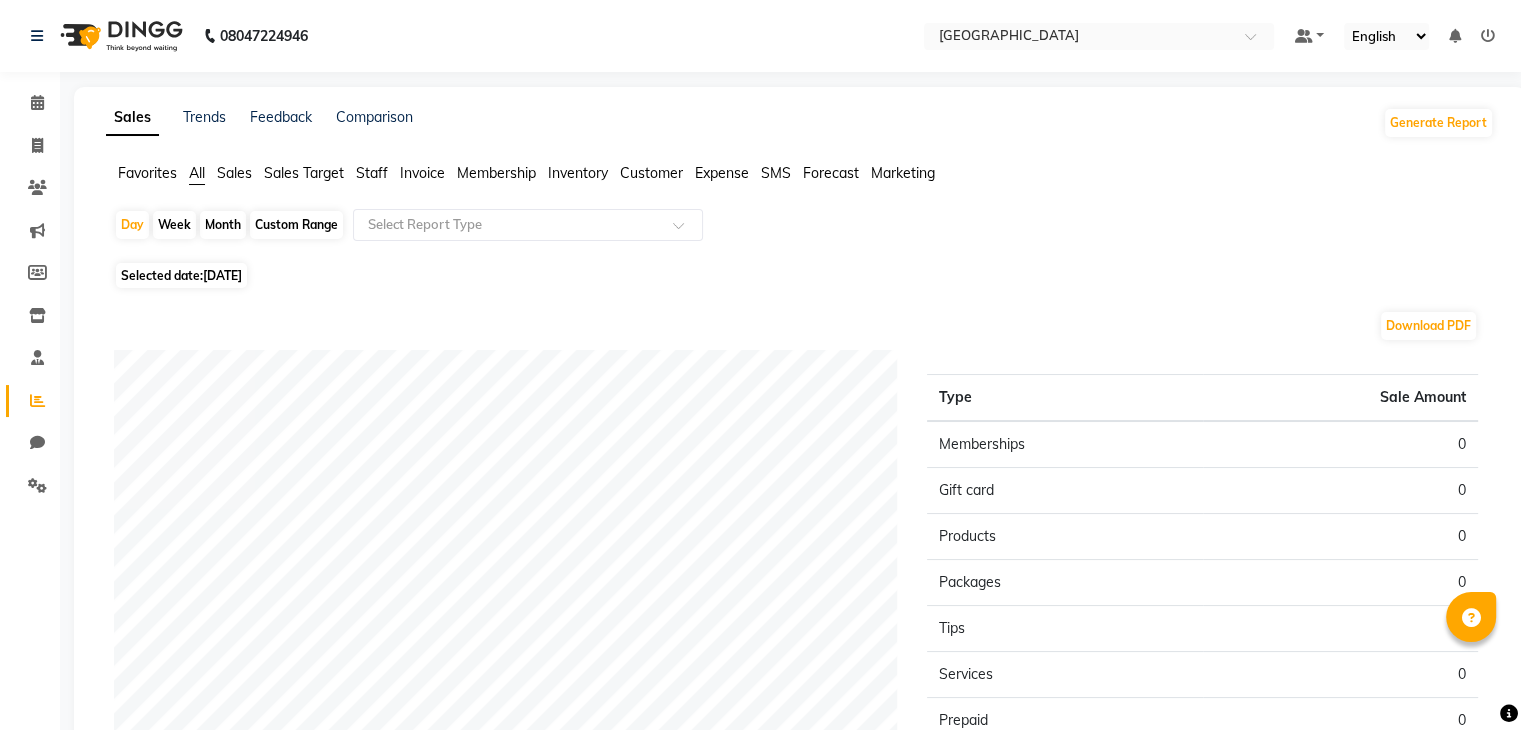 click on "Sales Trends Feedback Comparison Generate Report Favorites All Sales Sales Target Staff Invoice Membership Inventory Customer Expense SMS Forecast Marketing  Day   Week   Month   Custom Range  Select Report Type Selected date:  [DATE]  Download PDF Sales summary Type Sale Amount Memberships 0 Gift card 0 Products 0 Packages 0 Tips 0 Services 0 Prepaid 0 Vouchers 0 Fee 0 Total 0 ★ Mark as Favorite  Choose how you'd like to save "" report to favorites  Save to Personal Favorites:   Only you can see this report in your favorites tab. Share with Organization:   Everyone in your organization can see this report in their favorites tab.  Save to Favorites" 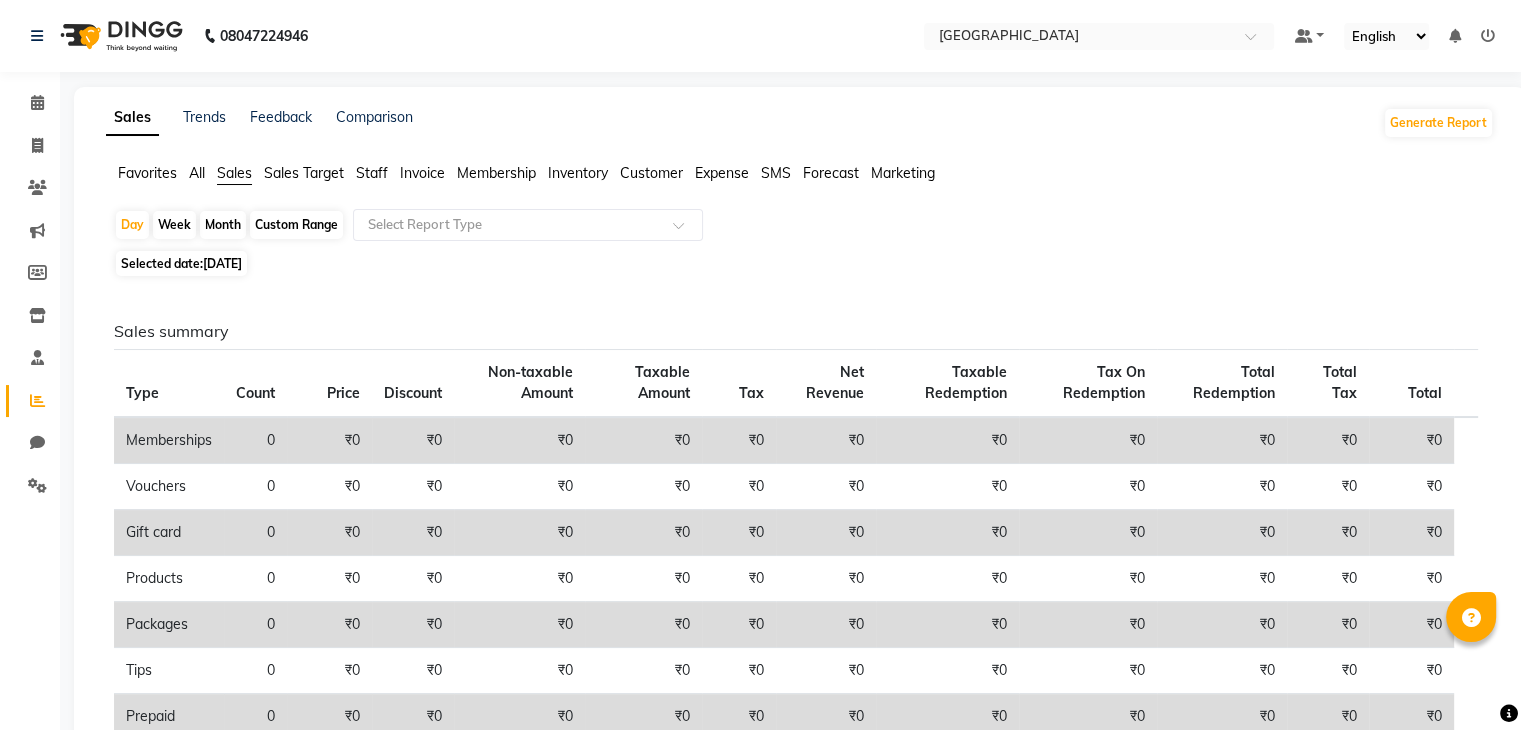 click on "Sales Target" 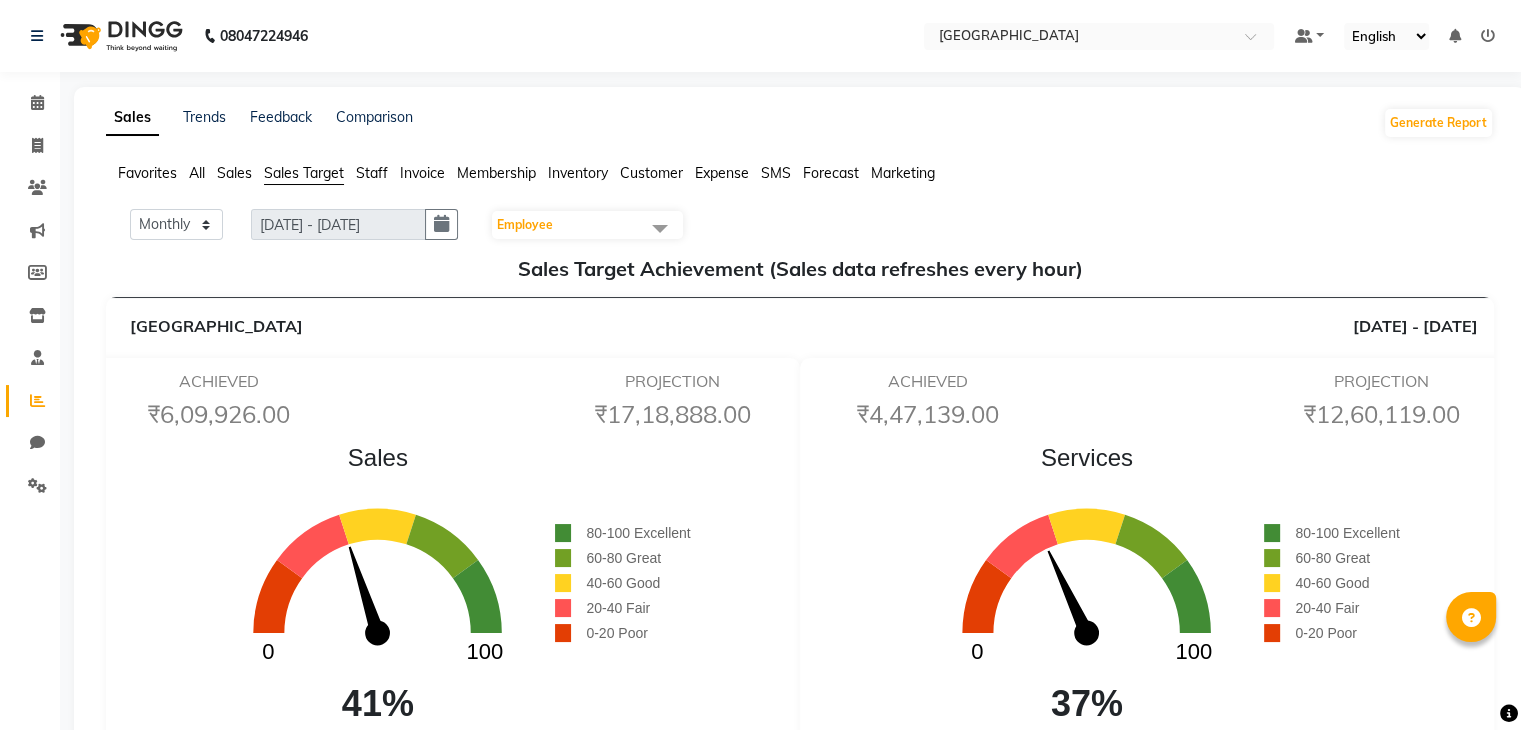 click on "Favorites All Sales Sales Target Staff Invoice Membership Inventory Customer Expense SMS Forecast Marketing" 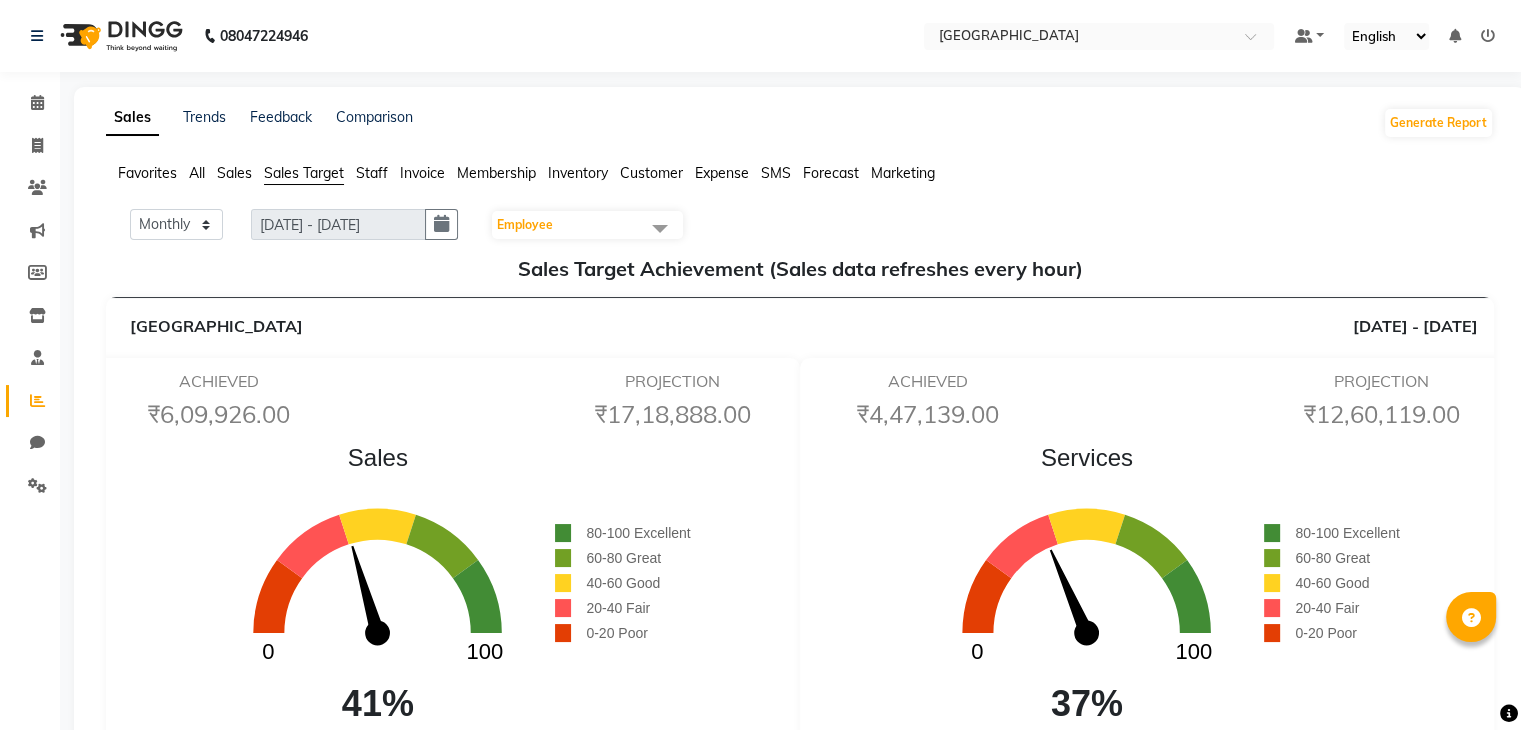 click on "Favorites All Sales Sales Target Staff Invoice Membership Inventory Customer Expense SMS Forecast Marketing" 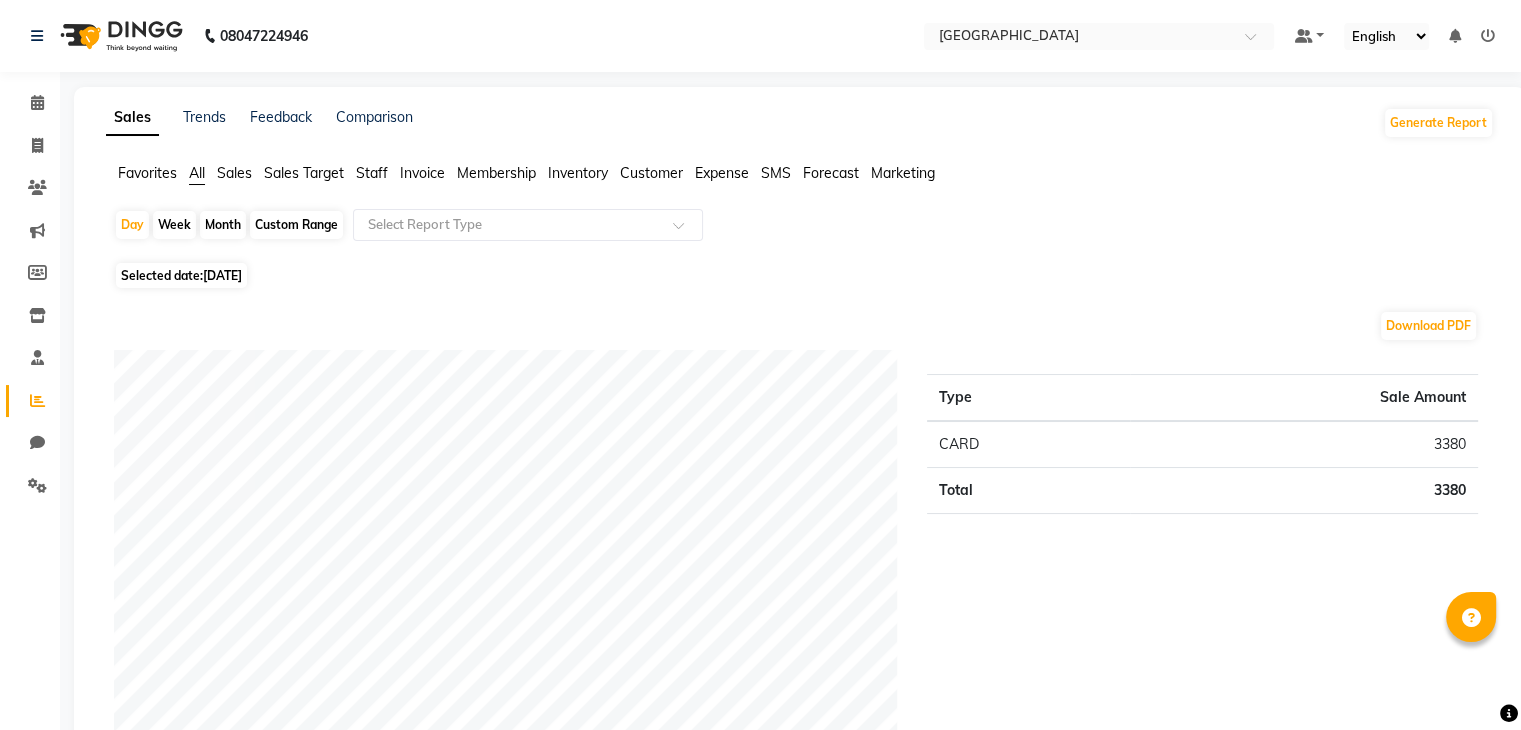 click on "Selected date:  [DATE]" 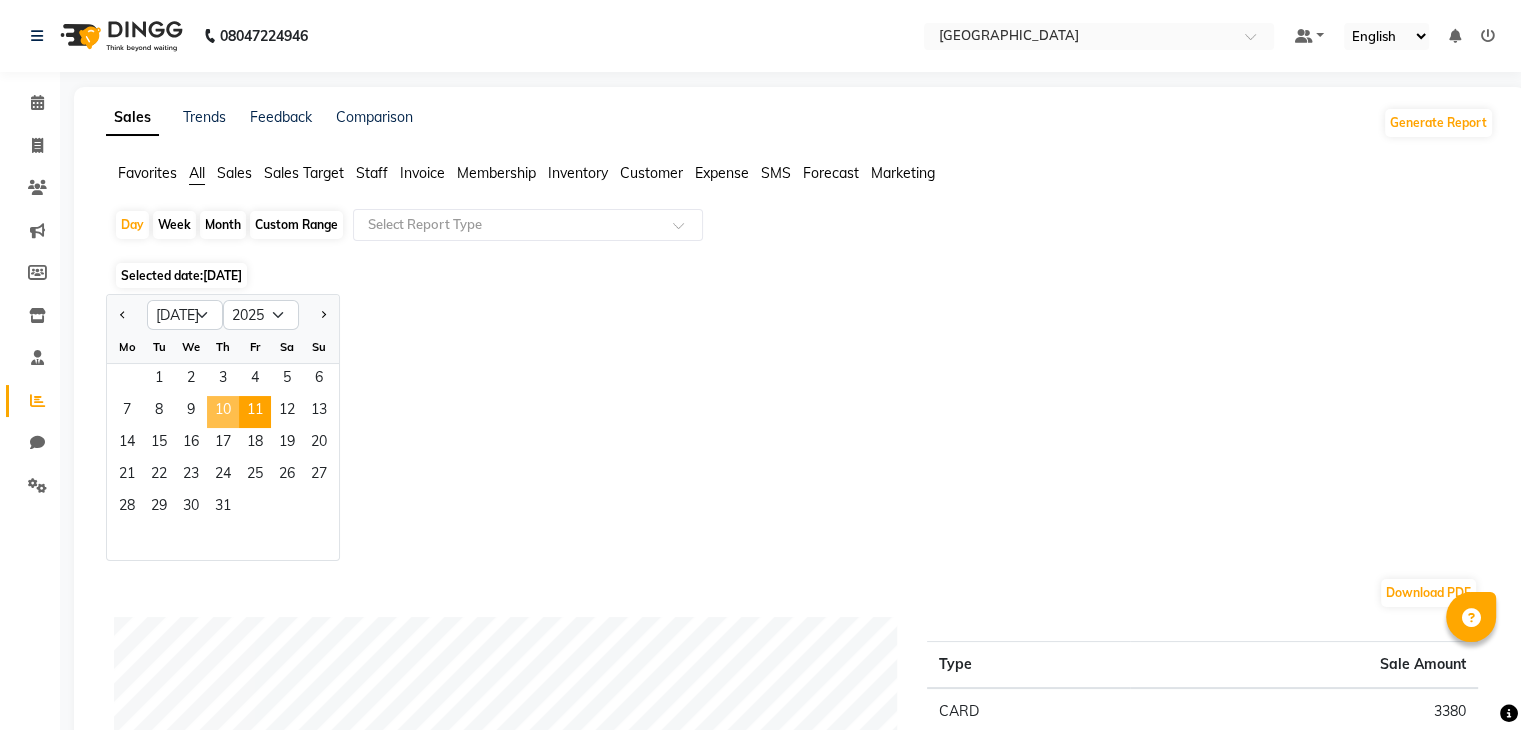 click on "10" 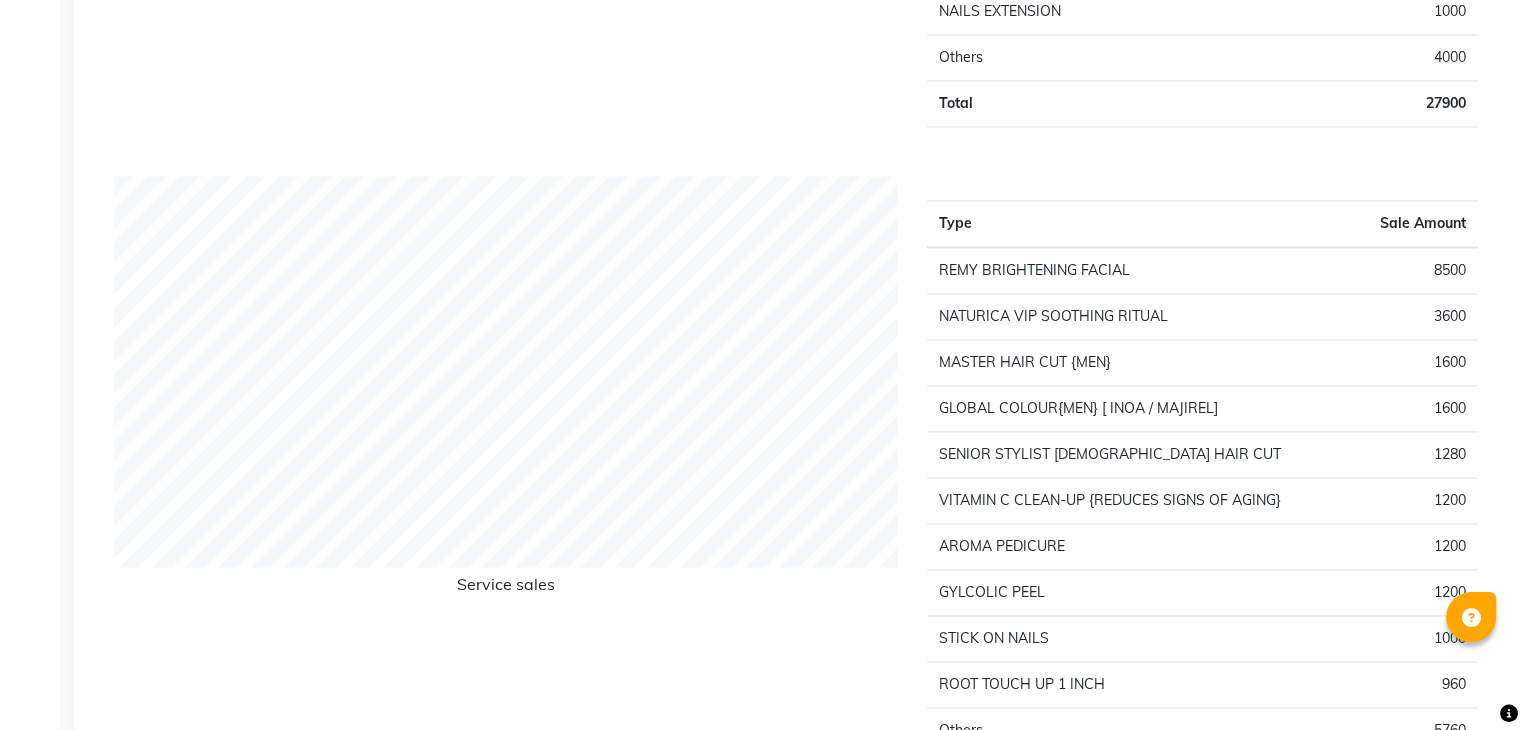 scroll, scrollTop: 2994, scrollLeft: 0, axis: vertical 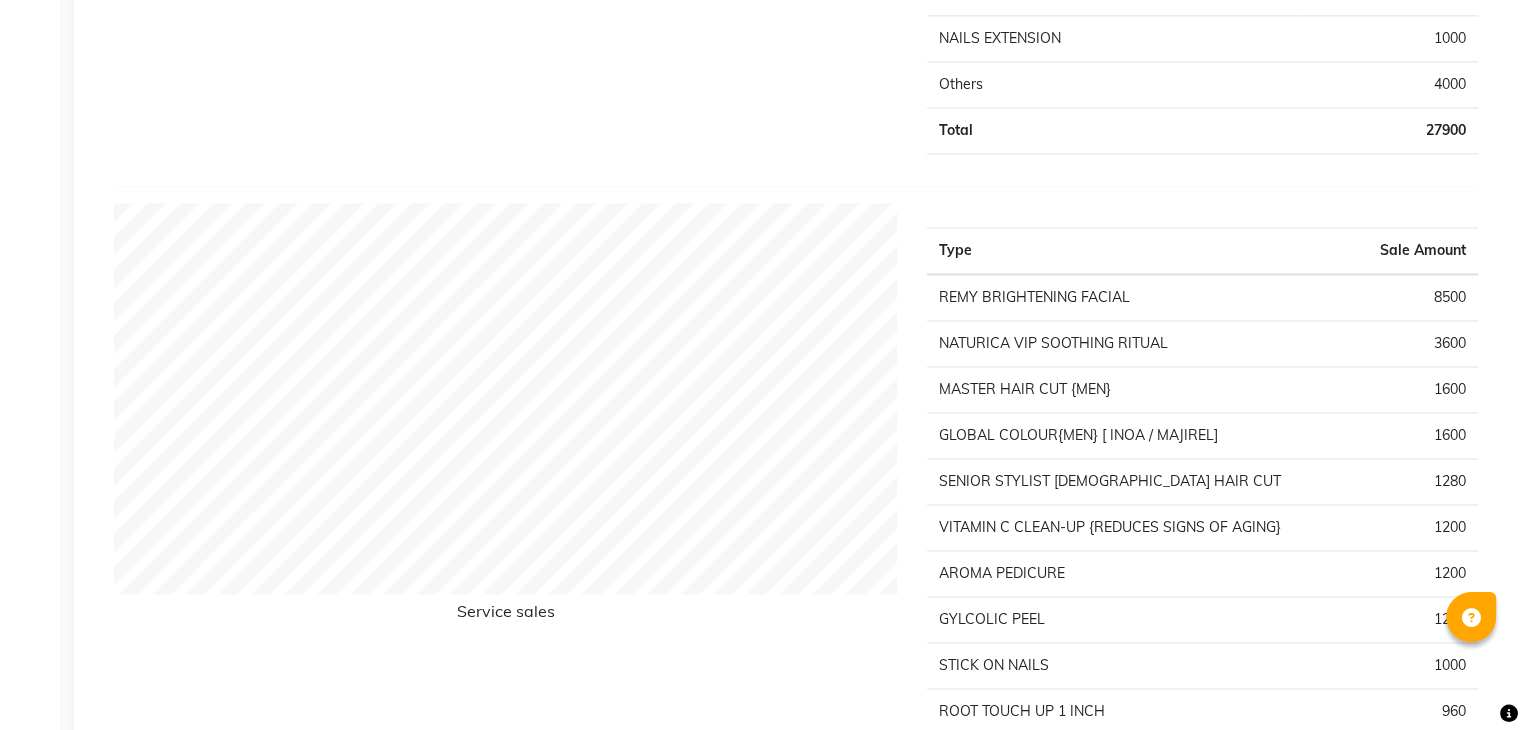 drag, startPoint x: 624, startPoint y: 178, endPoint x: 600, endPoint y: 179, distance: 24.020824 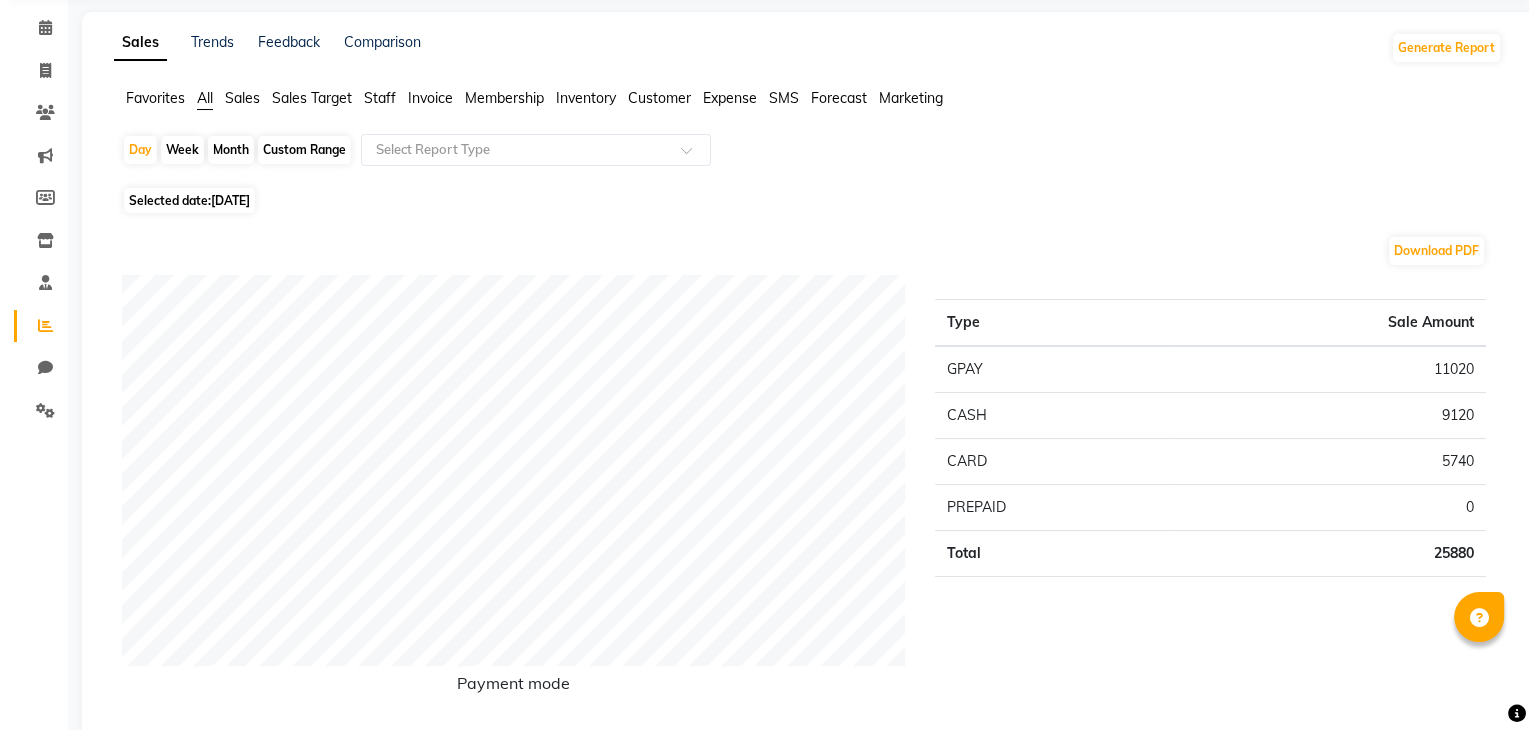 scroll, scrollTop: 0, scrollLeft: 0, axis: both 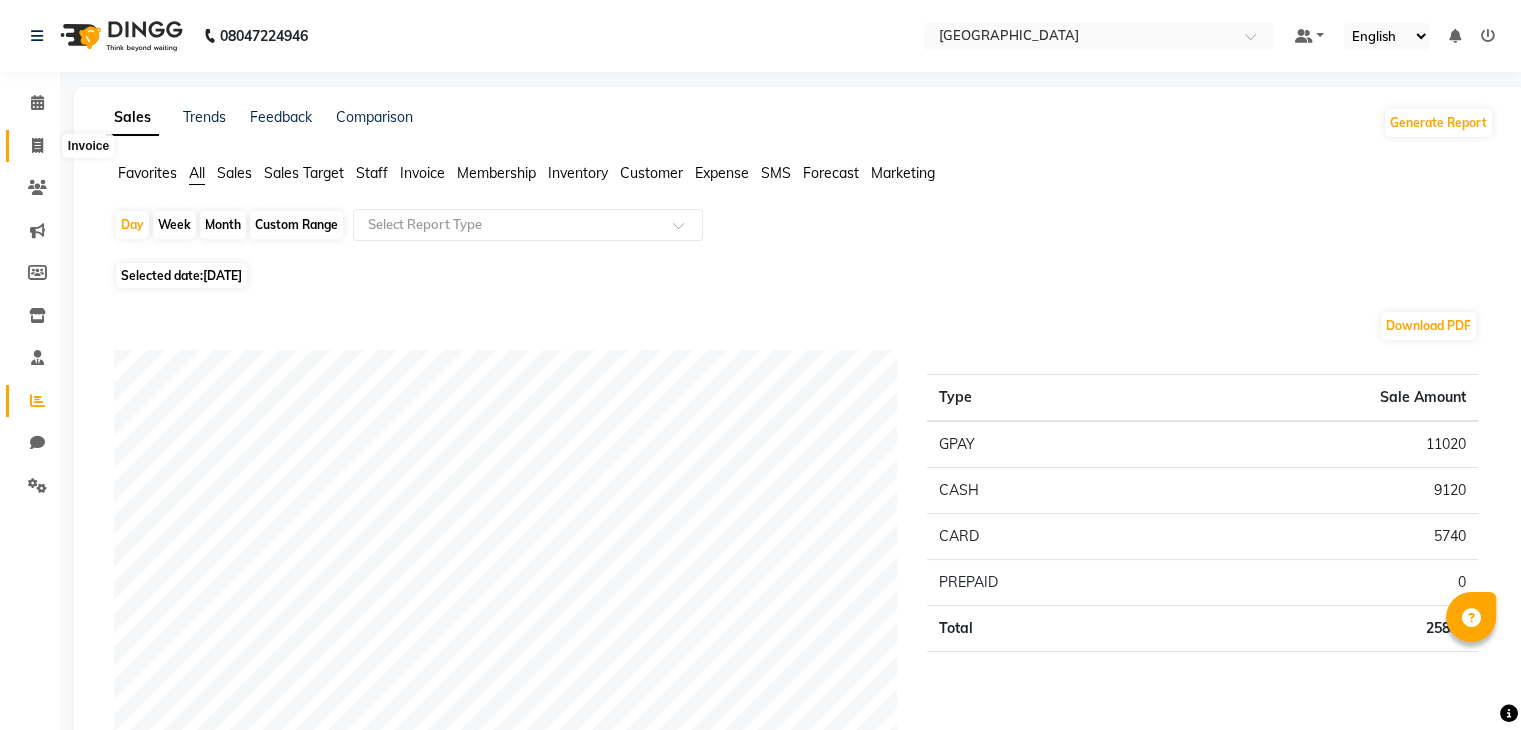 click 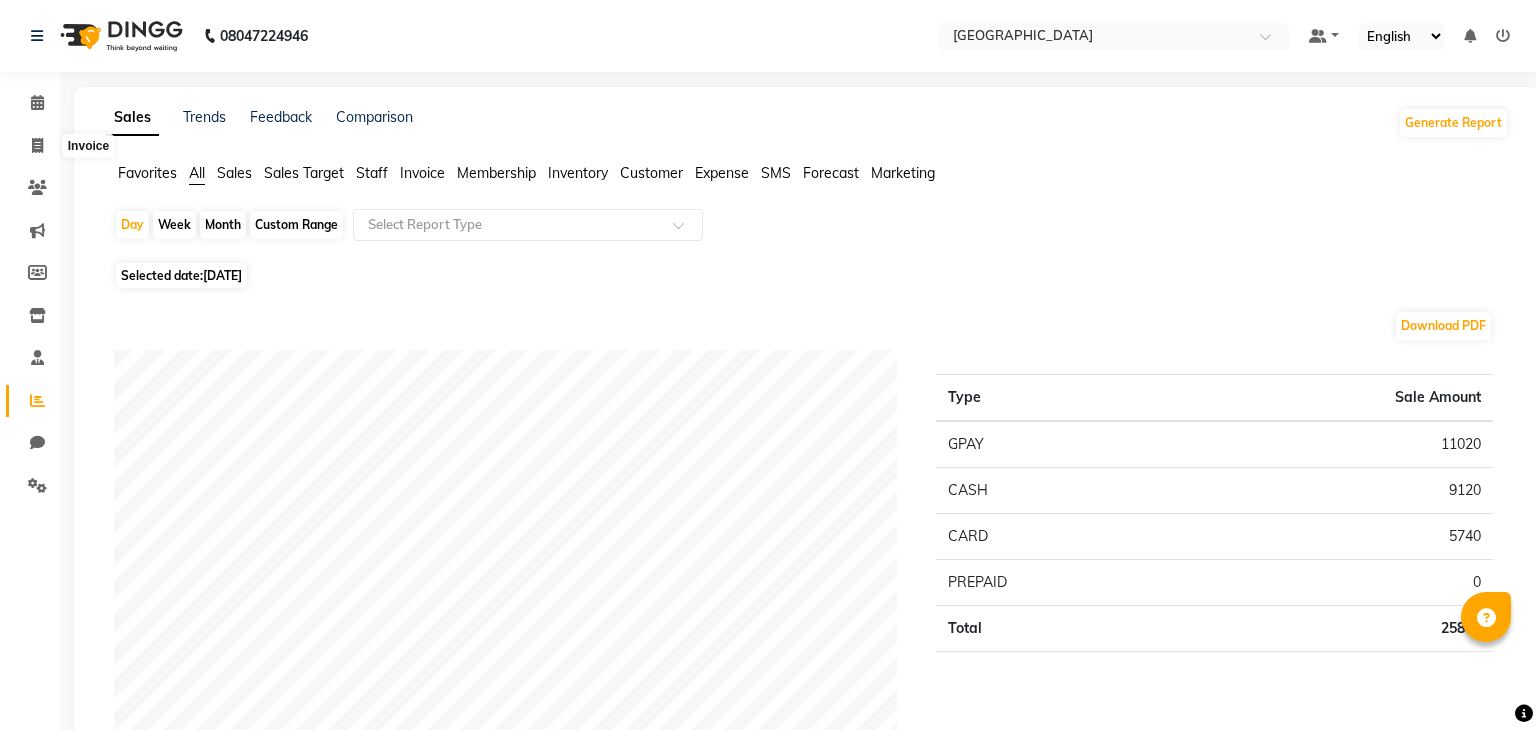 select on "8096" 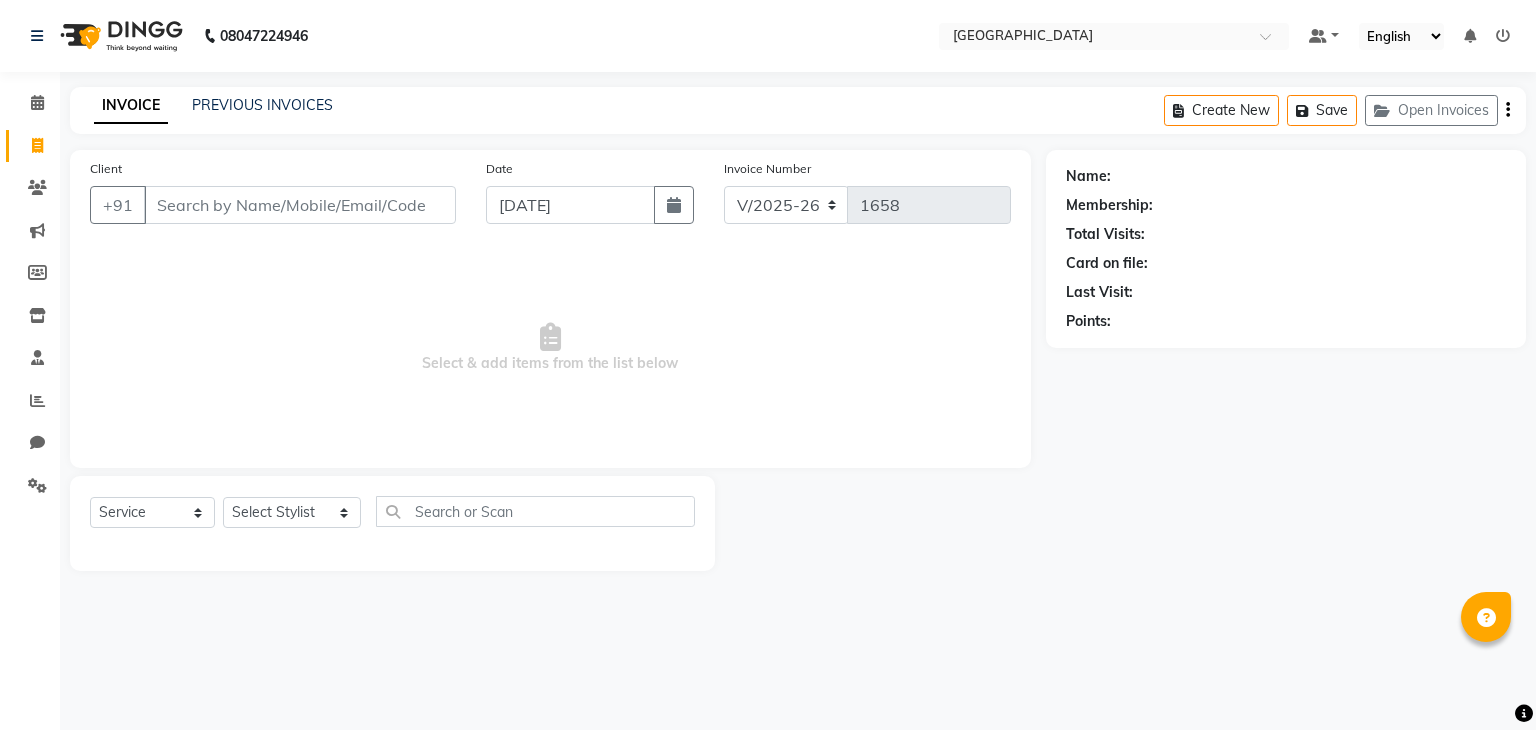 click on "Staff" 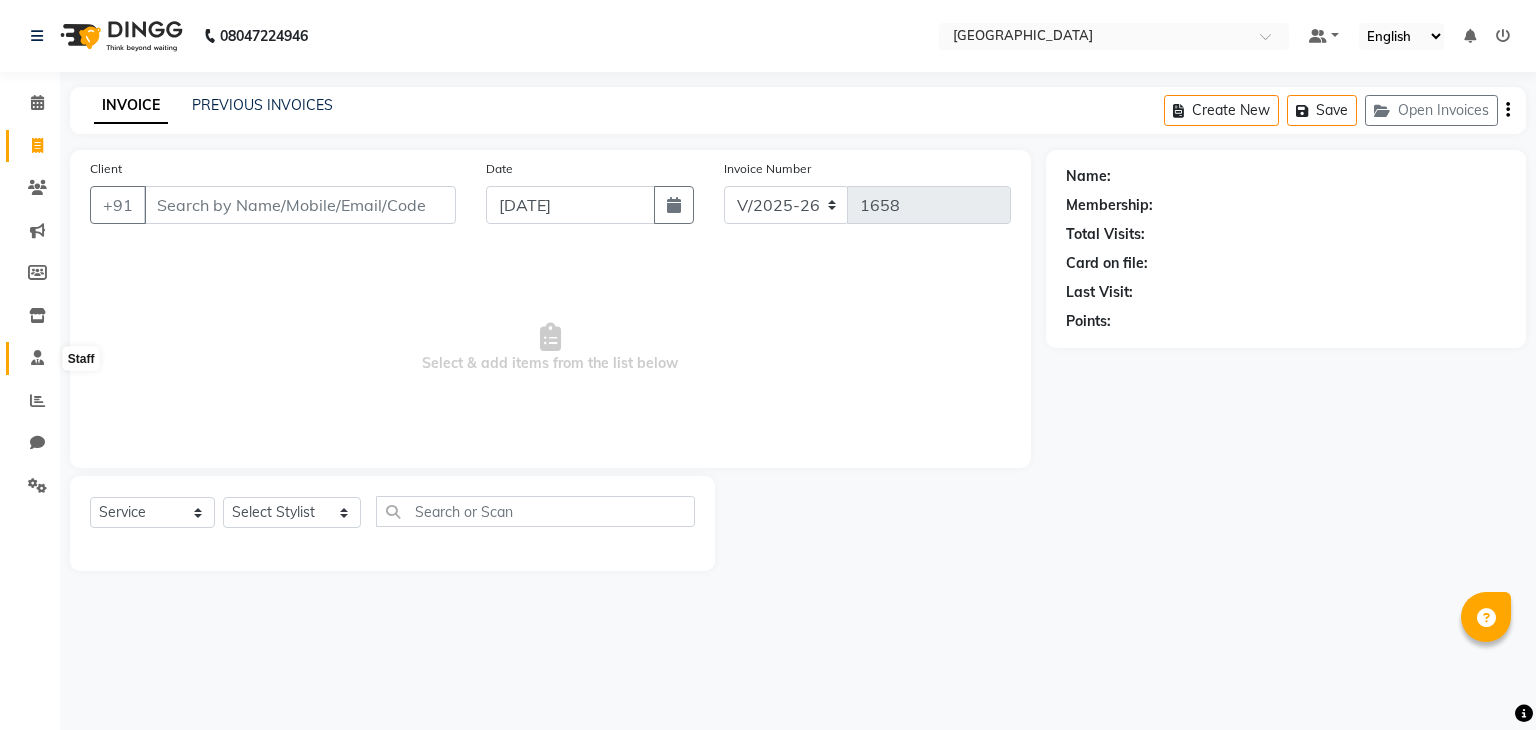 click 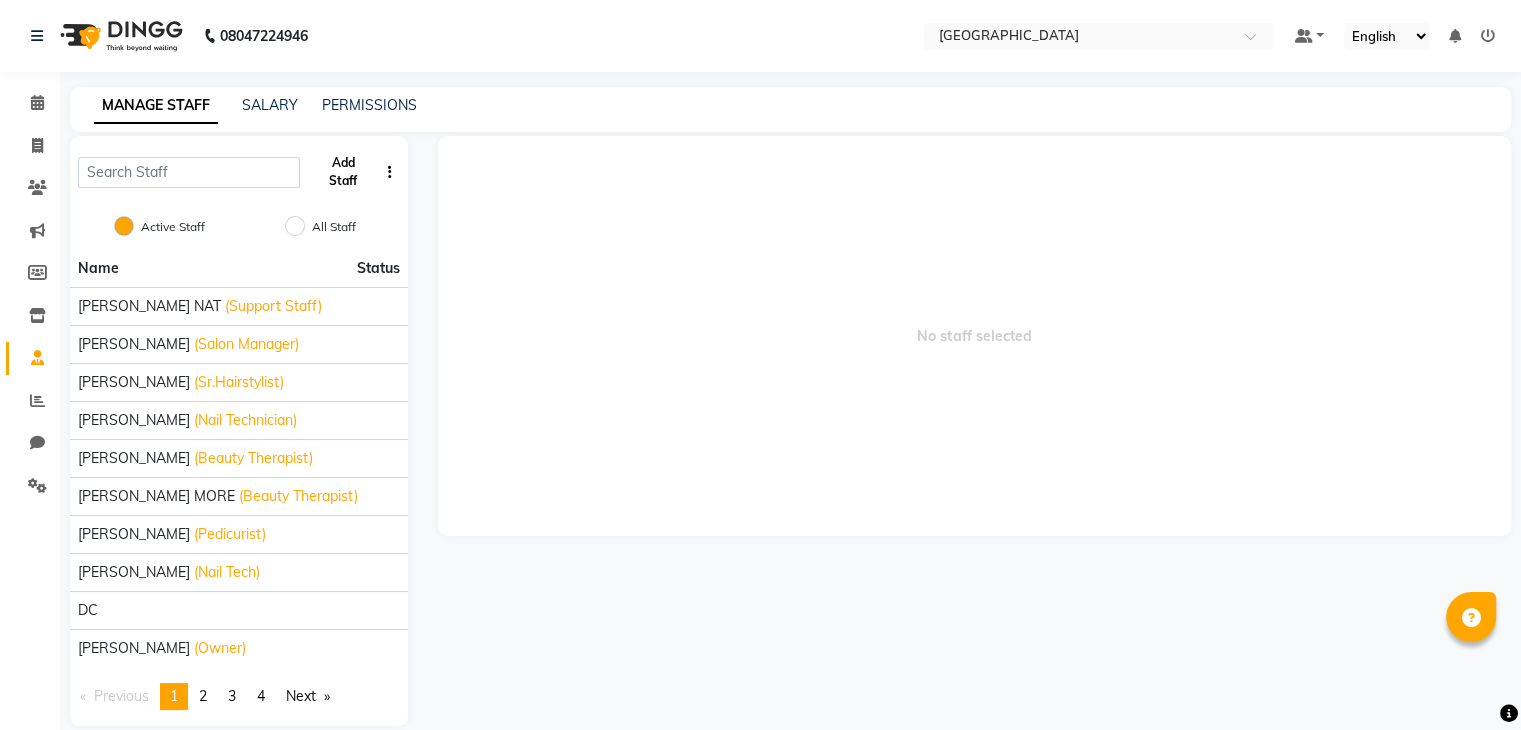 click on "Add Staff" 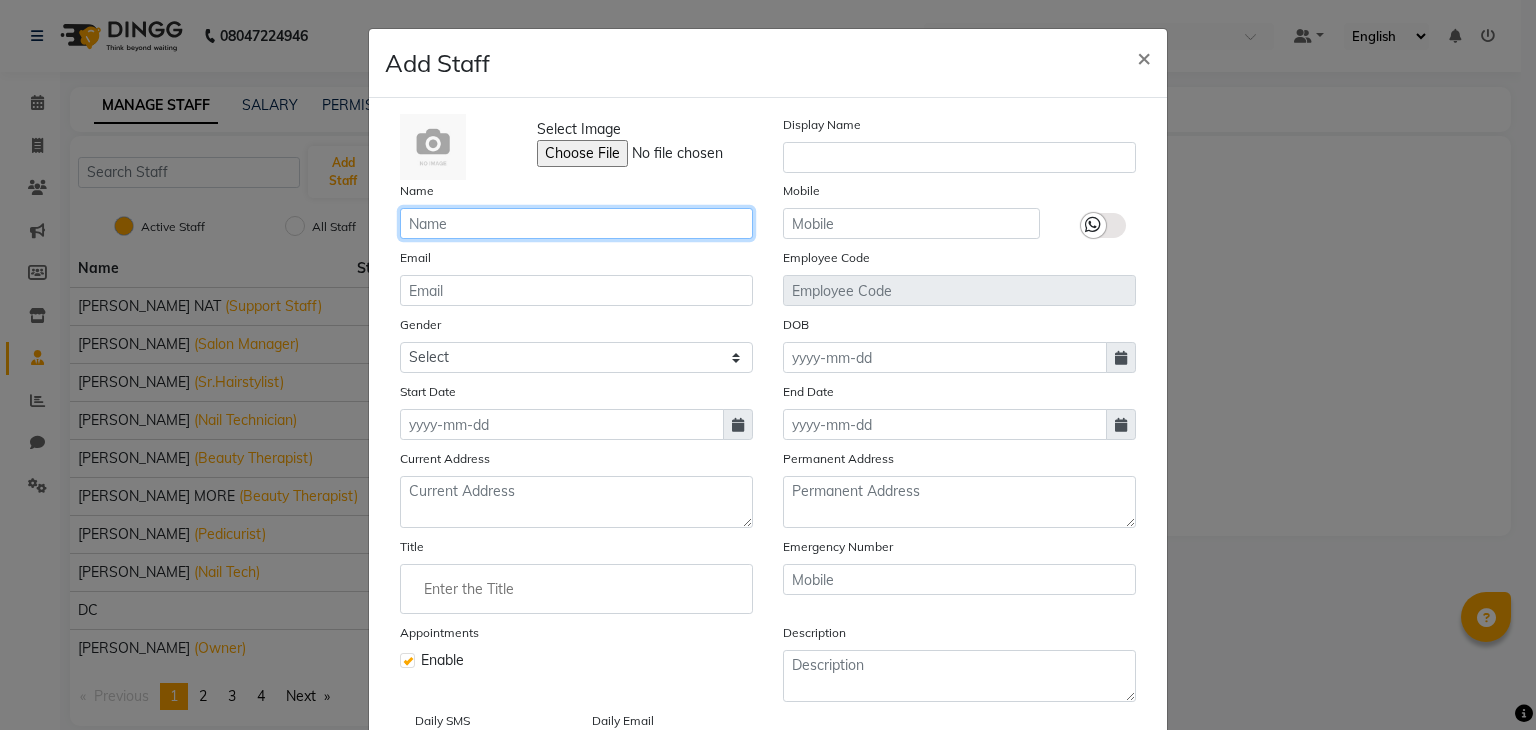 click 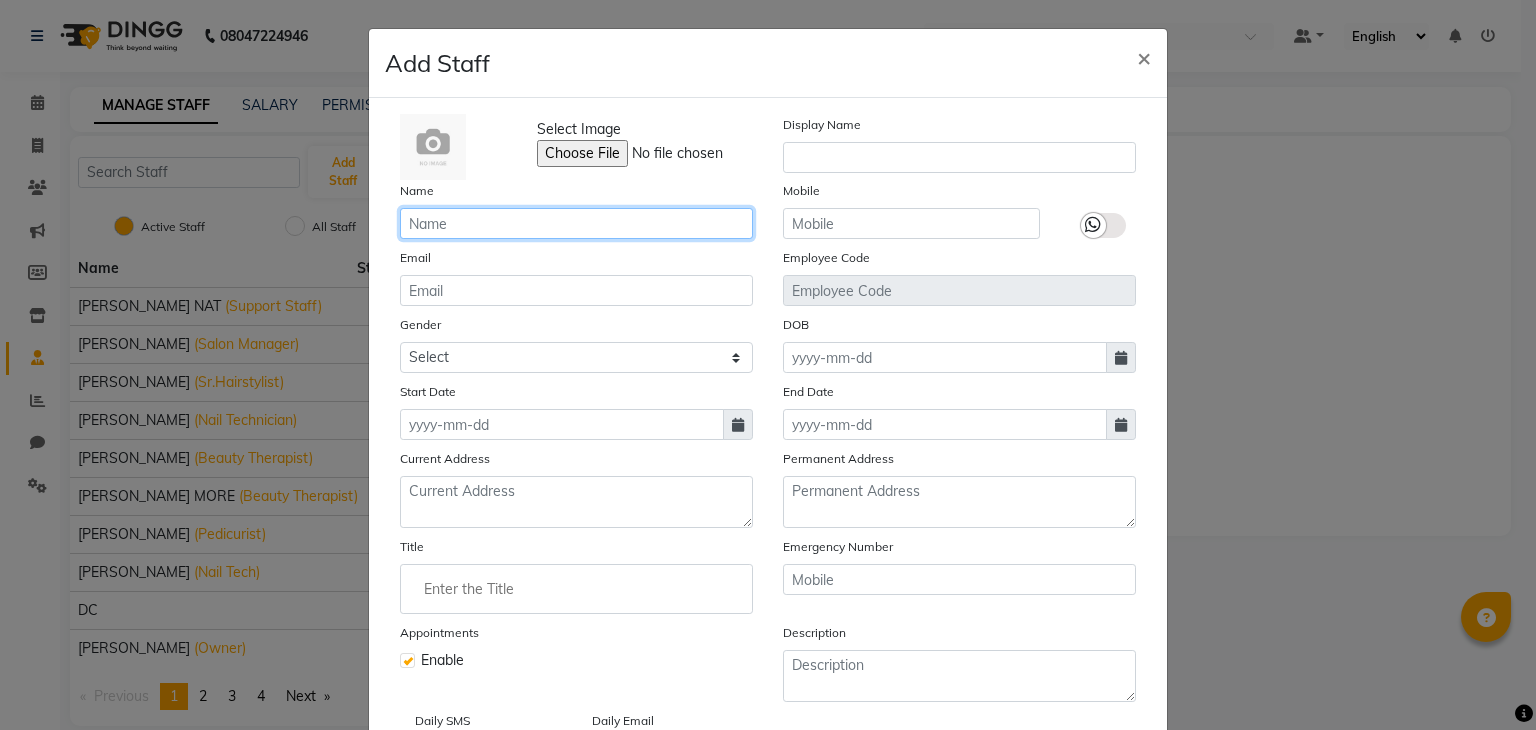 paste on "[PERSON_NAME]" 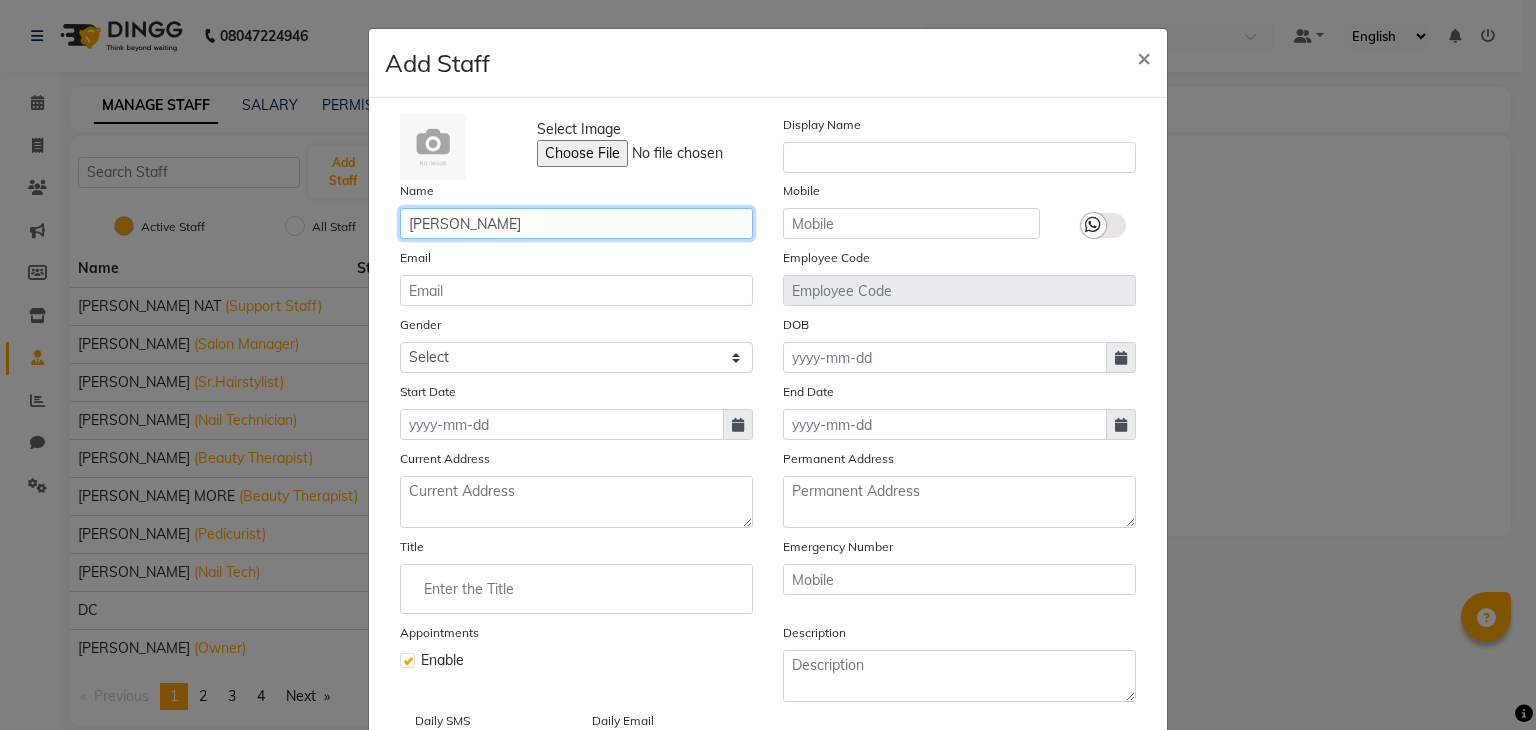 drag, startPoint x: 536, startPoint y: 222, endPoint x: 673, endPoint y: 213, distance: 137.2953 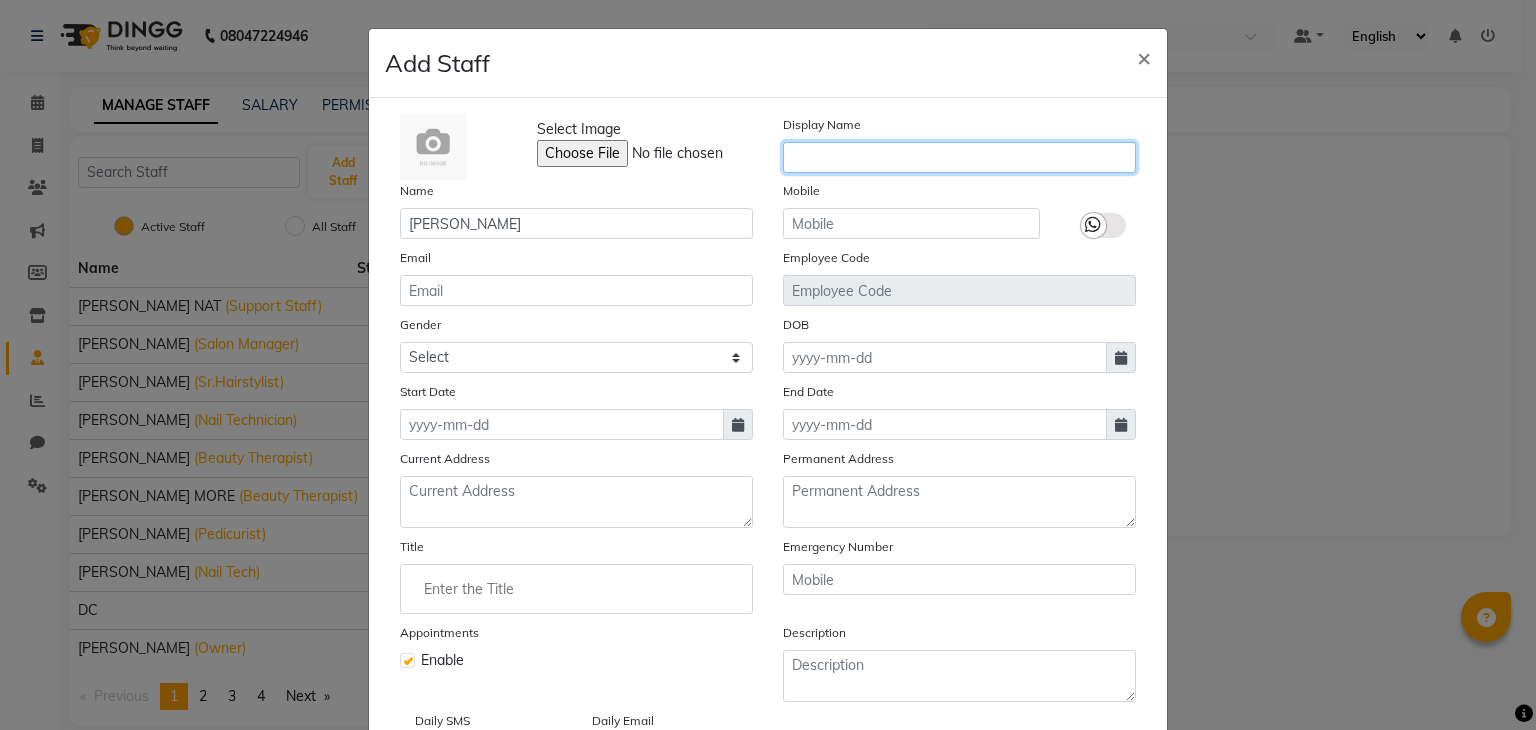 click 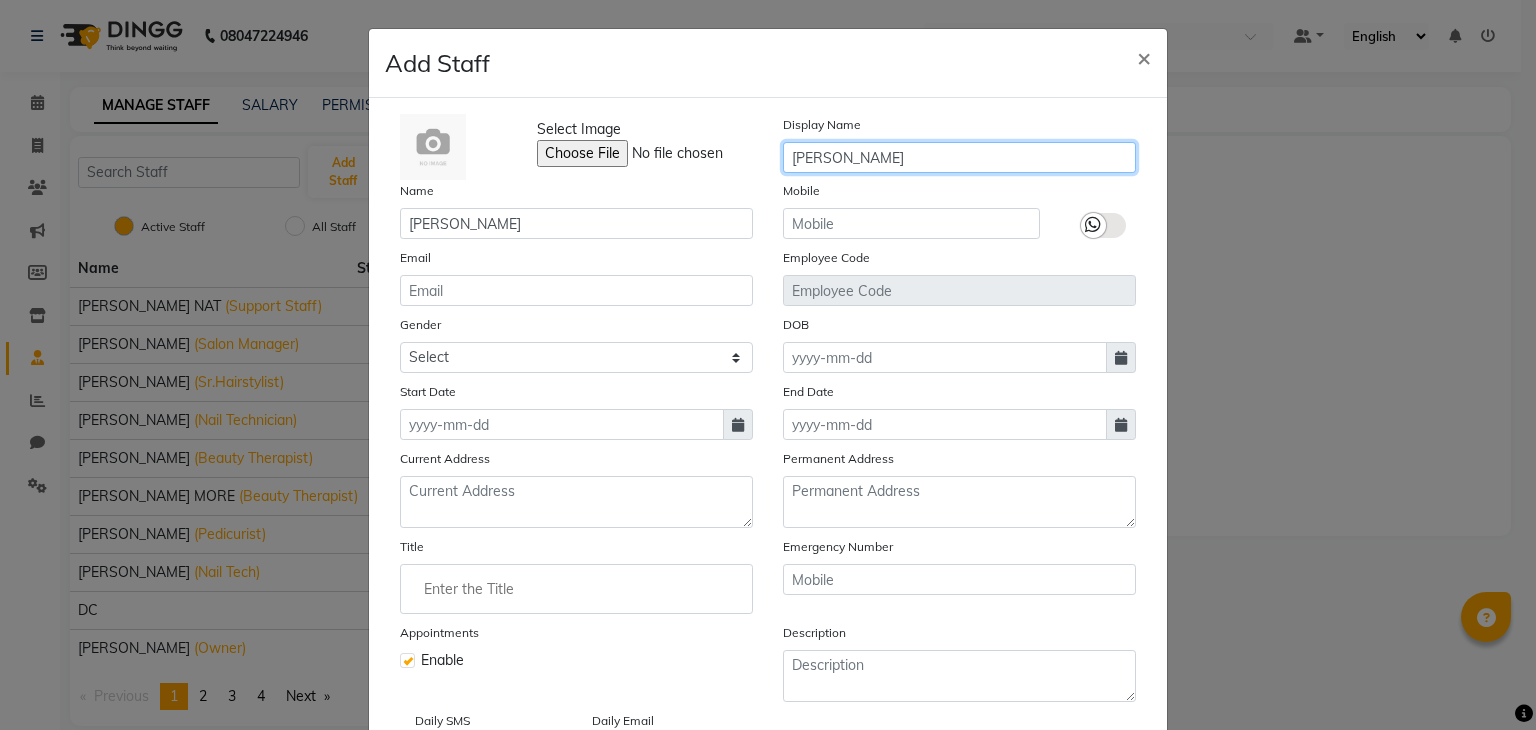 type on "[PERSON_NAME]" 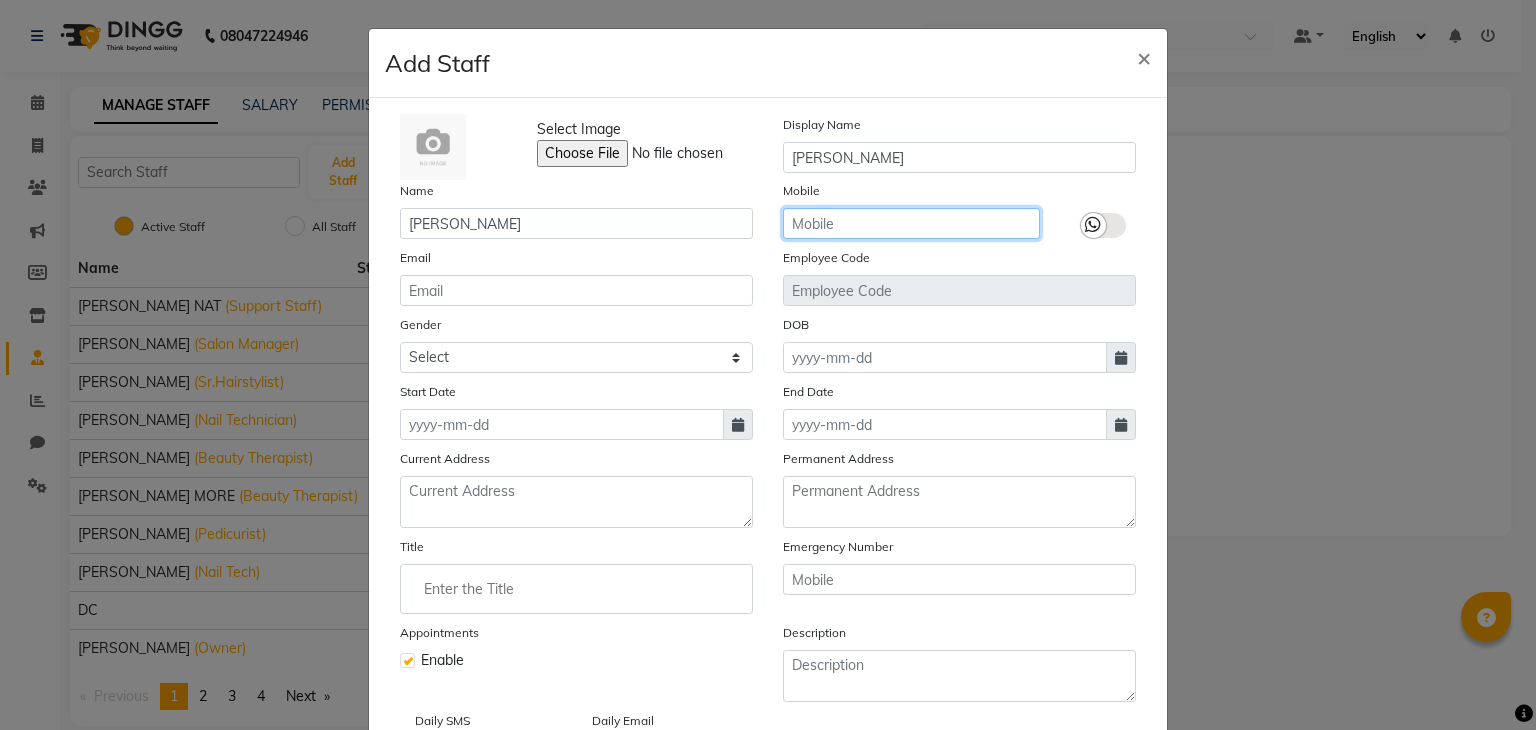 click 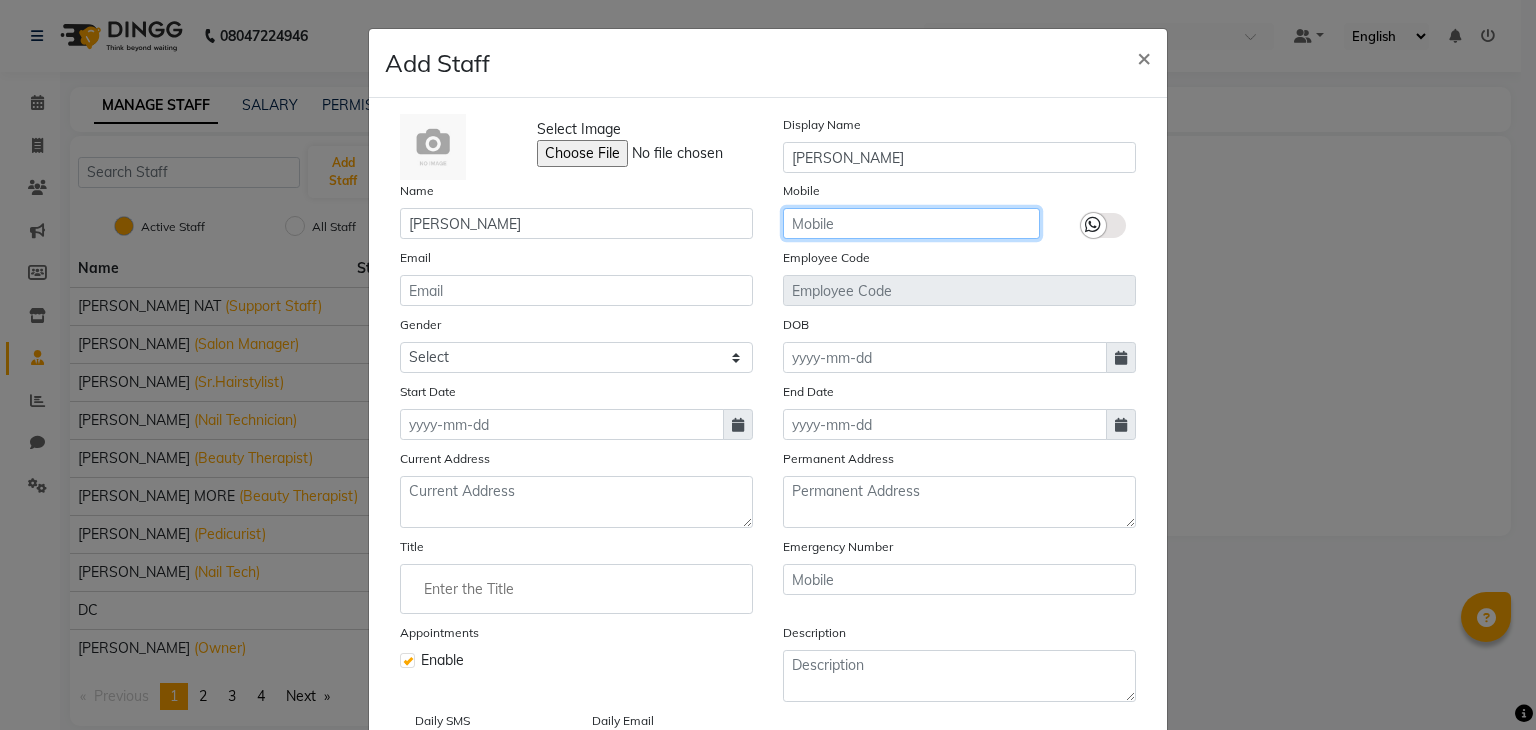 paste on "7977664740" 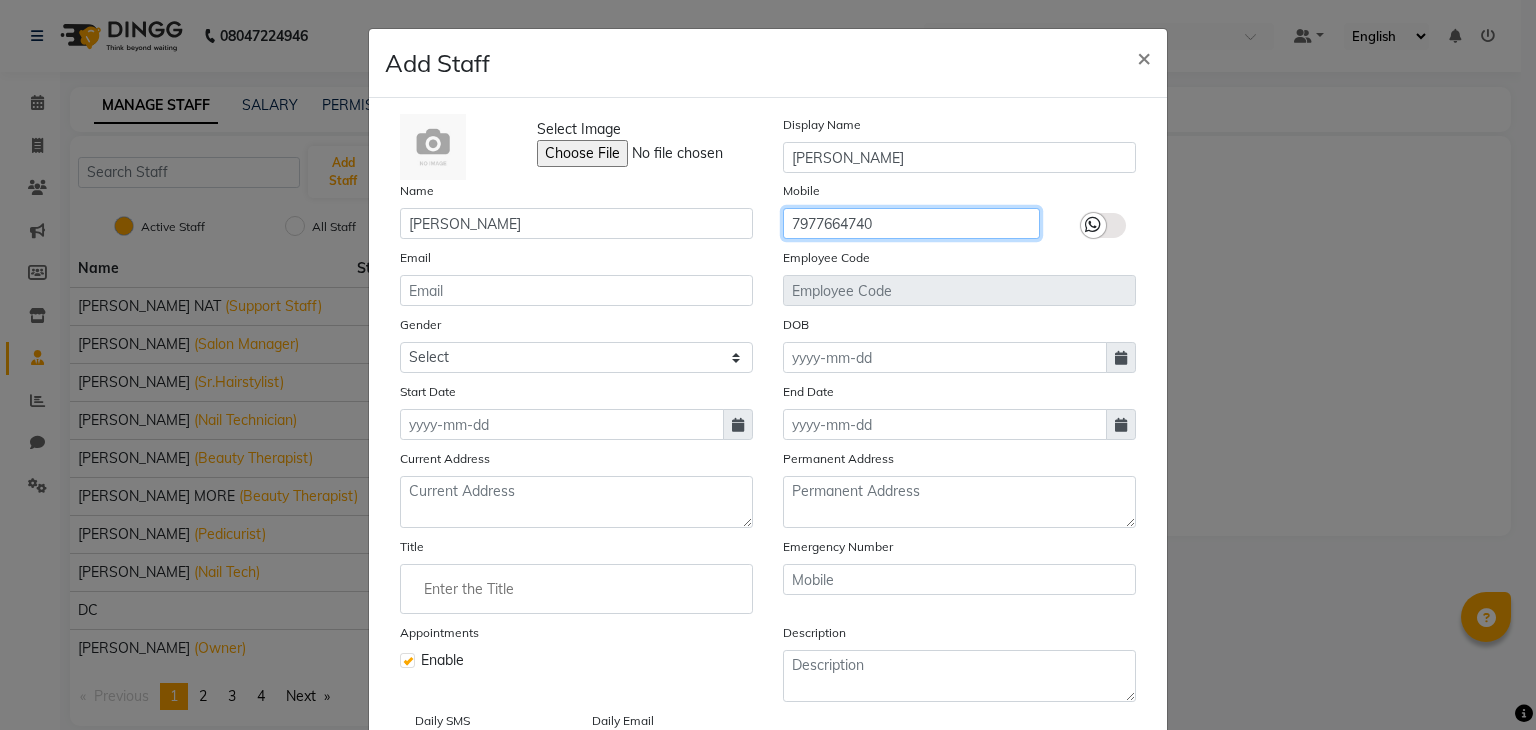 type on "7977664740" 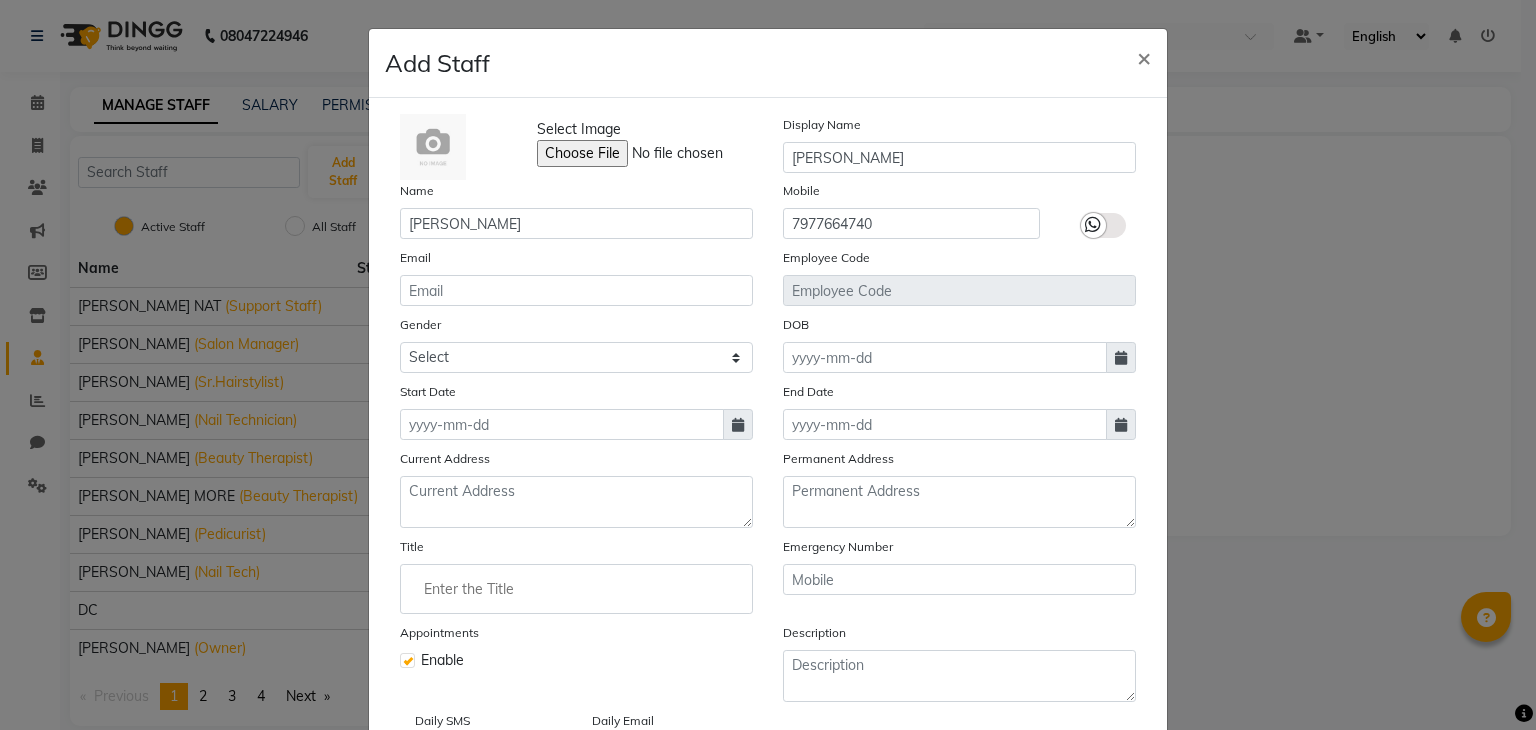 click 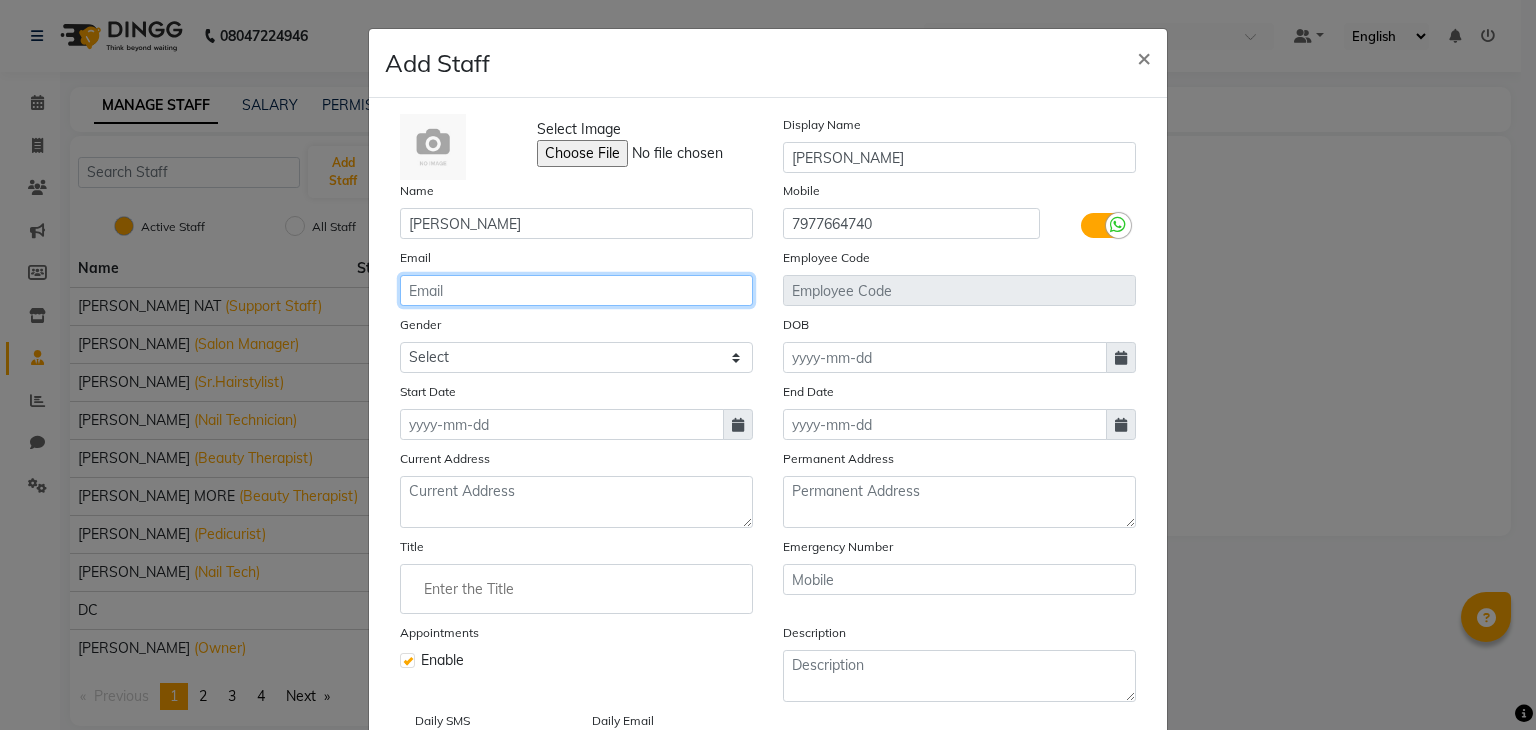click 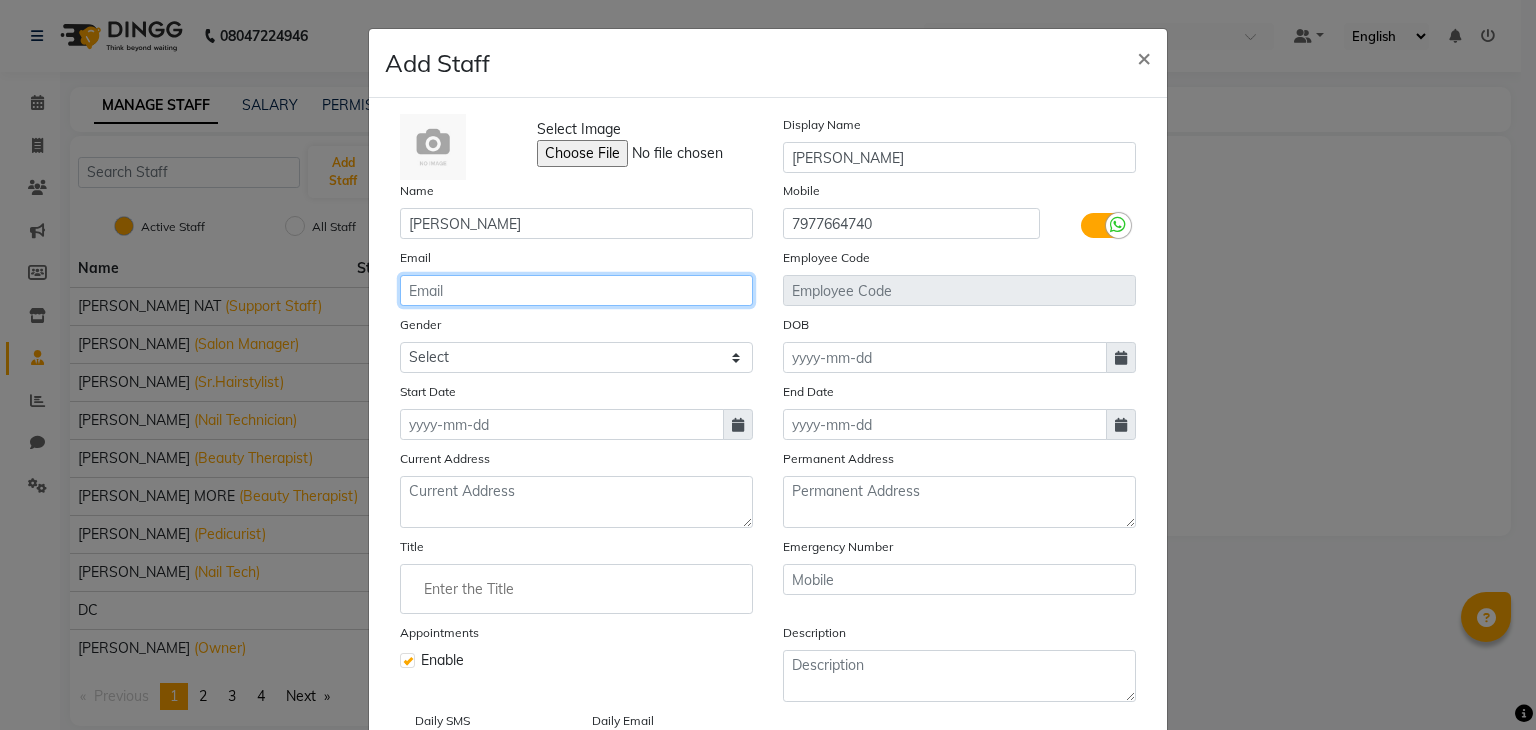paste on "[EMAIL_ADDRESS][DOMAIN_NAME]" 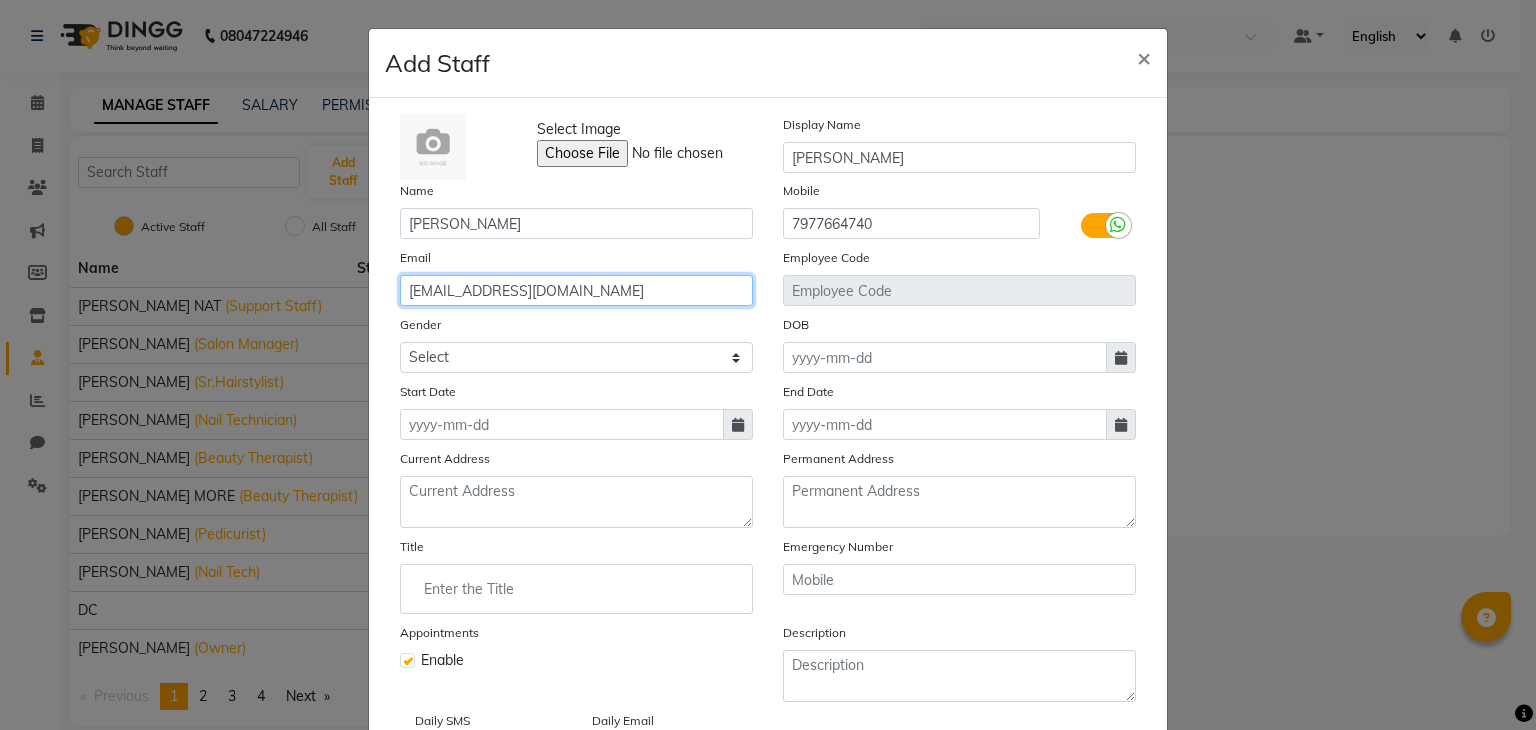 type on "[EMAIL_ADDRESS][DOMAIN_NAME]" 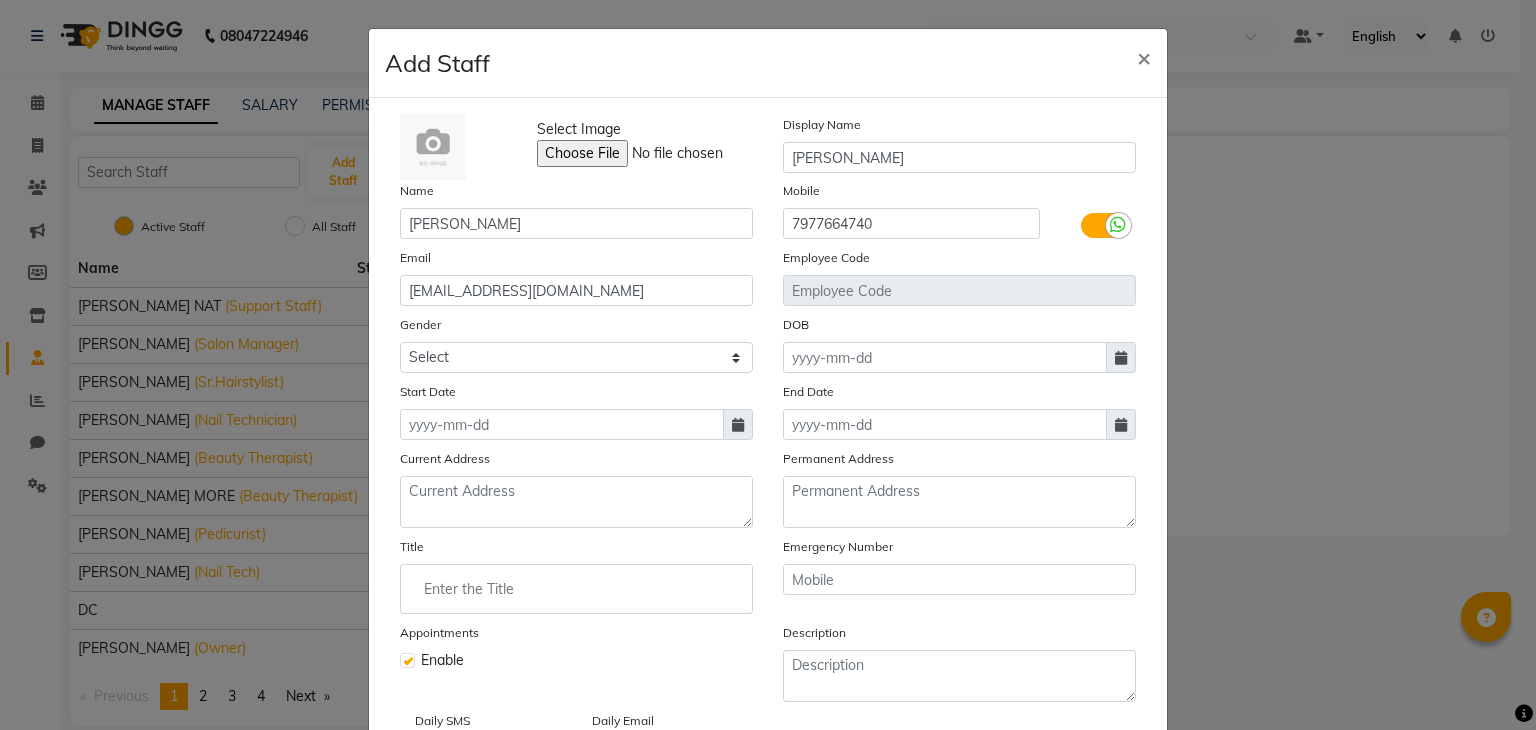 drag, startPoint x: 546, startPoint y: 335, endPoint x: 549, endPoint y: 345, distance: 10.440307 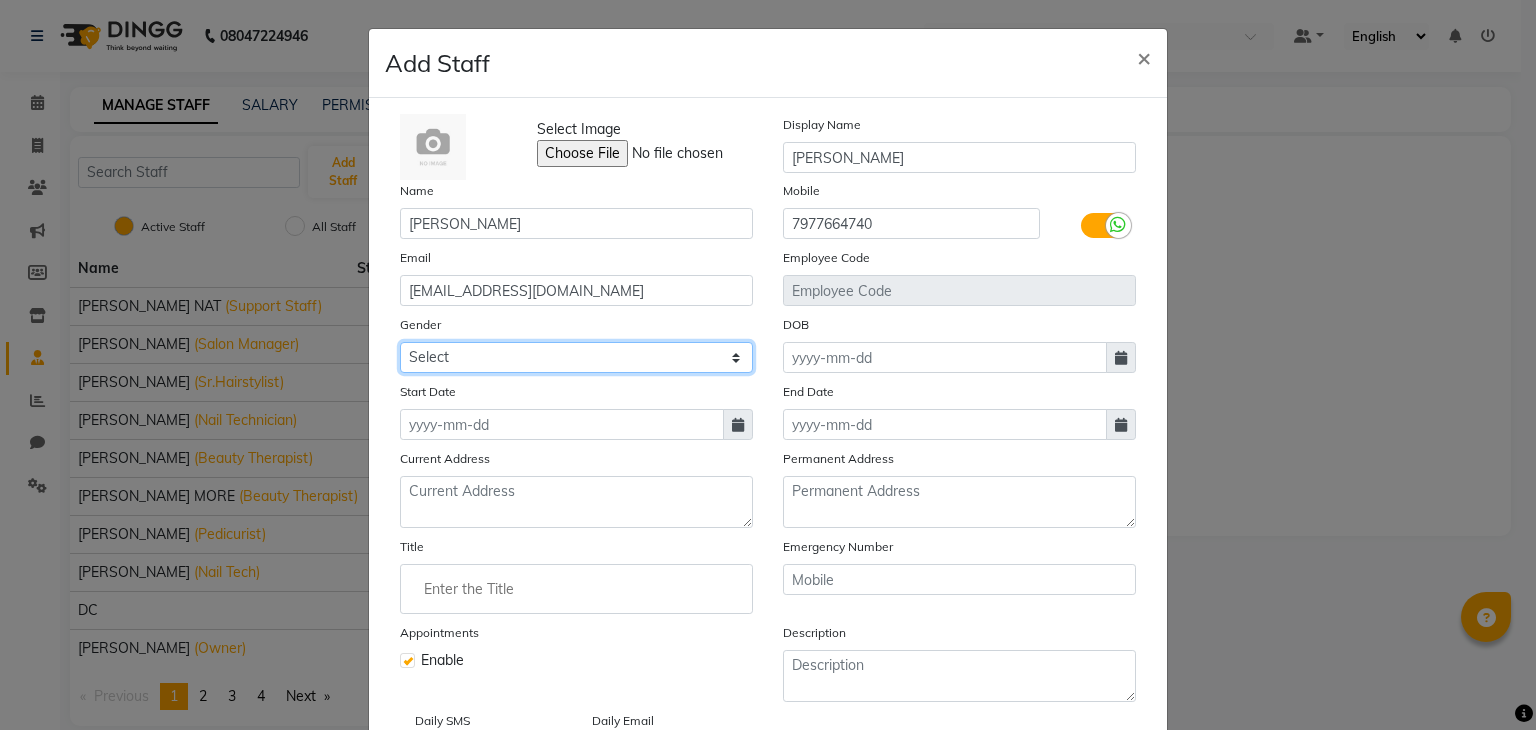 click on "Select [DEMOGRAPHIC_DATA] [DEMOGRAPHIC_DATA] Other Prefer Not To Say" 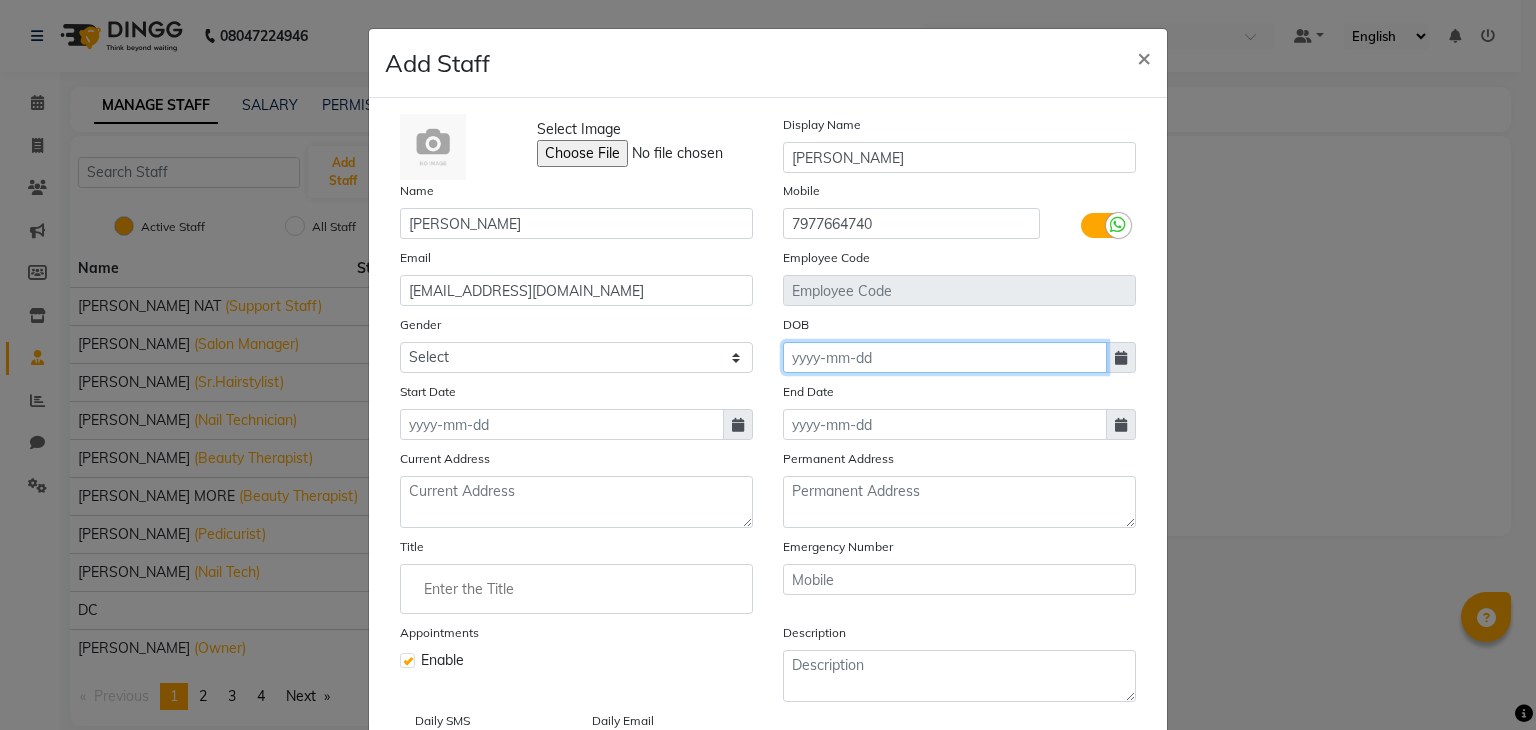 click 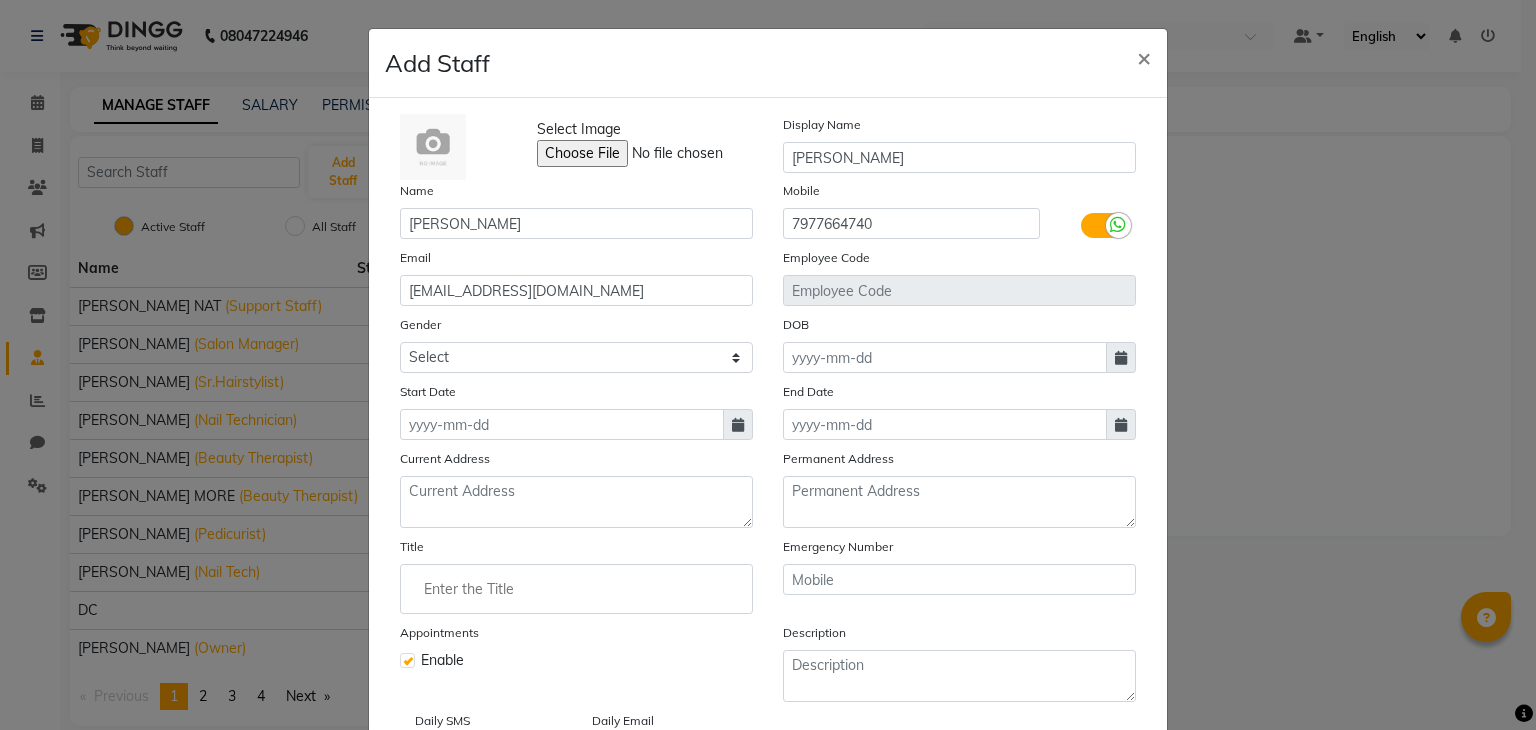 select on "7" 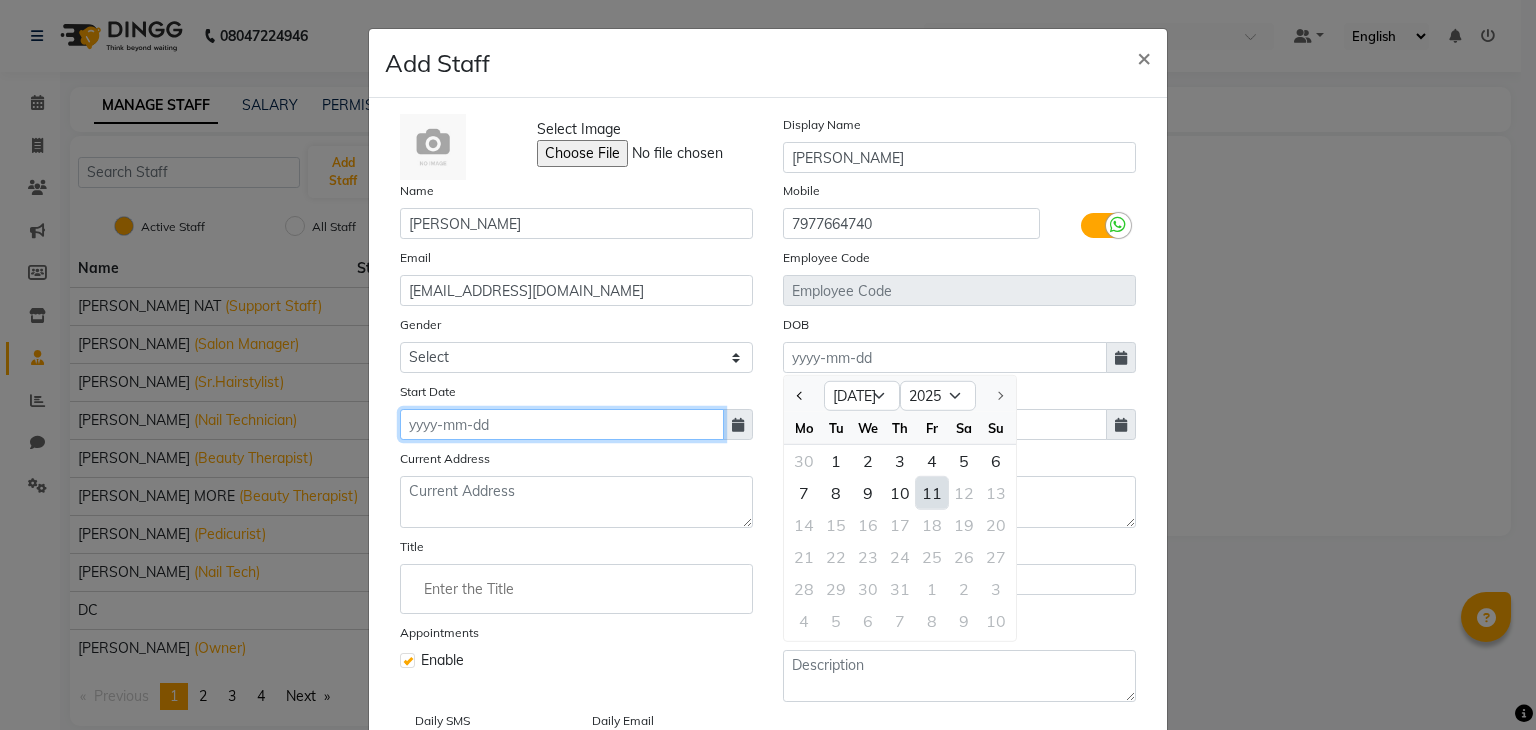 click 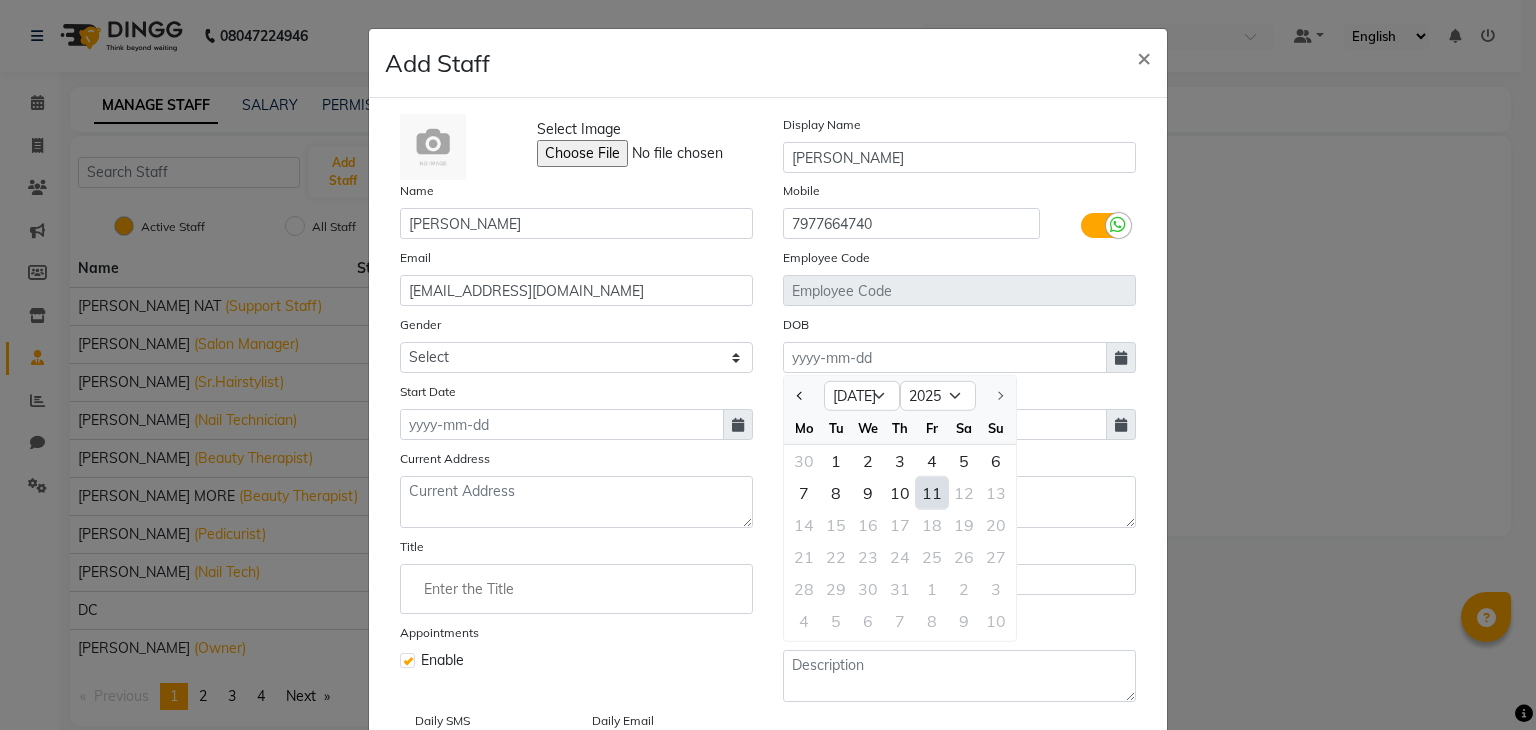 select on "7" 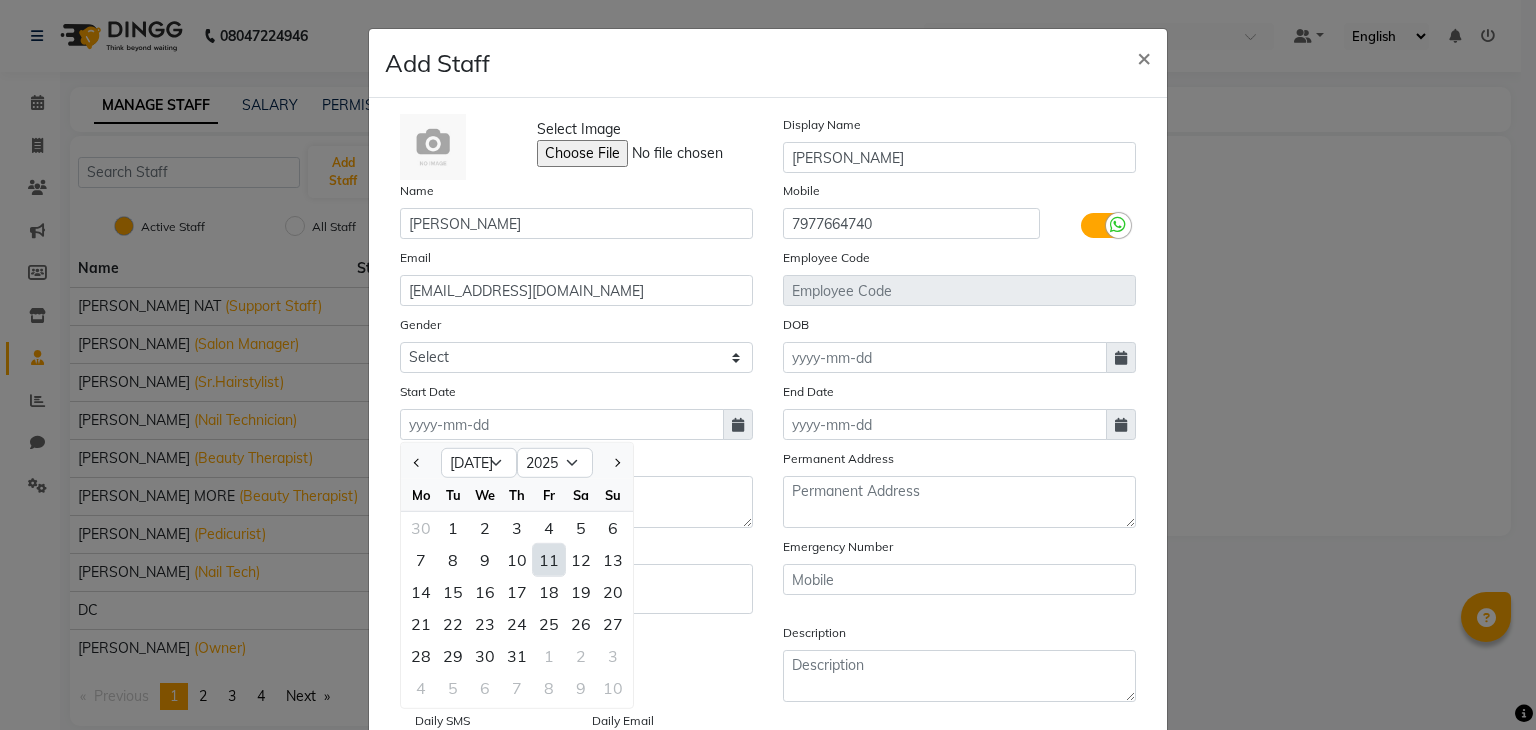 click on "11" 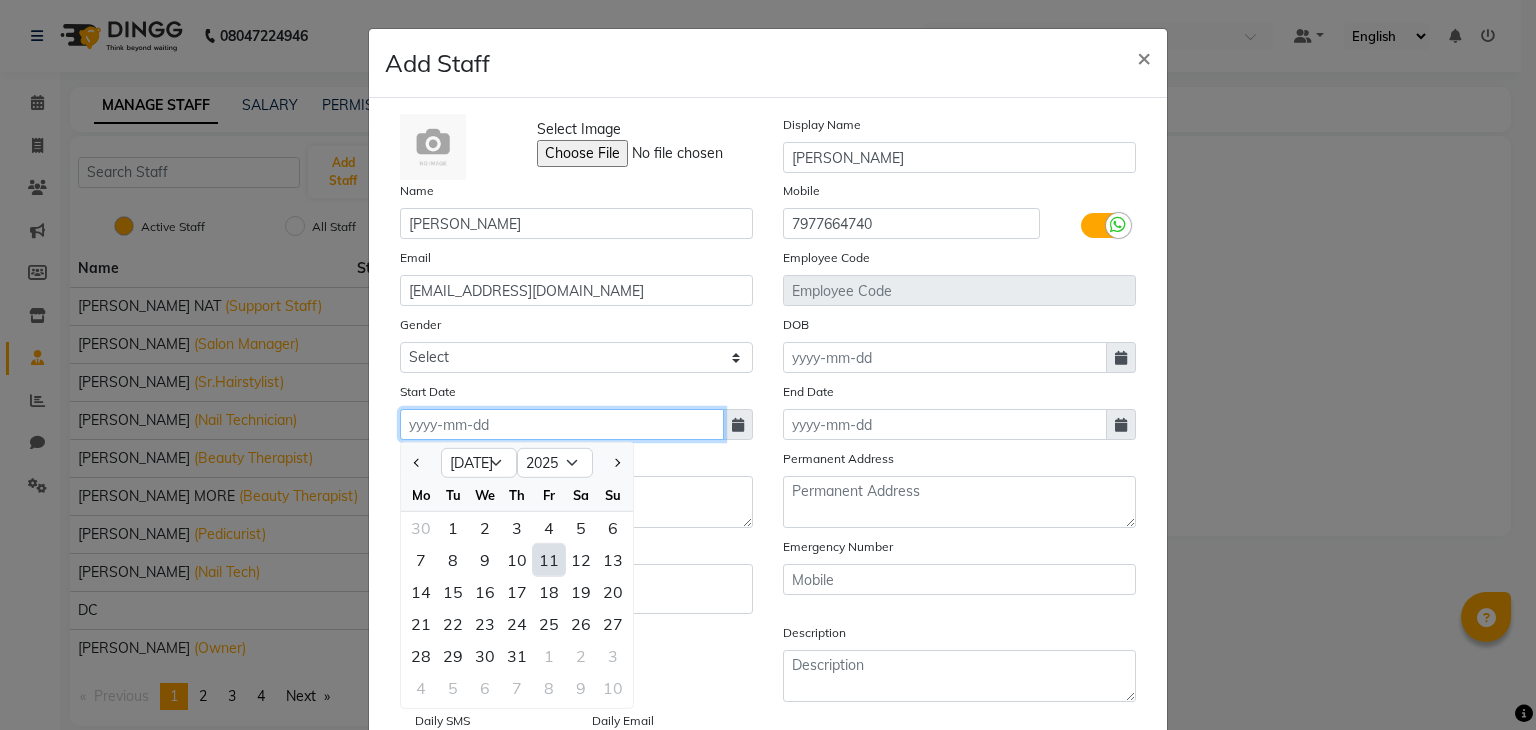 type on "[DATE]" 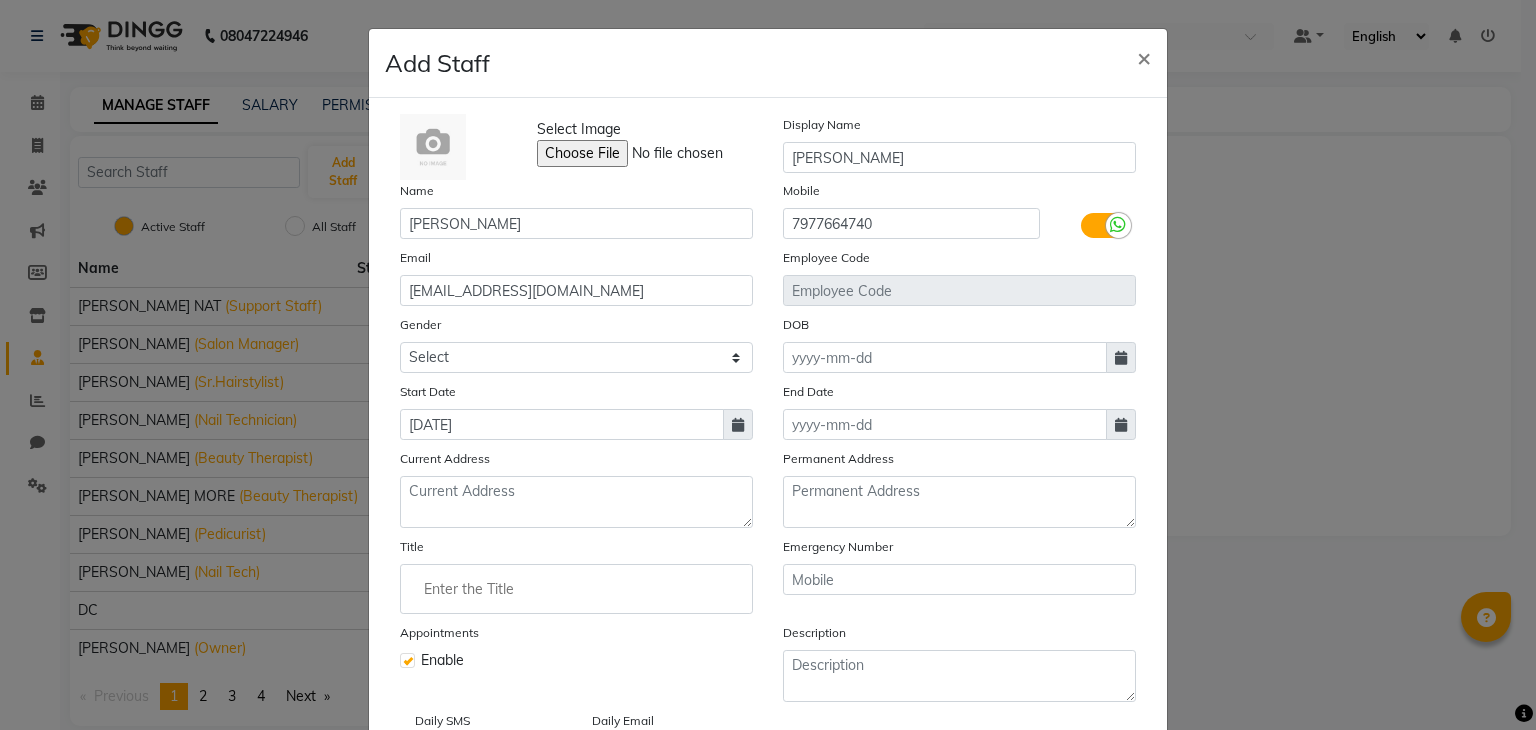 click 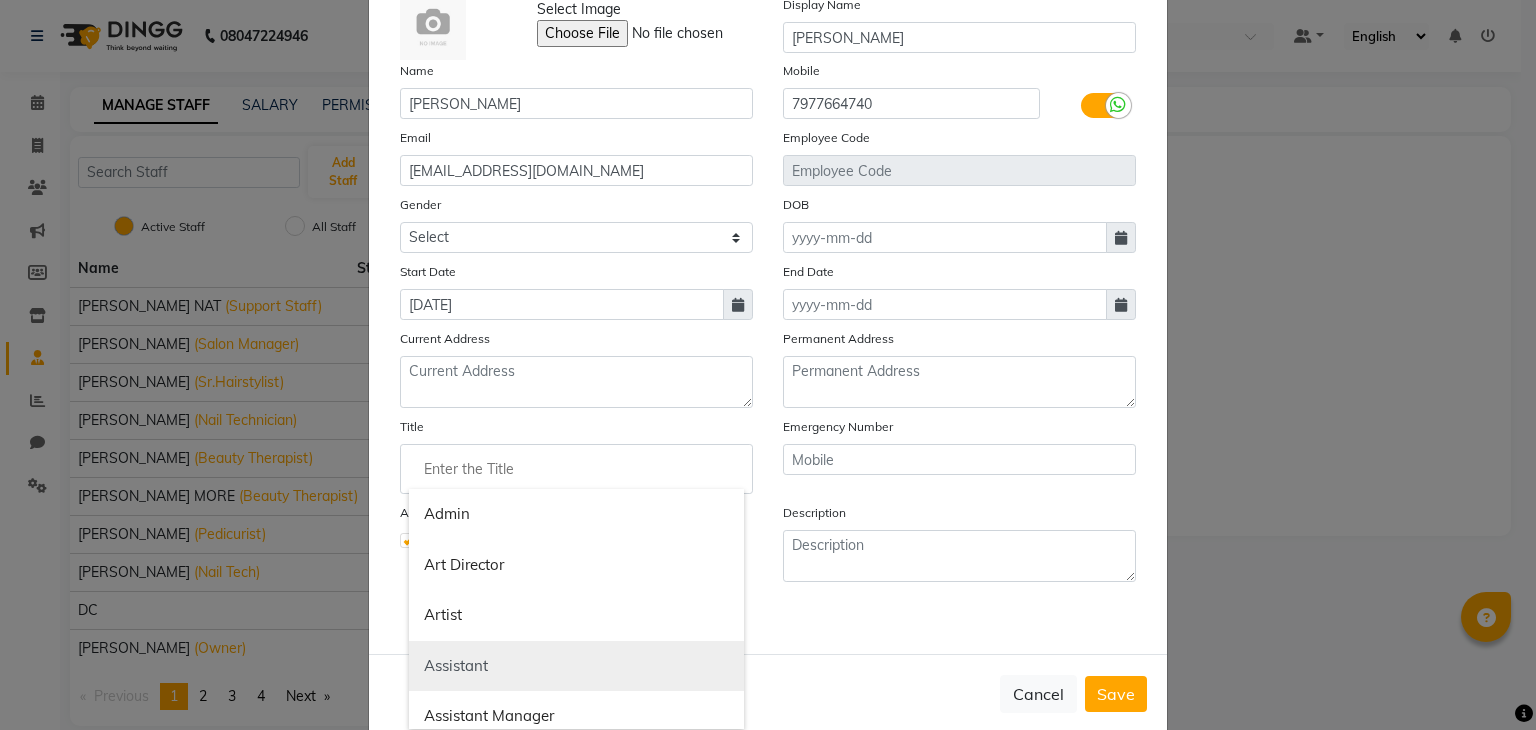 scroll, scrollTop: 160, scrollLeft: 0, axis: vertical 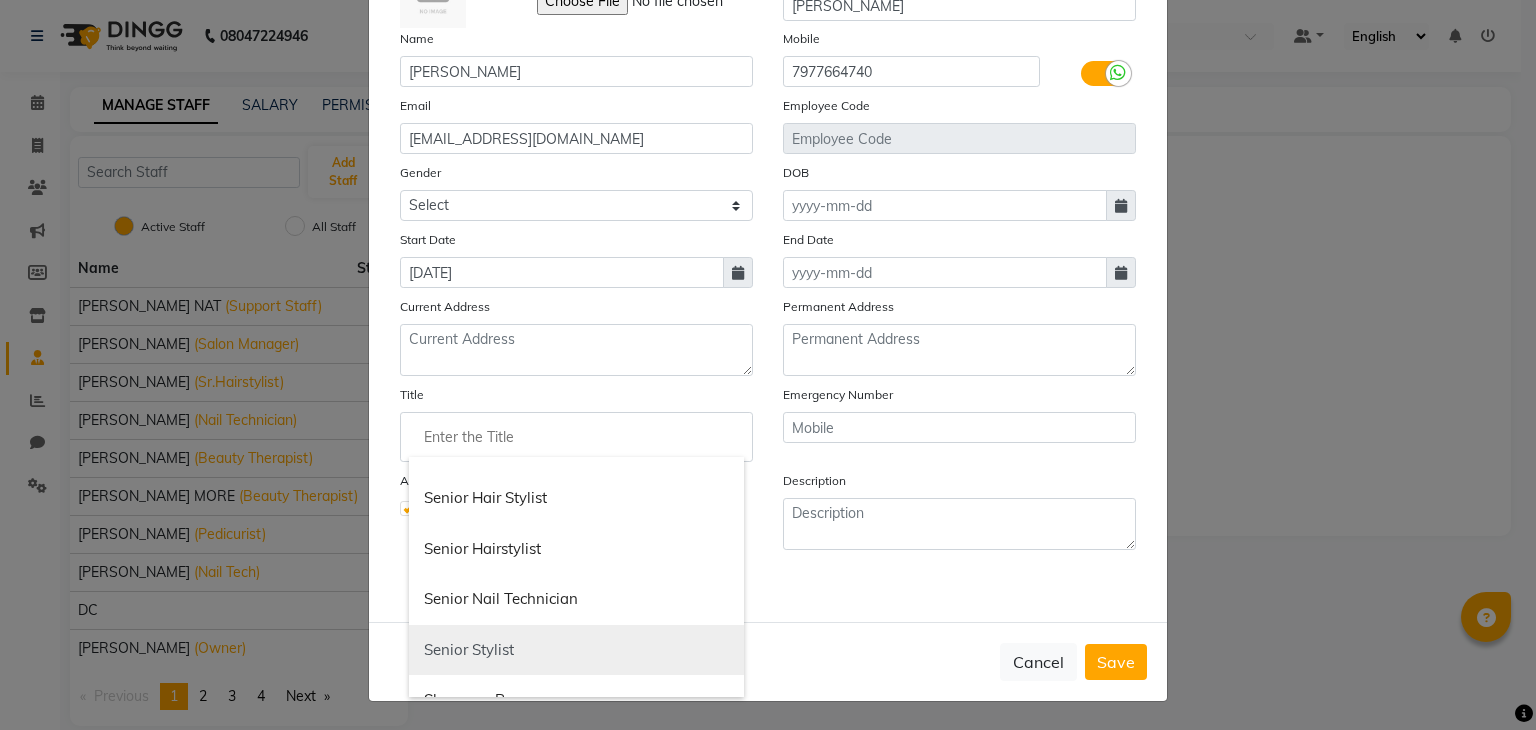 click on "Senior Stylist" at bounding box center [576, 650] 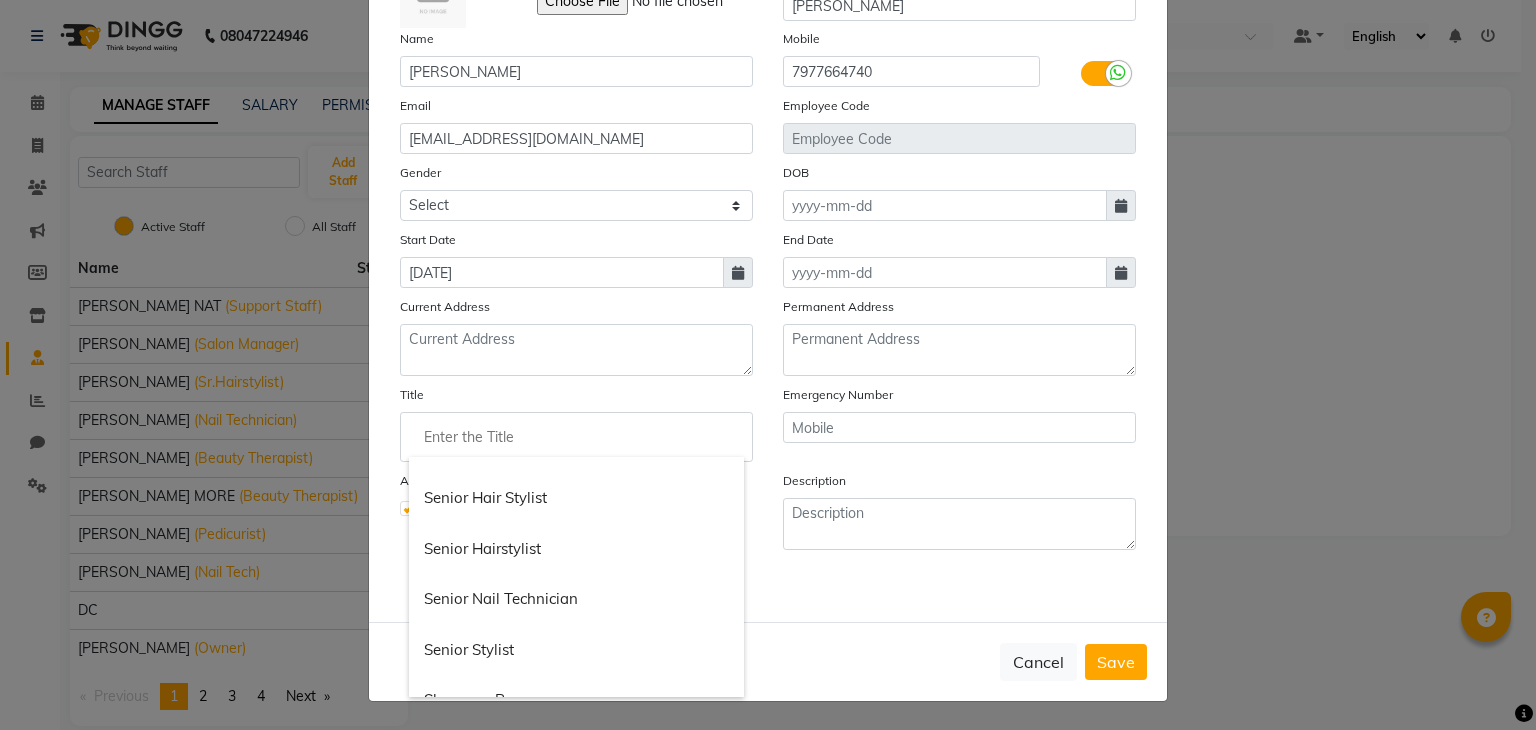 type on "Senior Stylist" 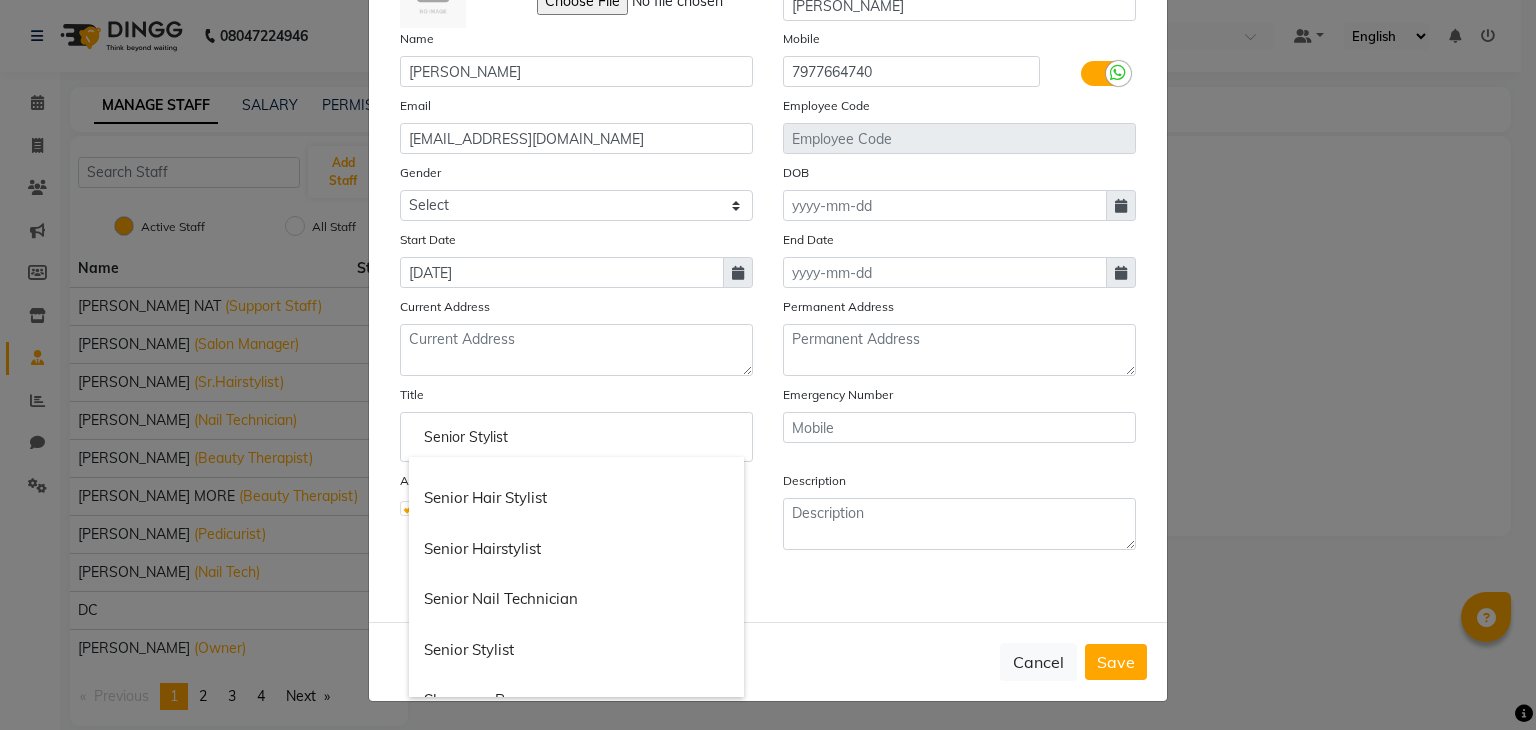 scroll, scrollTop: 0, scrollLeft: 0, axis: both 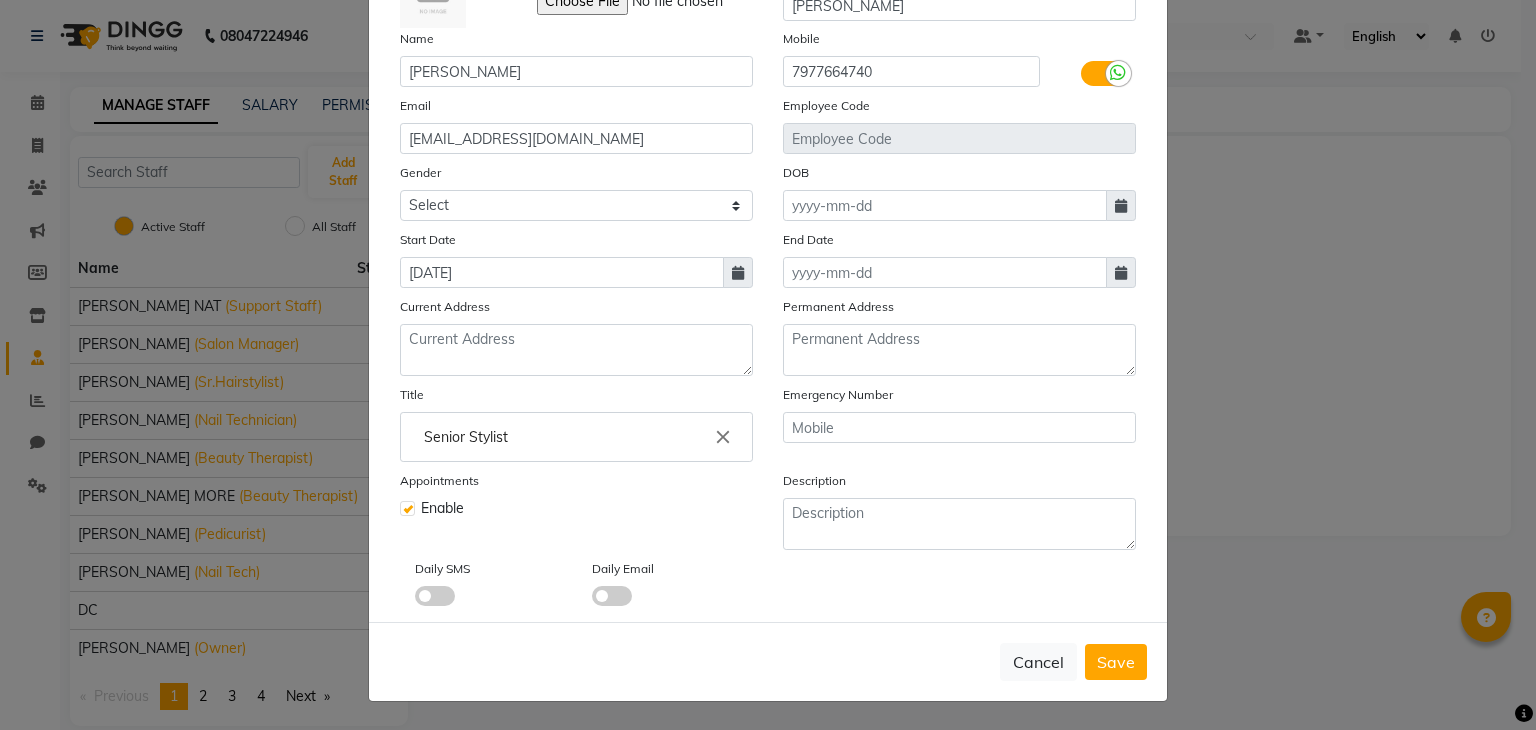 click 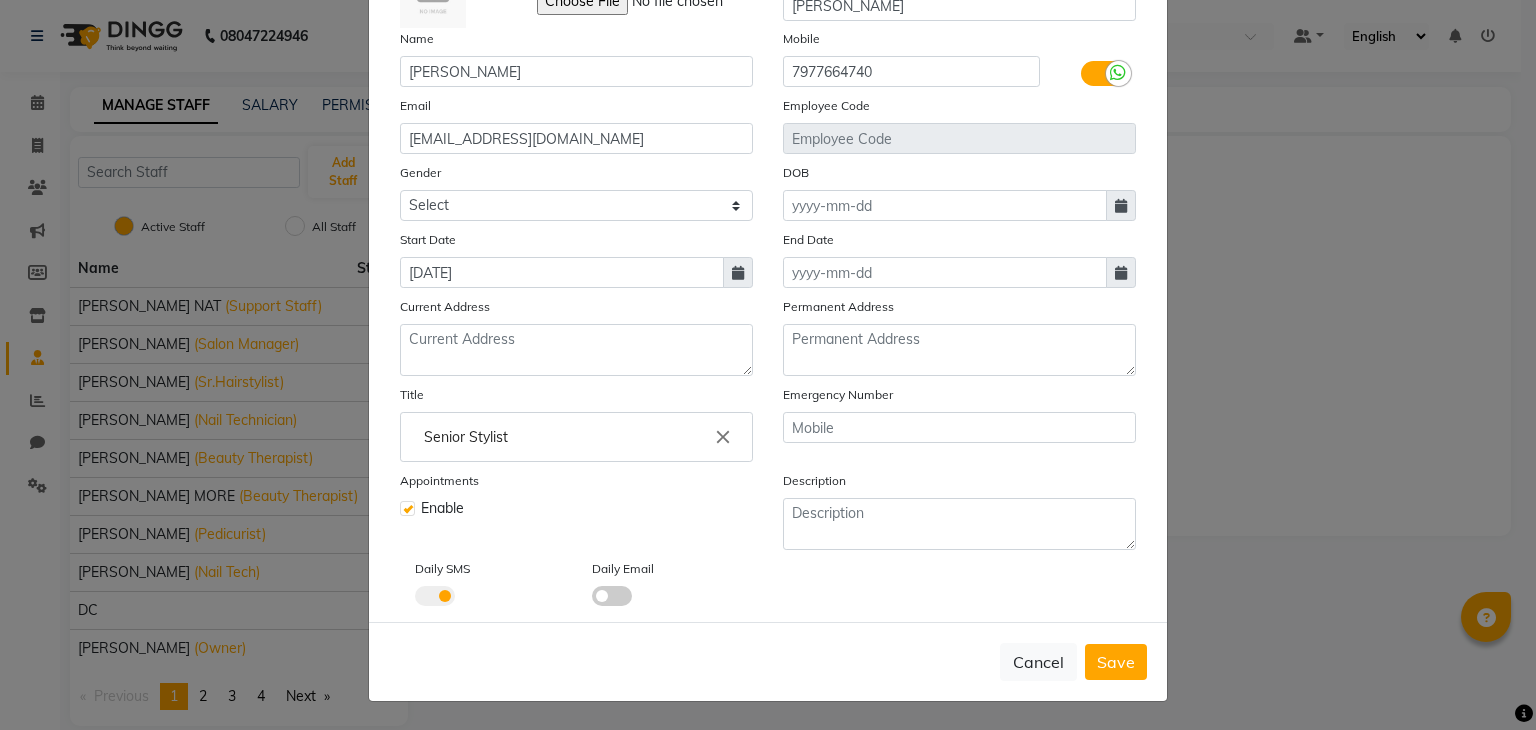 click 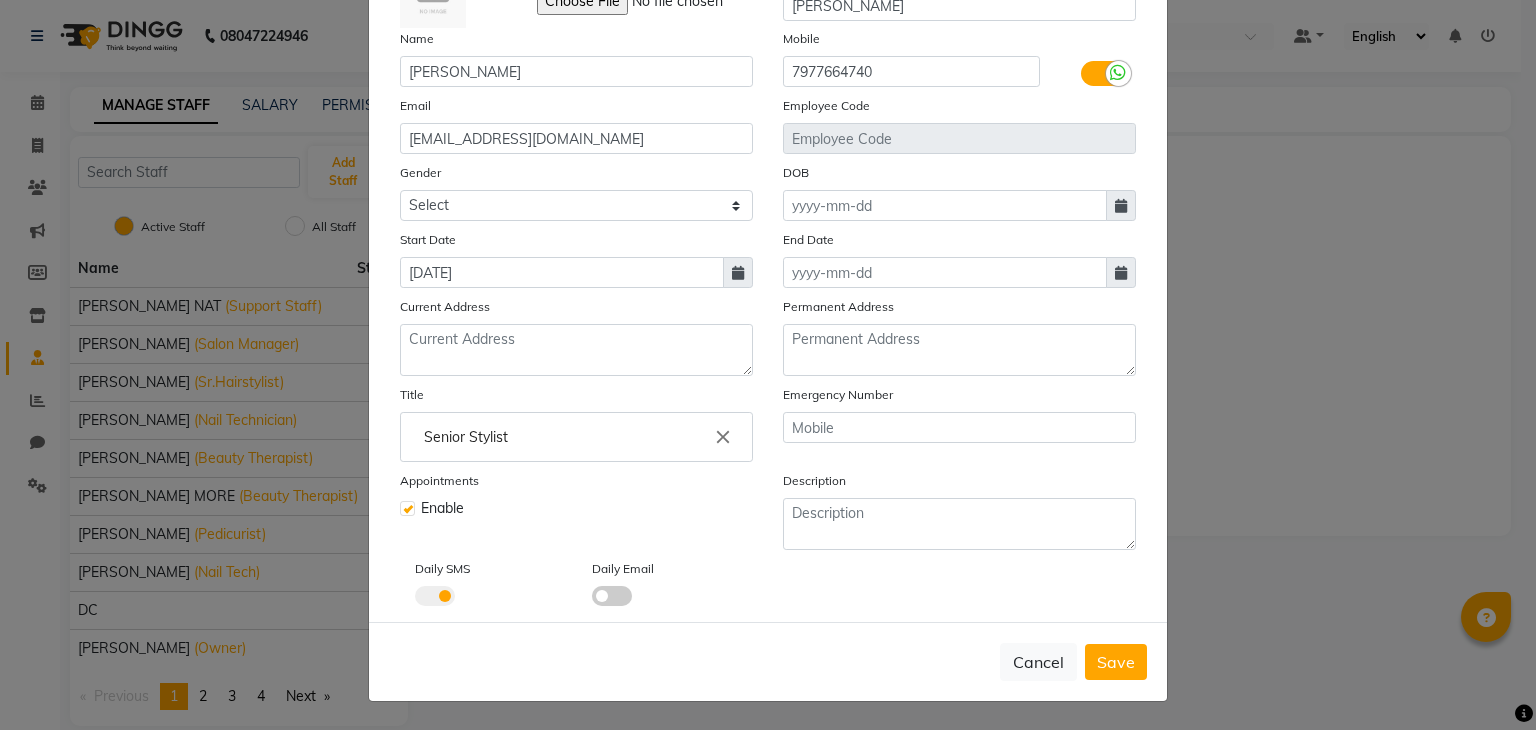 click 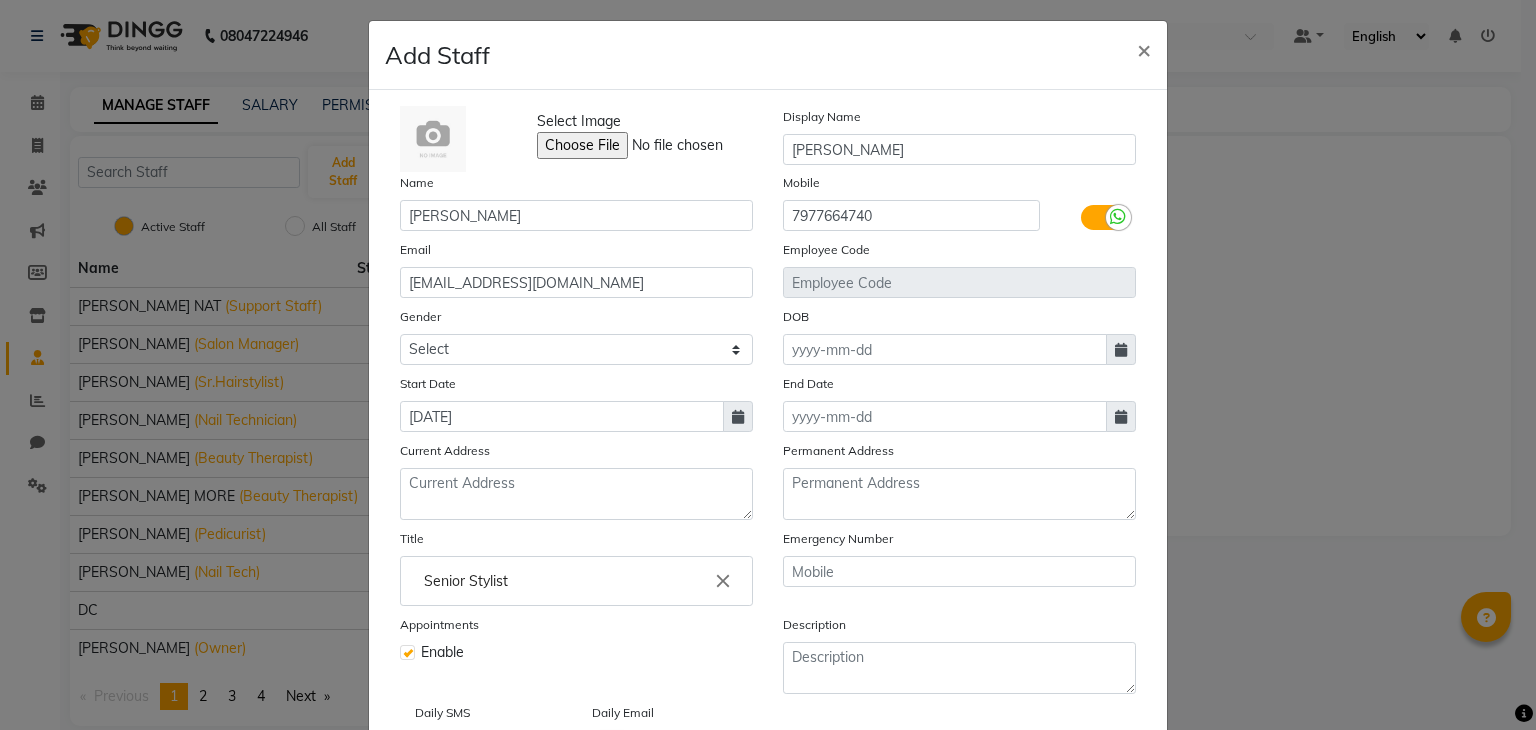 scroll, scrollTop: 0, scrollLeft: 0, axis: both 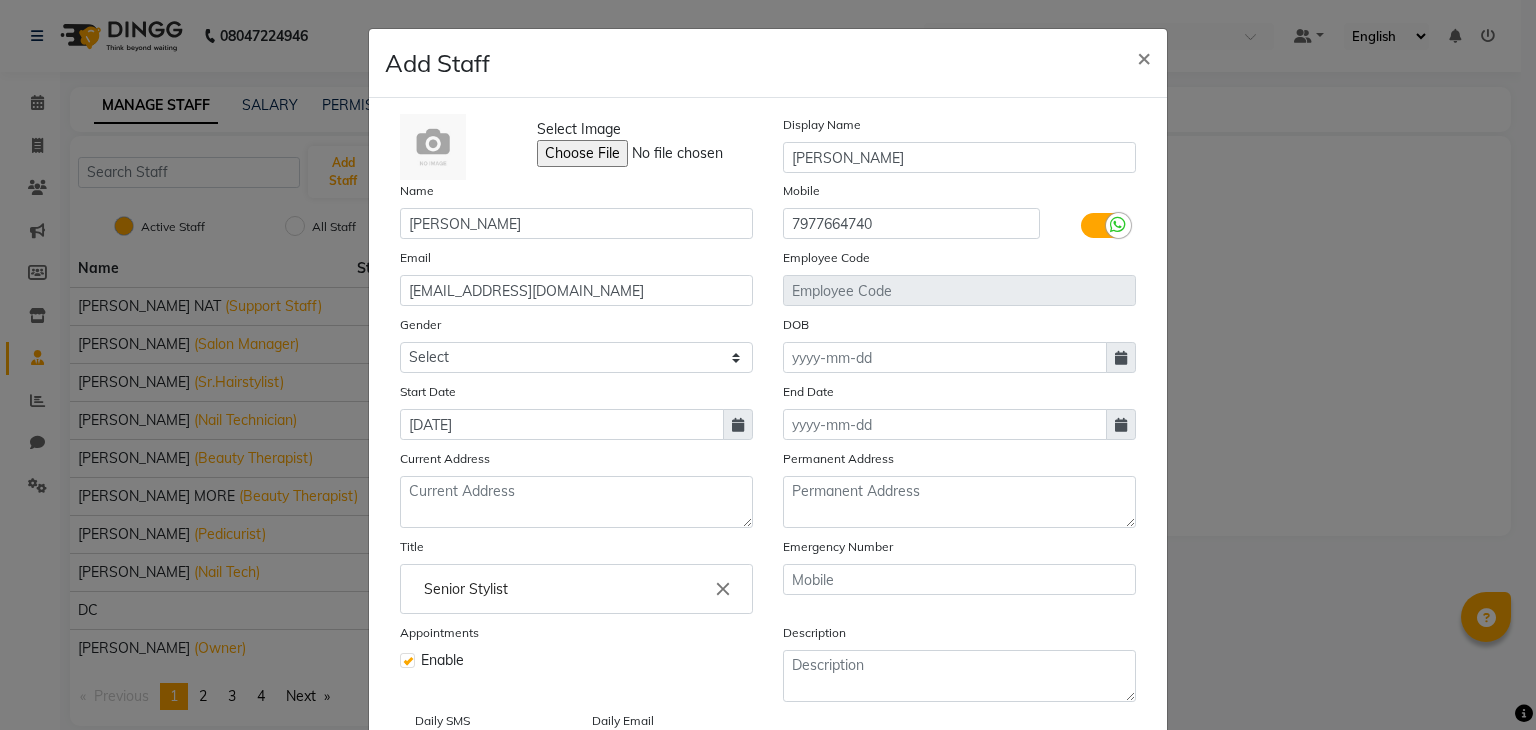 click 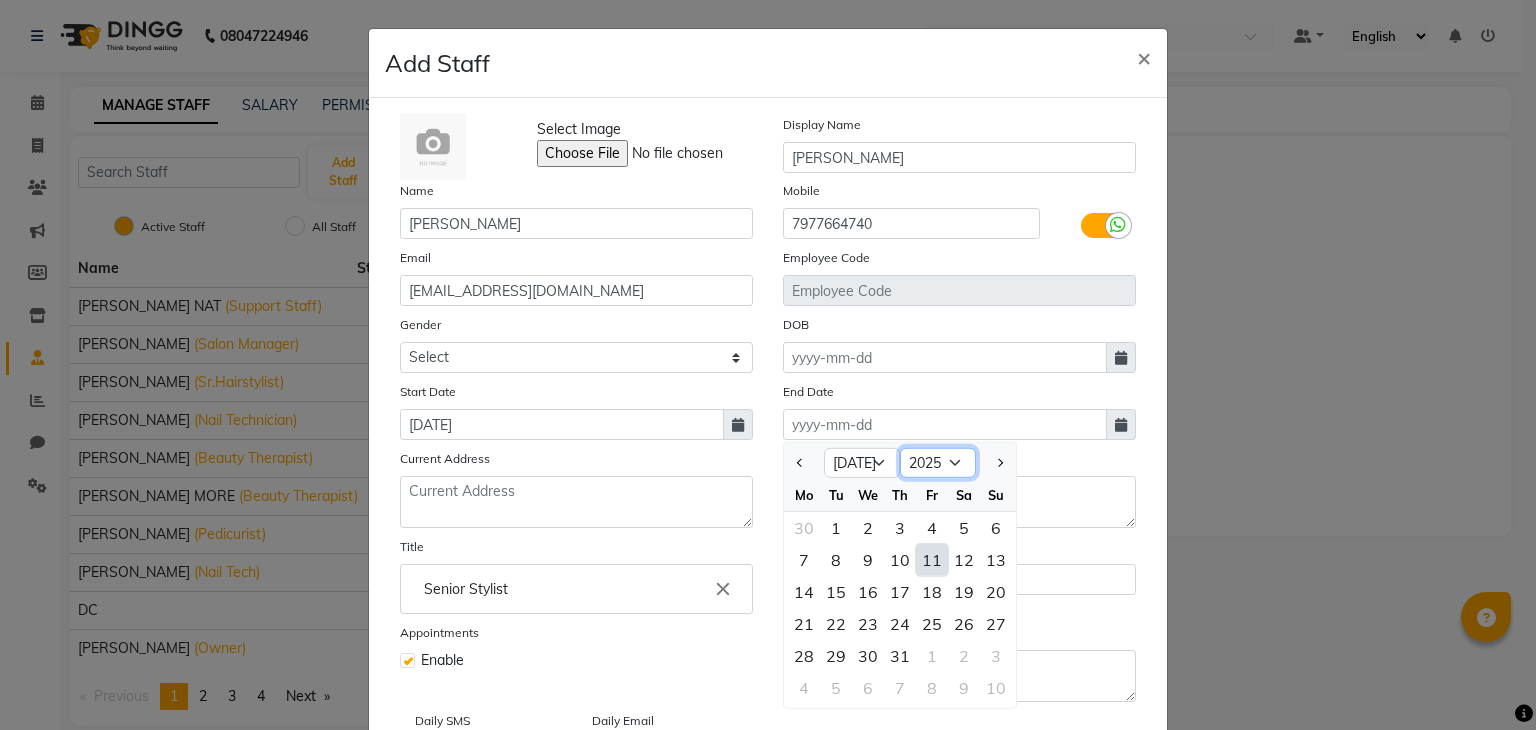 click on "2015 2016 2017 2018 2019 2020 2021 2022 2023 2024 2025 2026 2027 2028 2029 2030 2031 2032 2033 2034 2035" 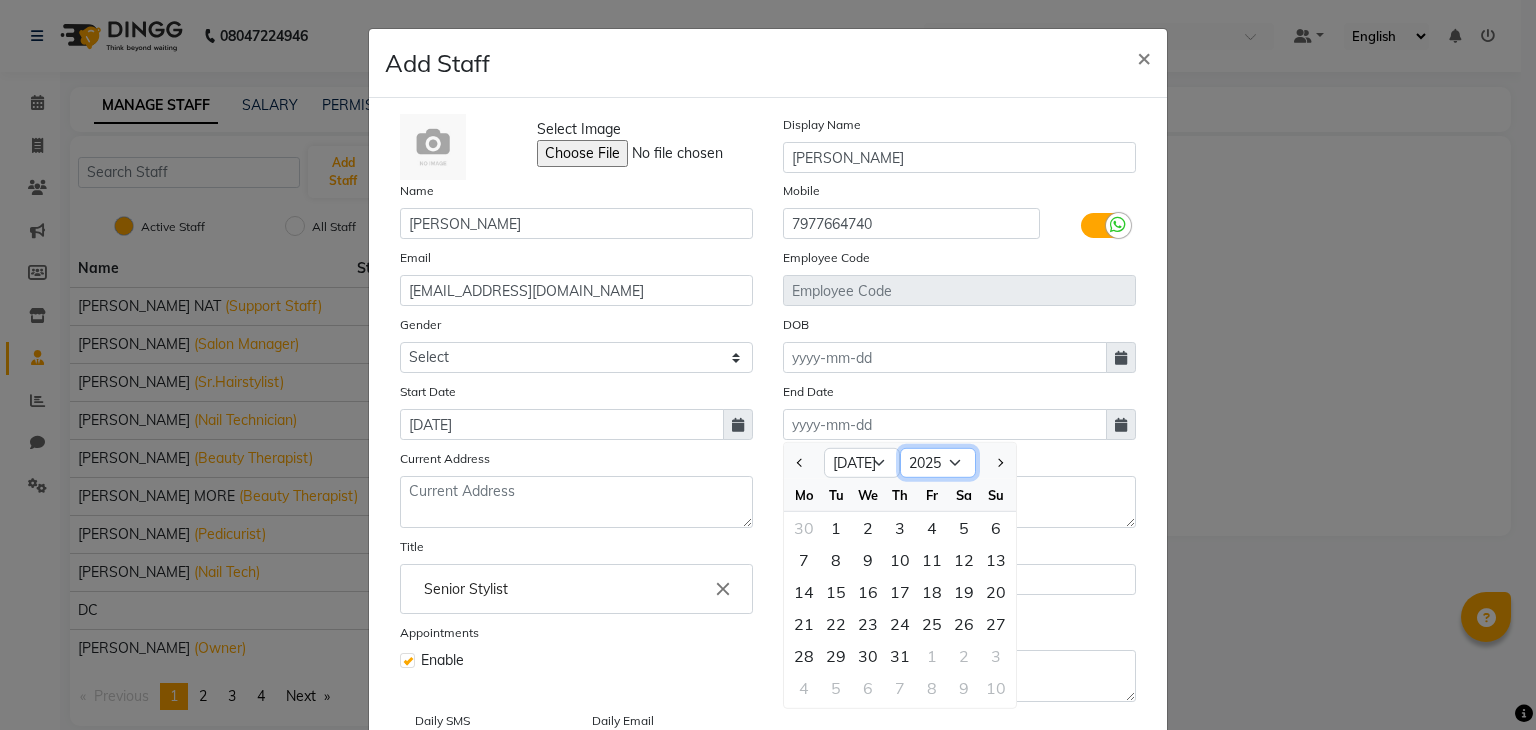 select on "2035" 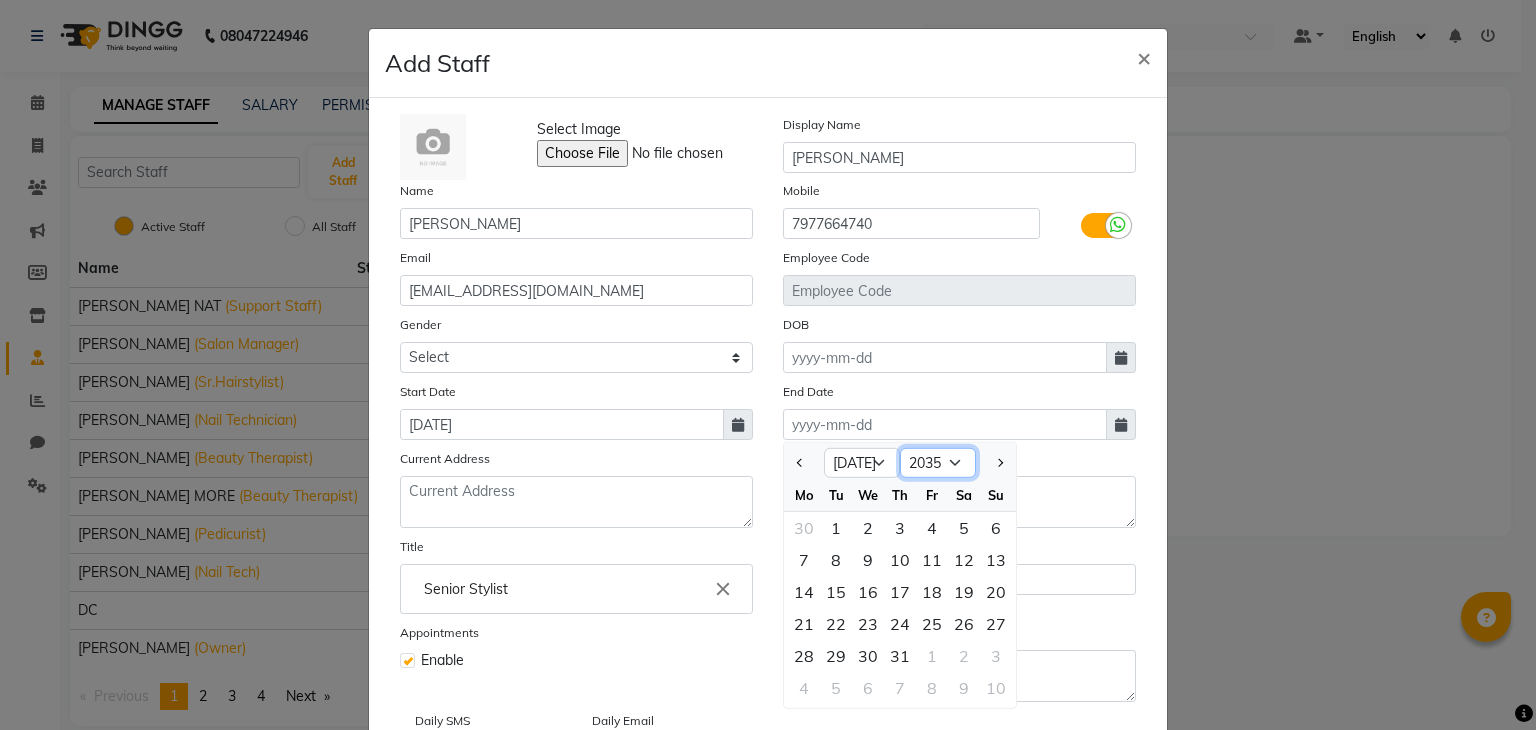 click on "2015 2016 2017 2018 2019 2020 2021 2022 2023 2024 2025 2026 2027 2028 2029 2030 2031 2032 2033 2034 2035" 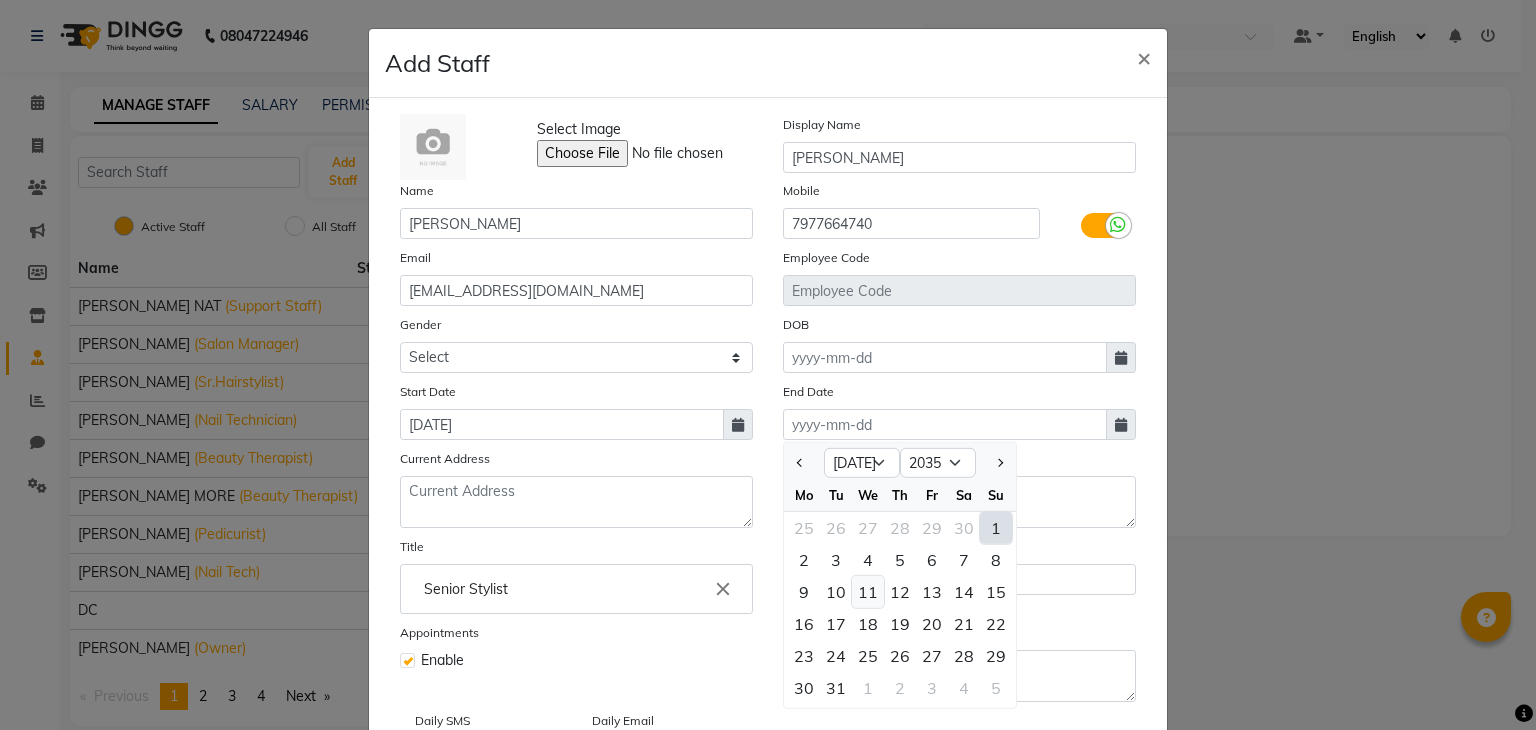 click on "11" 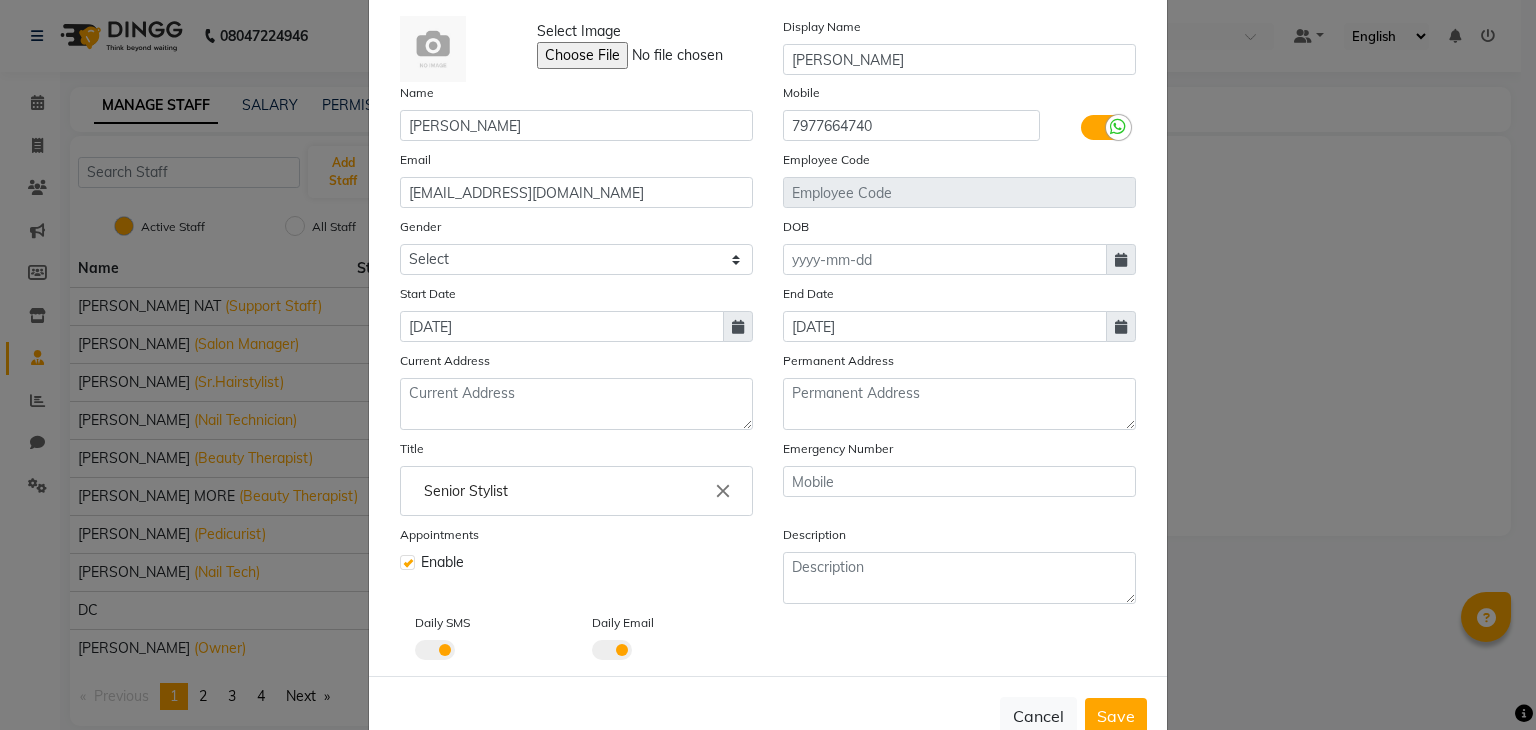 scroll, scrollTop: 160, scrollLeft: 0, axis: vertical 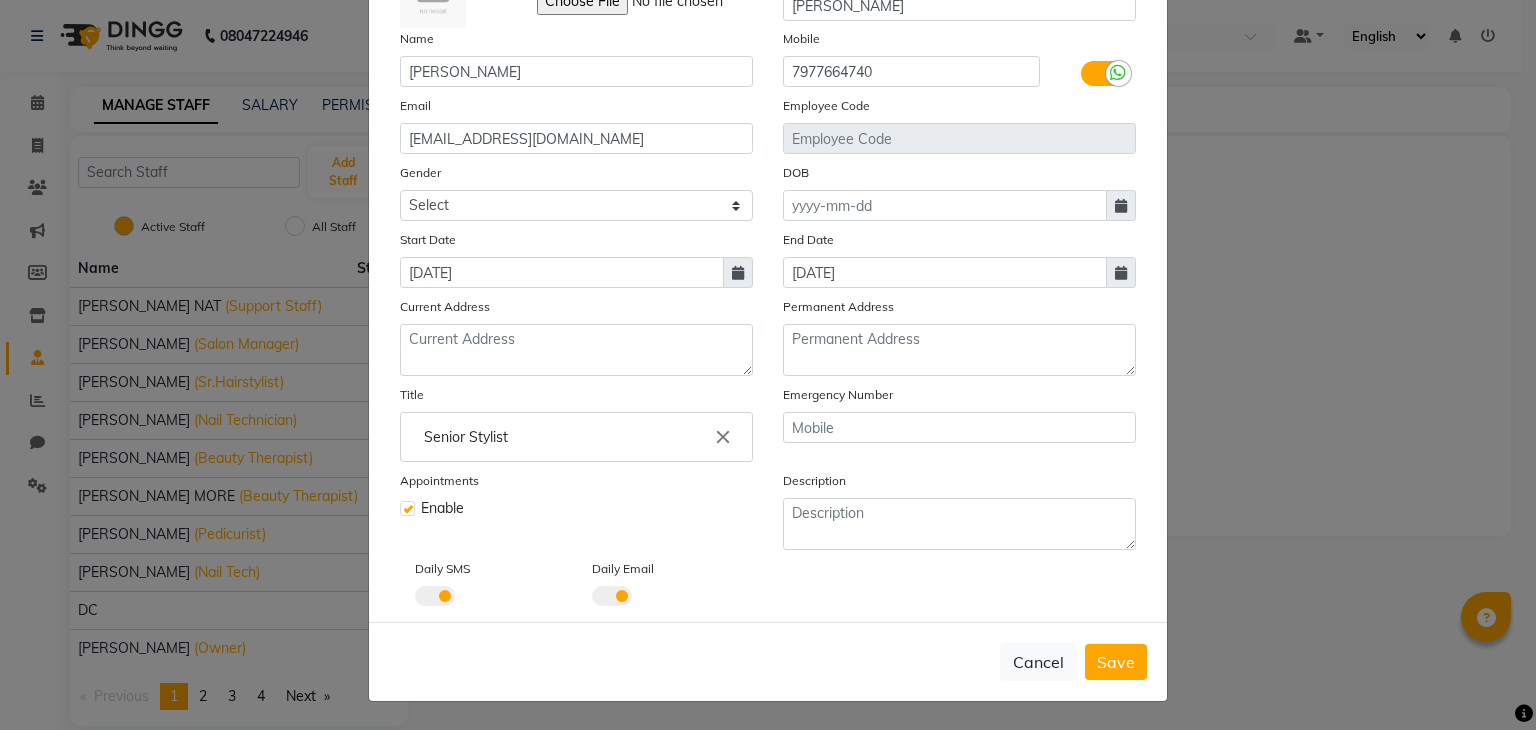 click 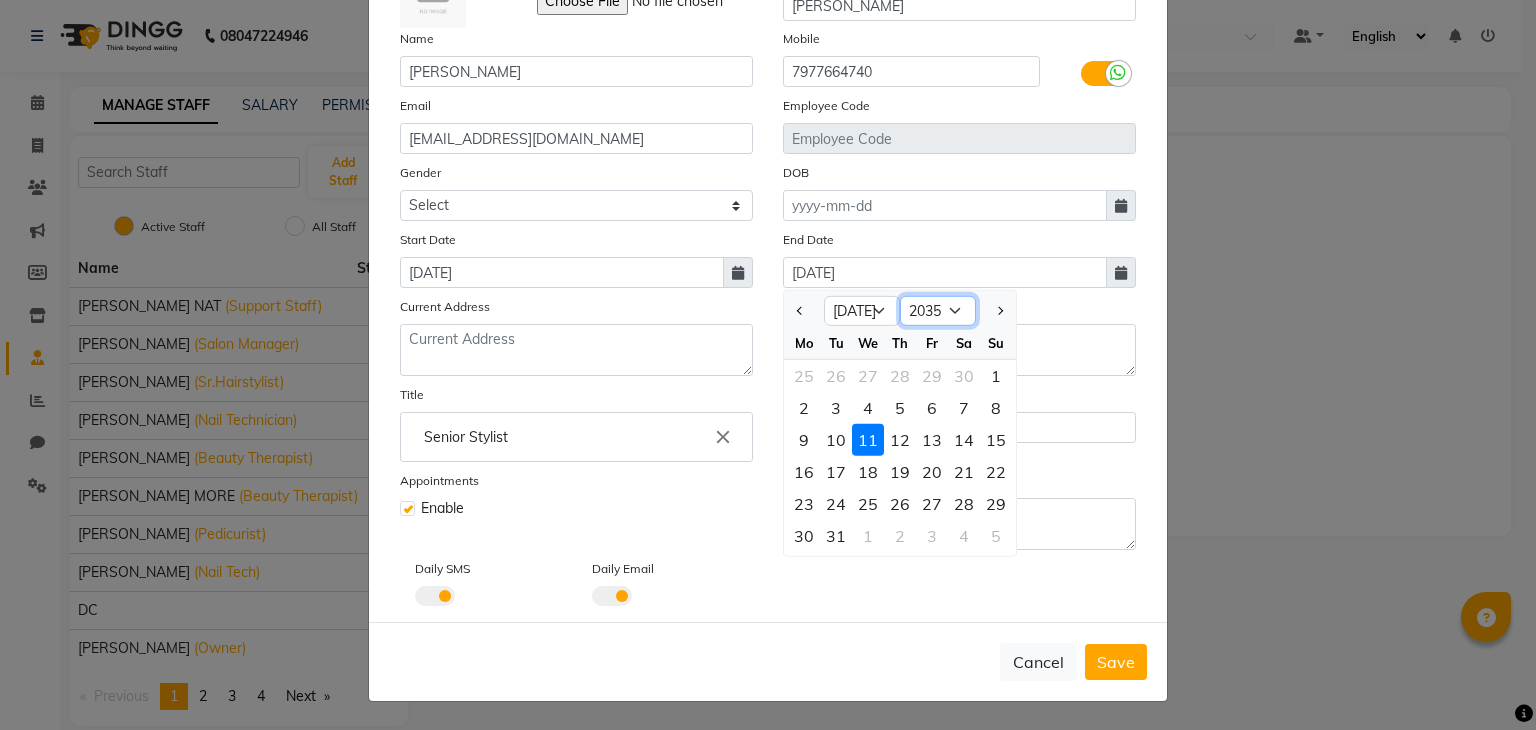 click on "2025 2026 2027 2028 2029 2030 2031 2032 2033 2034 2035 2036 2037 2038 2039 2040 2041 2042 2043 2044 2045" 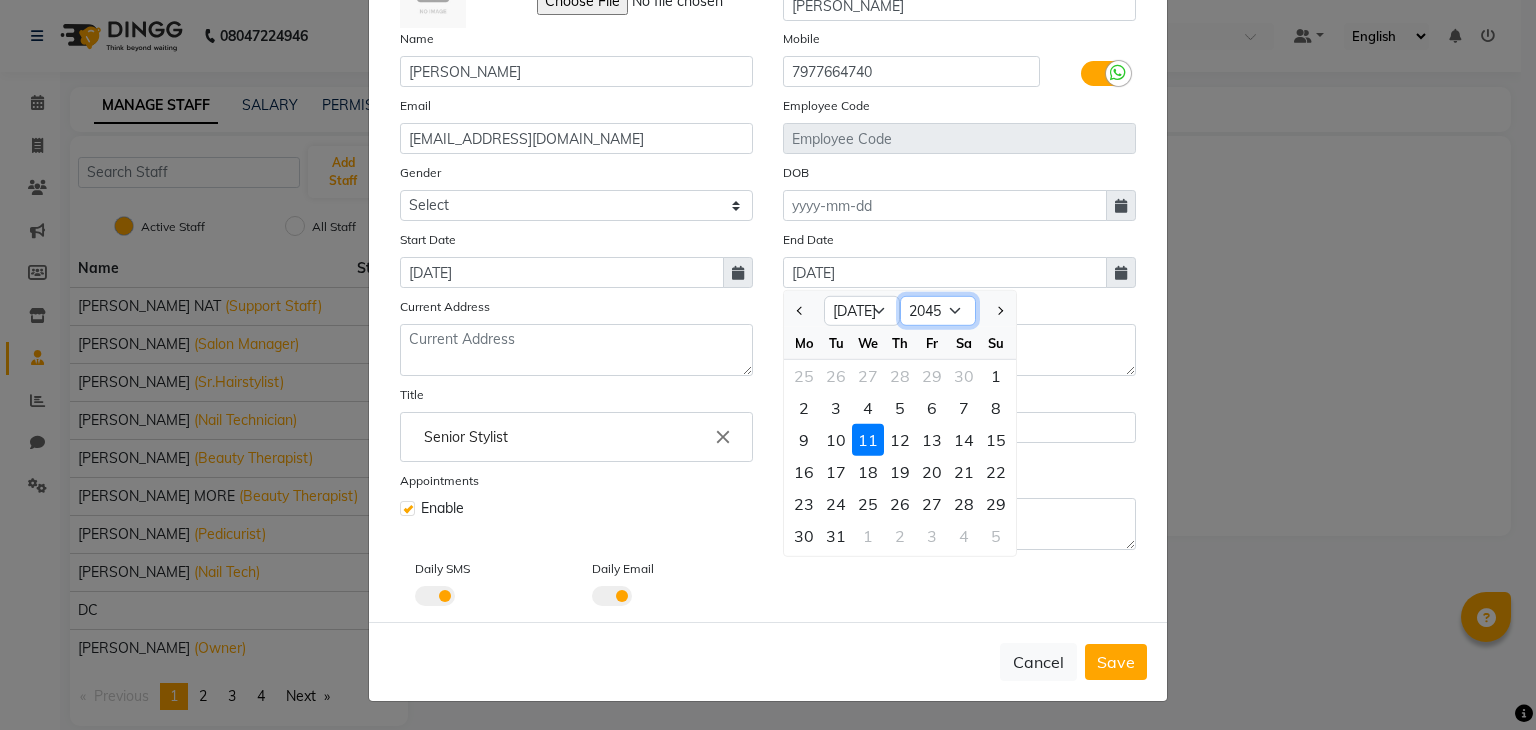click on "2025 2026 2027 2028 2029 2030 2031 2032 2033 2034 2035 2036 2037 2038 2039 2040 2041 2042 2043 2044 2045" 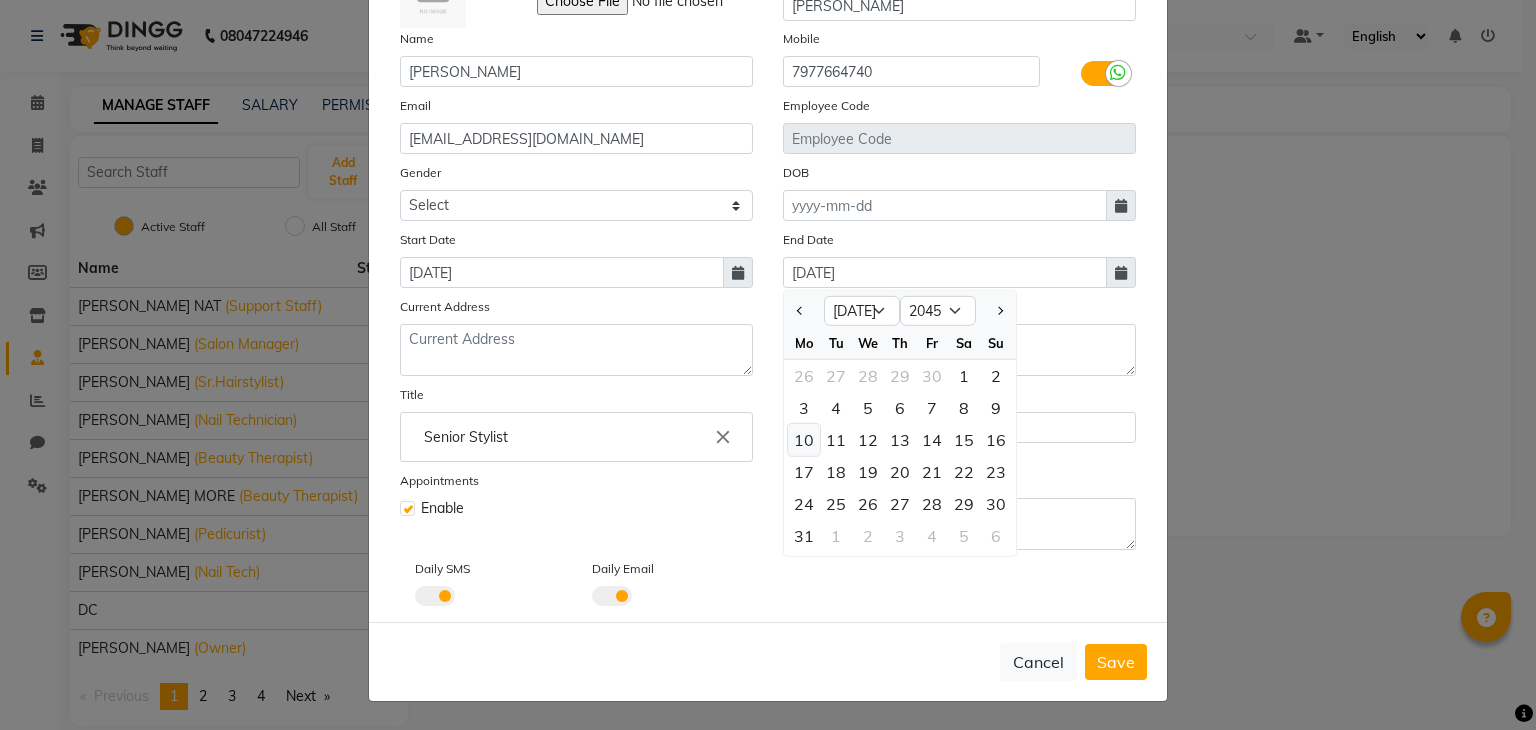 click on "10" 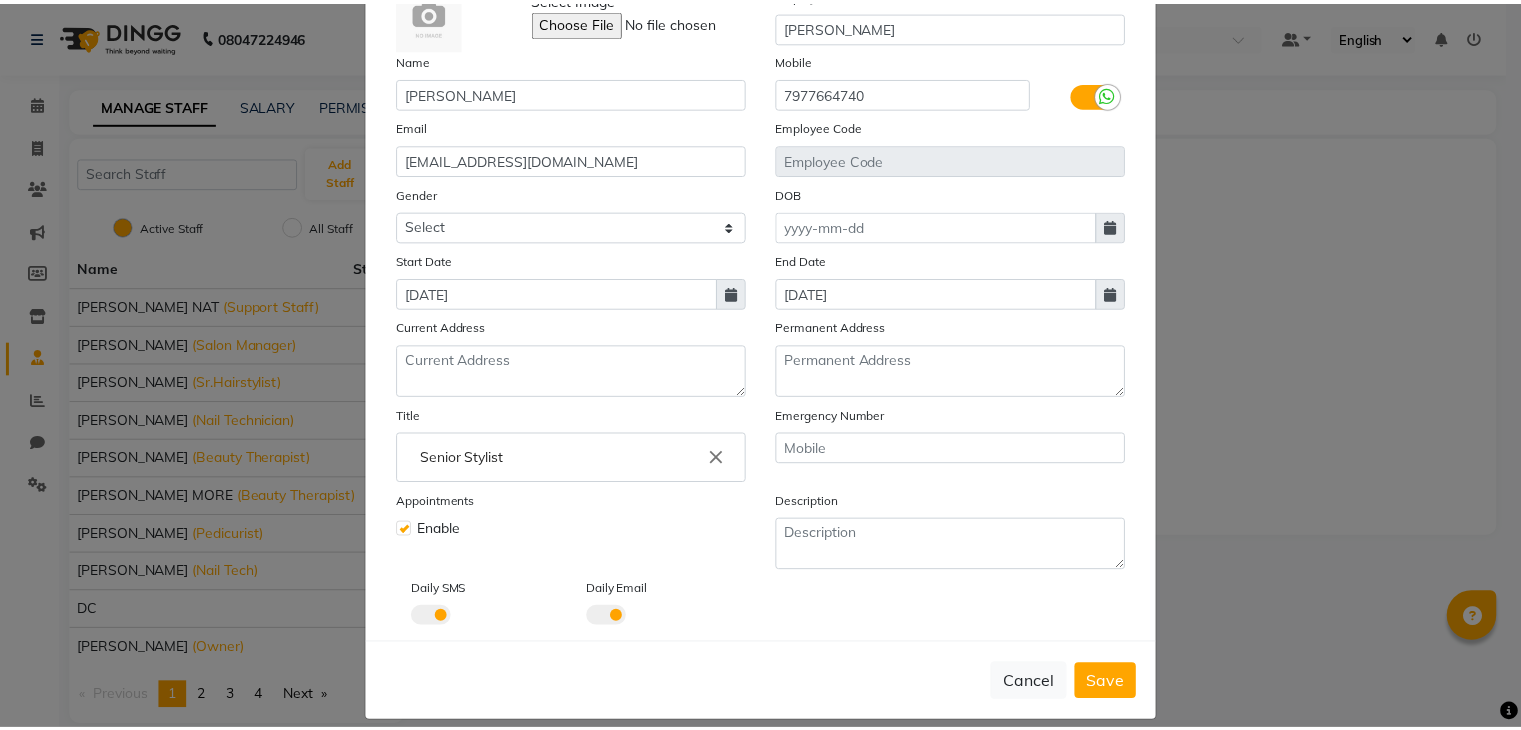 scroll, scrollTop: 160, scrollLeft: 0, axis: vertical 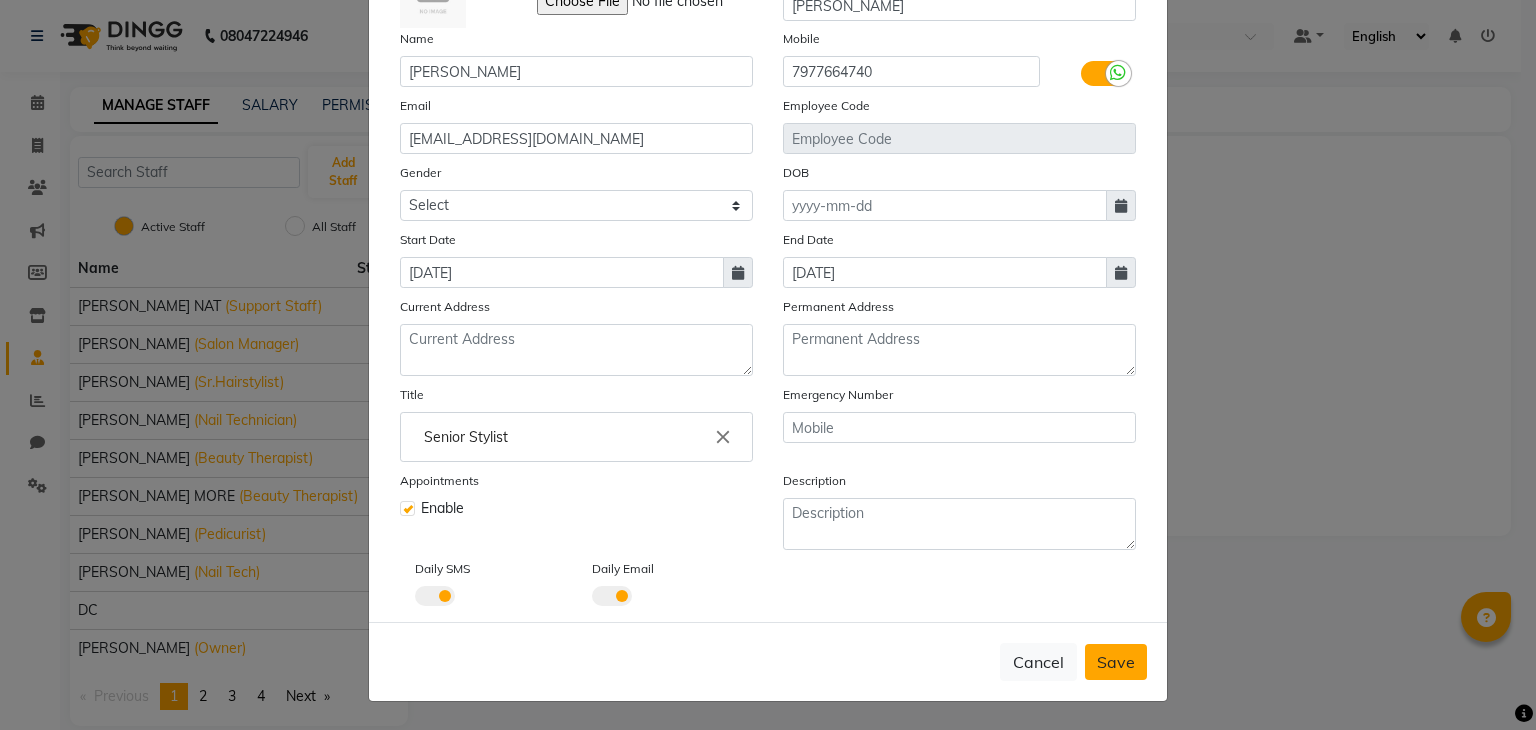 click on "Save" at bounding box center [1116, 662] 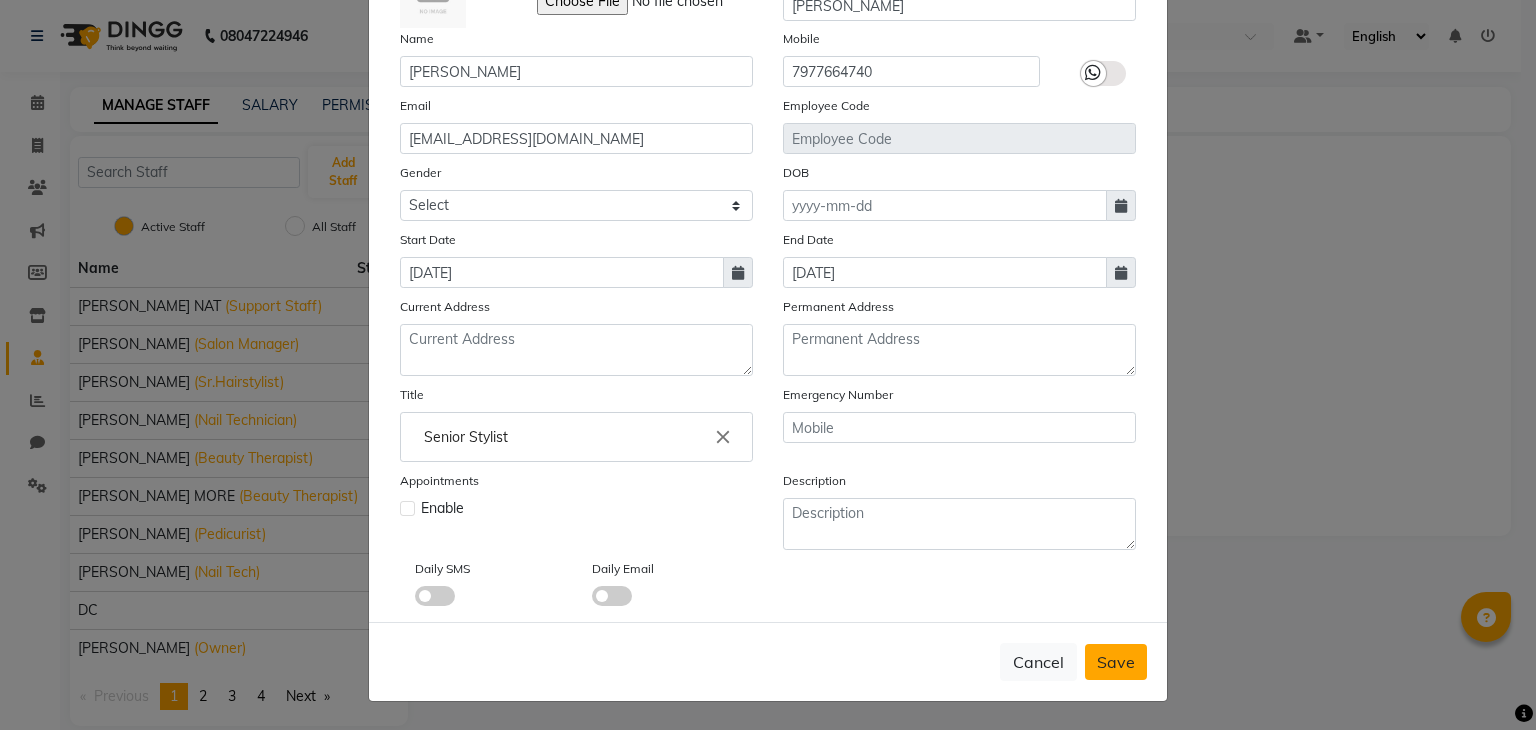 type 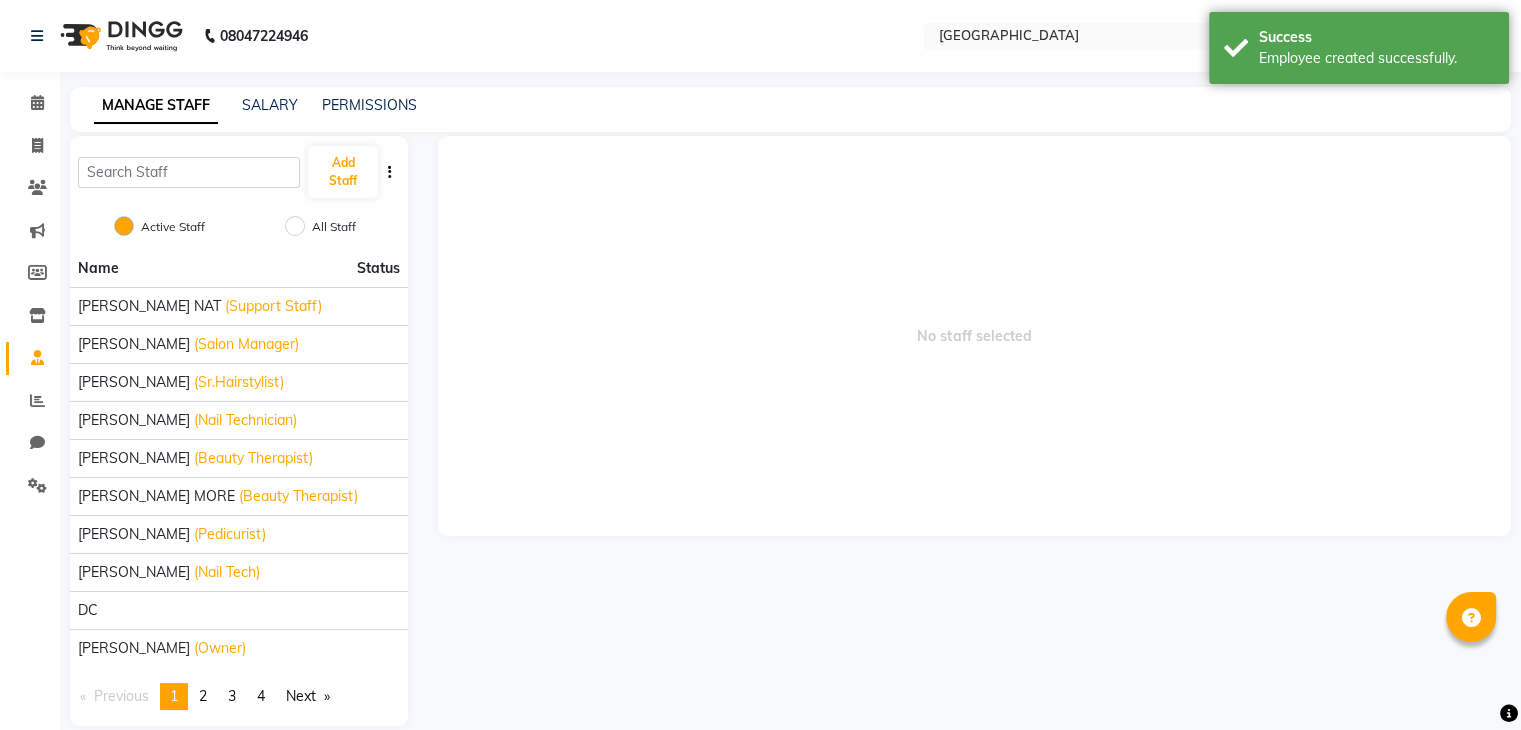 click on "No staff selected" at bounding box center [974, 336] 